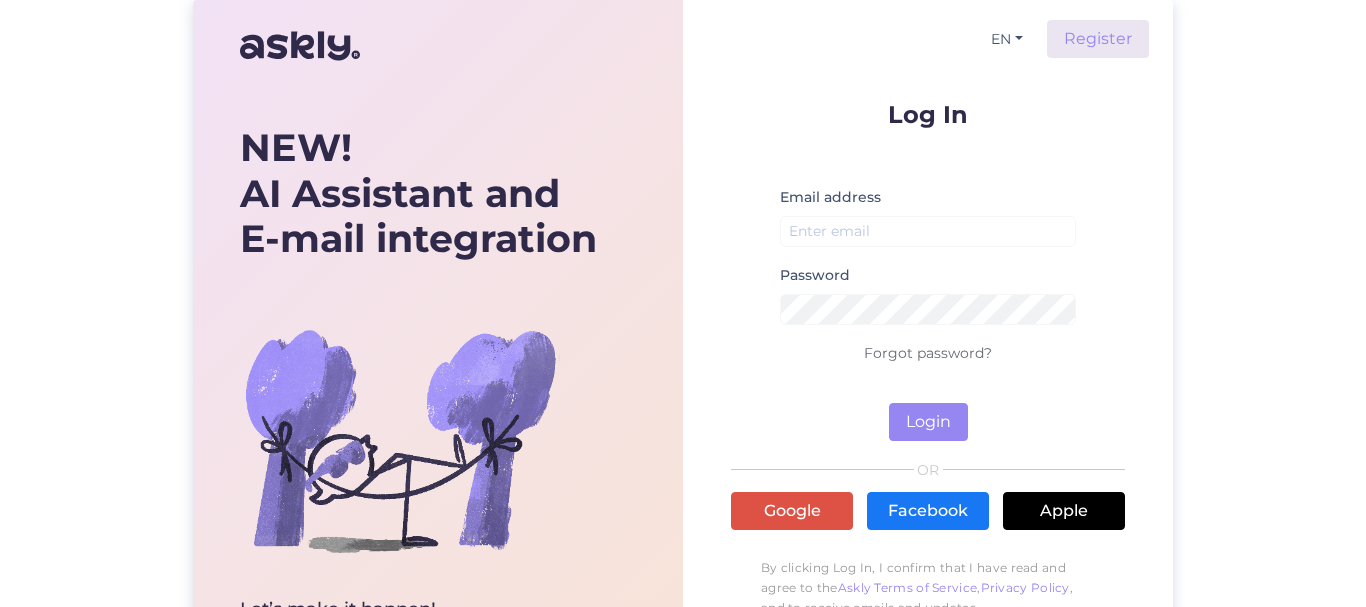 scroll, scrollTop: 0, scrollLeft: 0, axis: both 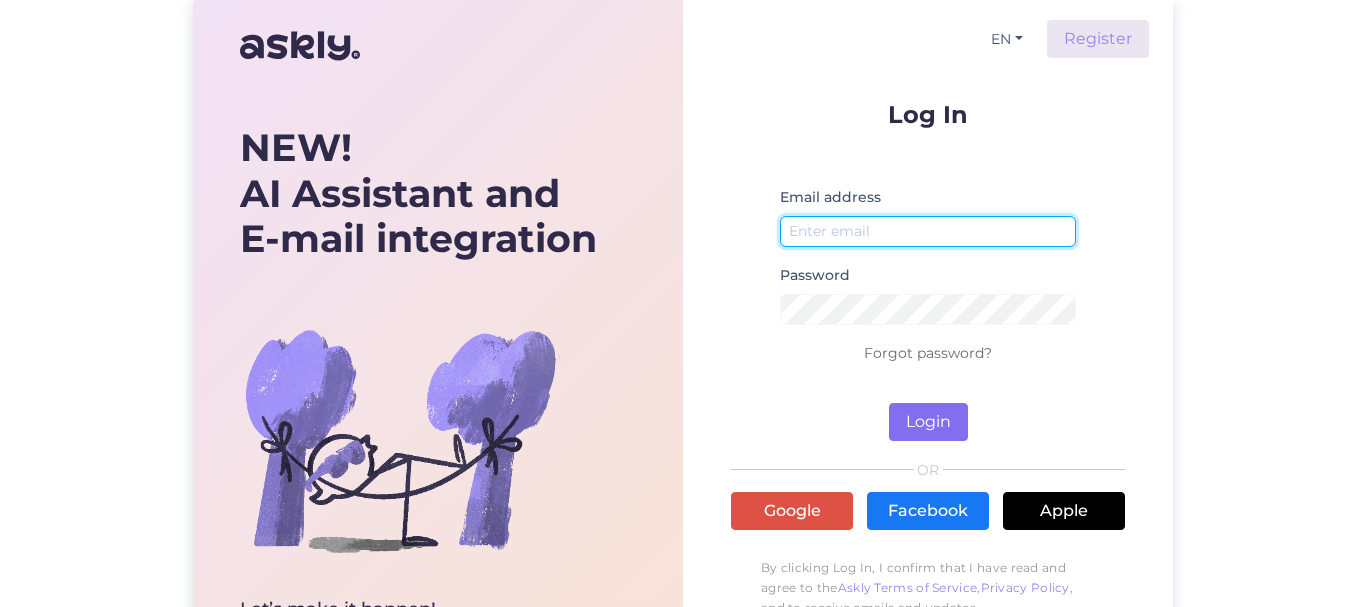 type on "[EMAIL]" 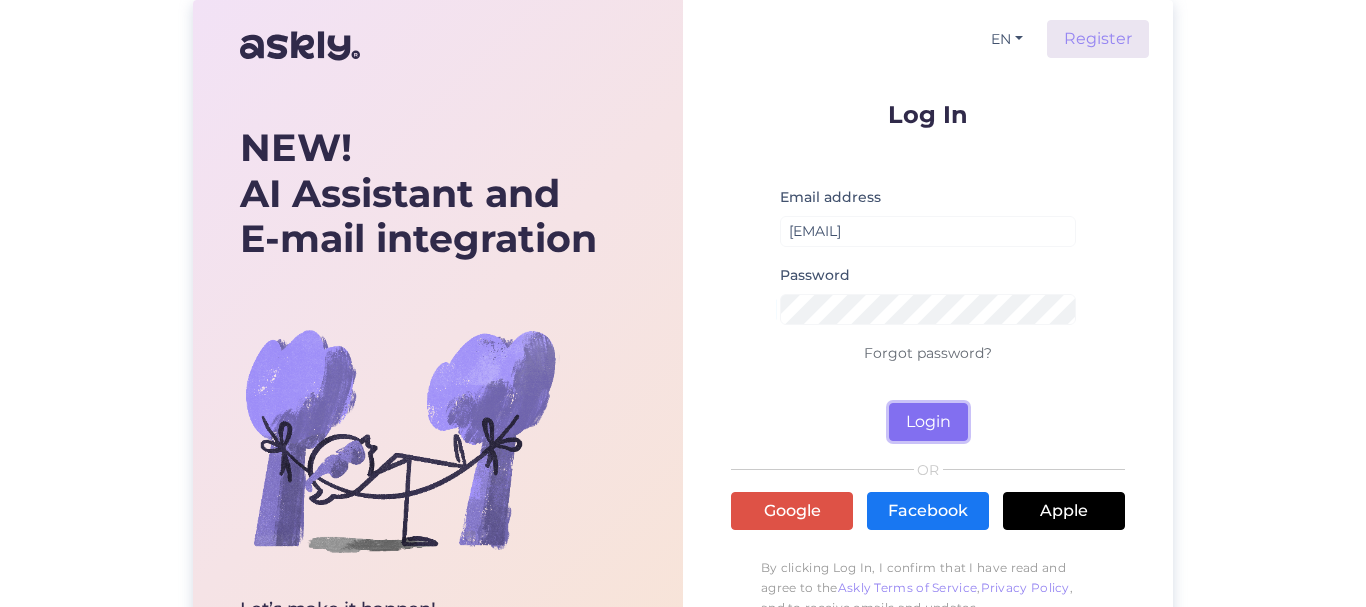 click on "Login" at bounding box center [928, 422] 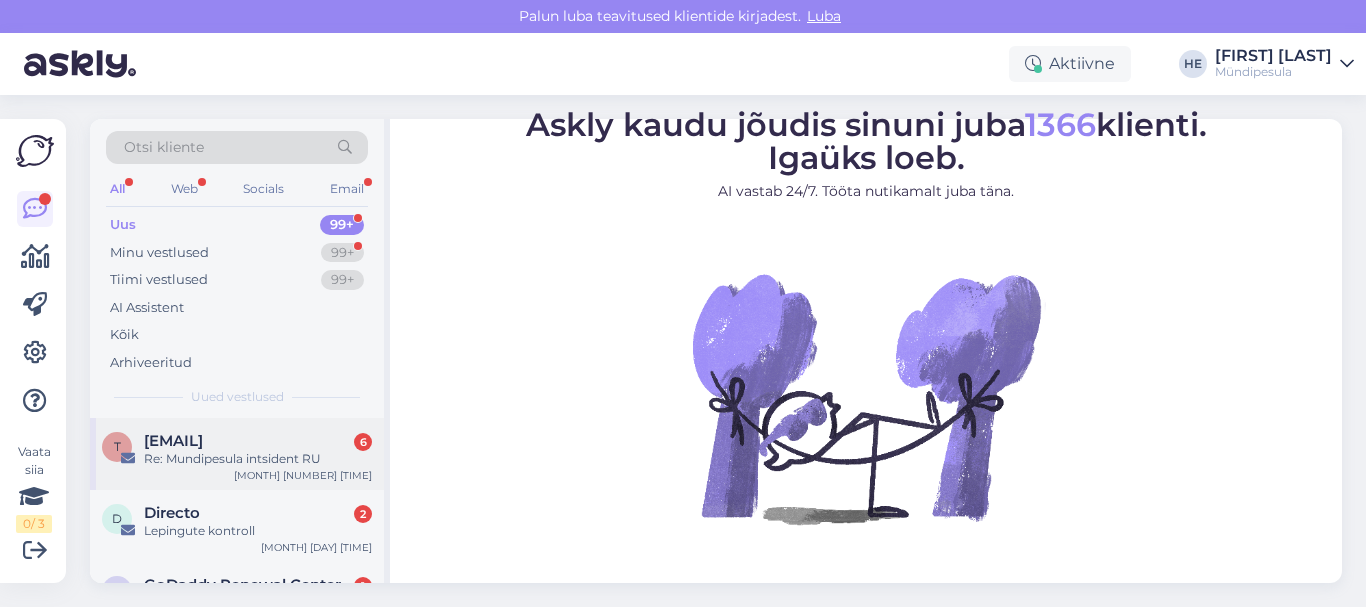 click on "[EMAIL]" at bounding box center [173, 441] 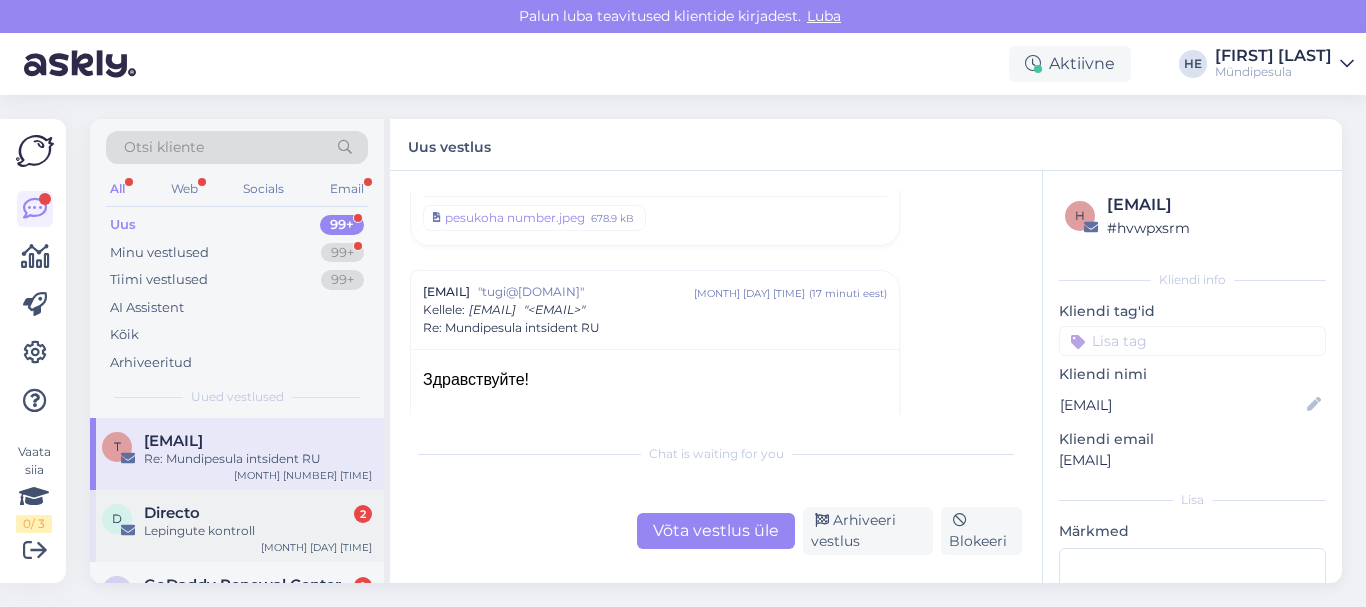 click on "Directo" at bounding box center [172, 513] 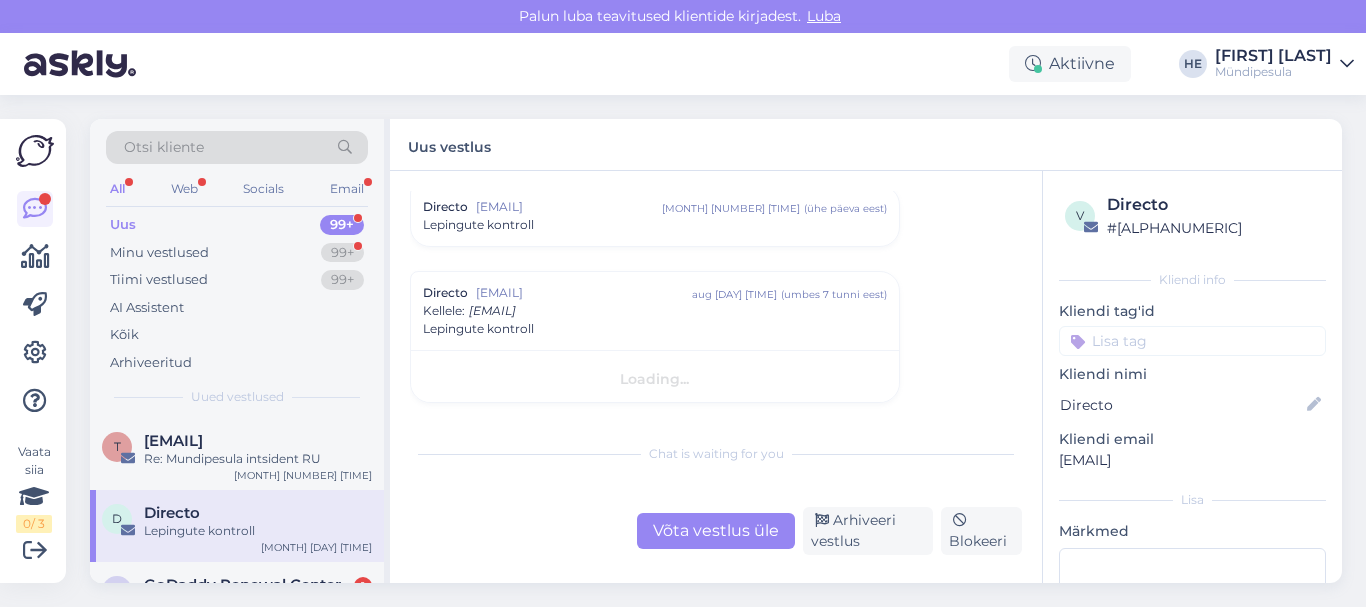 scroll, scrollTop: 8488, scrollLeft: 0, axis: vertical 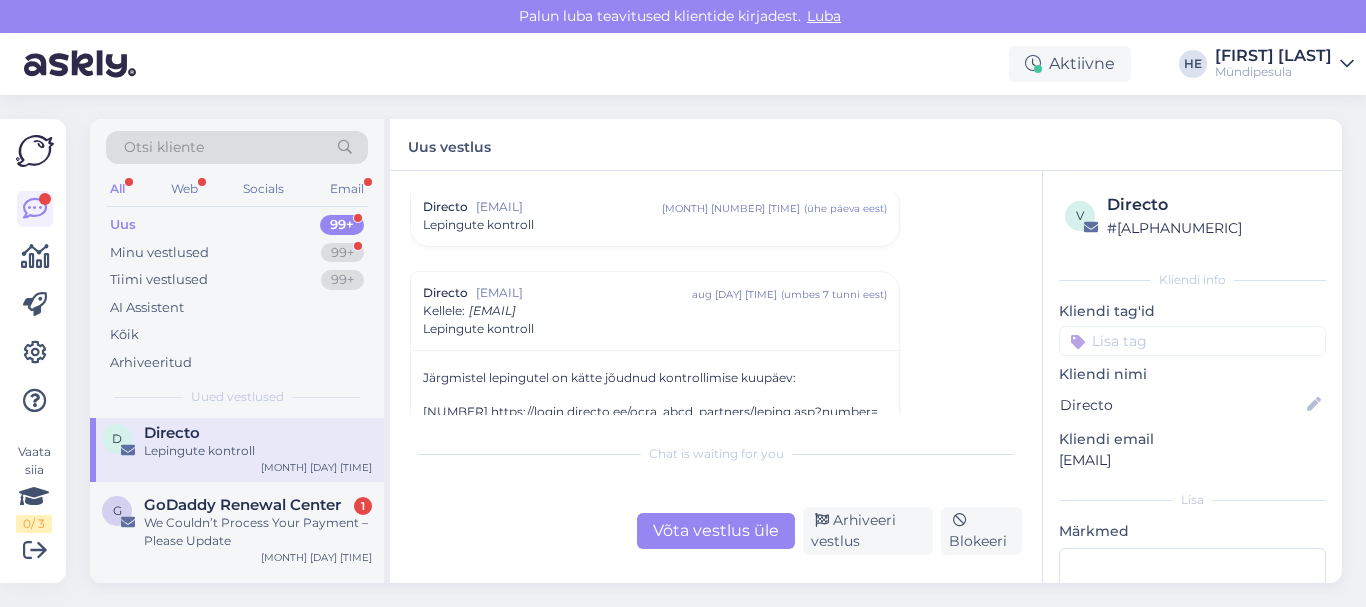 click on "We Couldn’t Process Your Payment – Please Update" at bounding box center [258, 532] 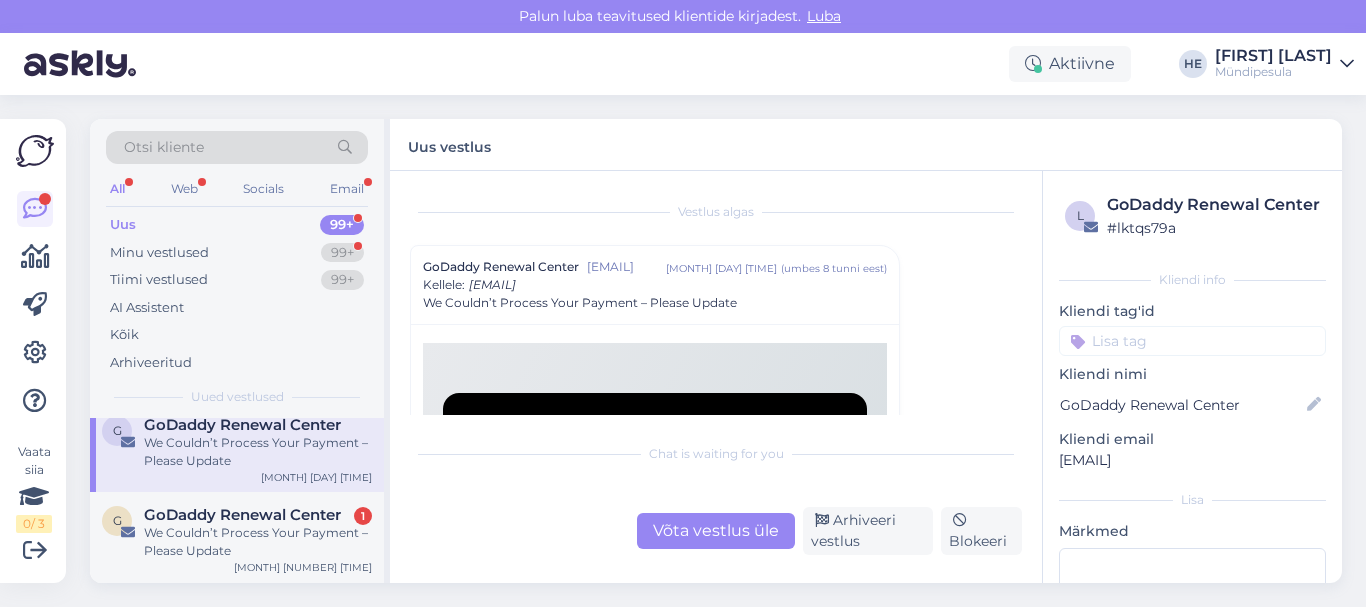 click on "GoDaddy Renewal Center" at bounding box center (242, 515) 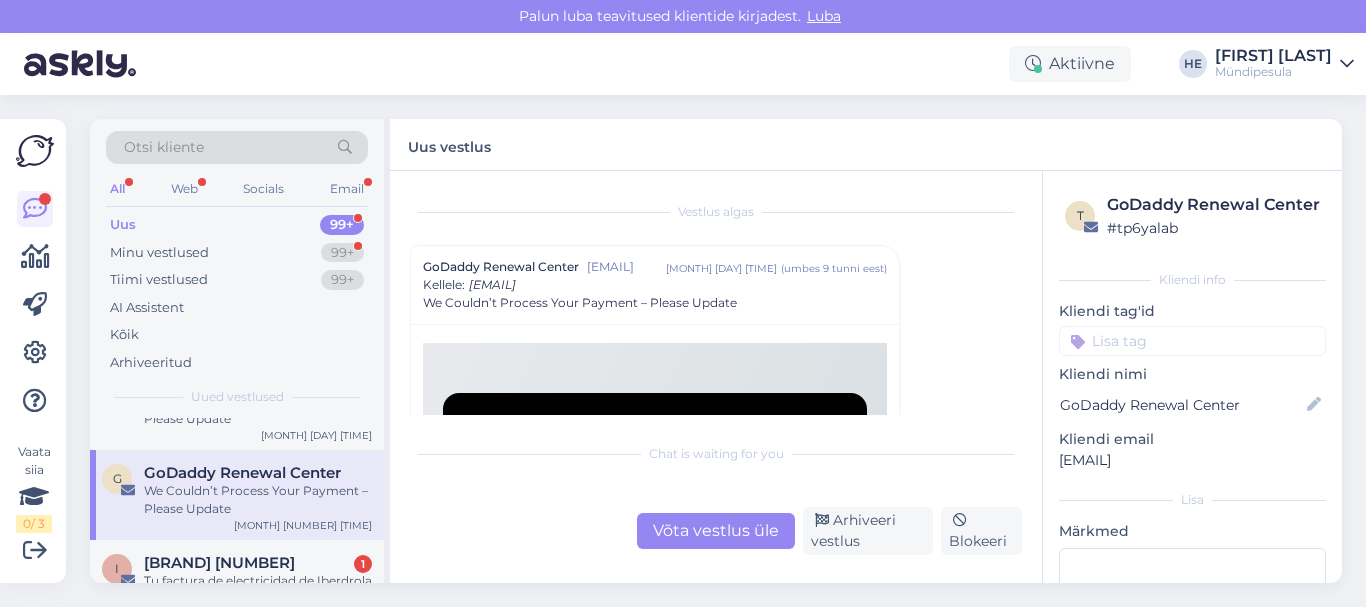 scroll, scrollTop: 240, scrollLeft: 0, axis: vertical 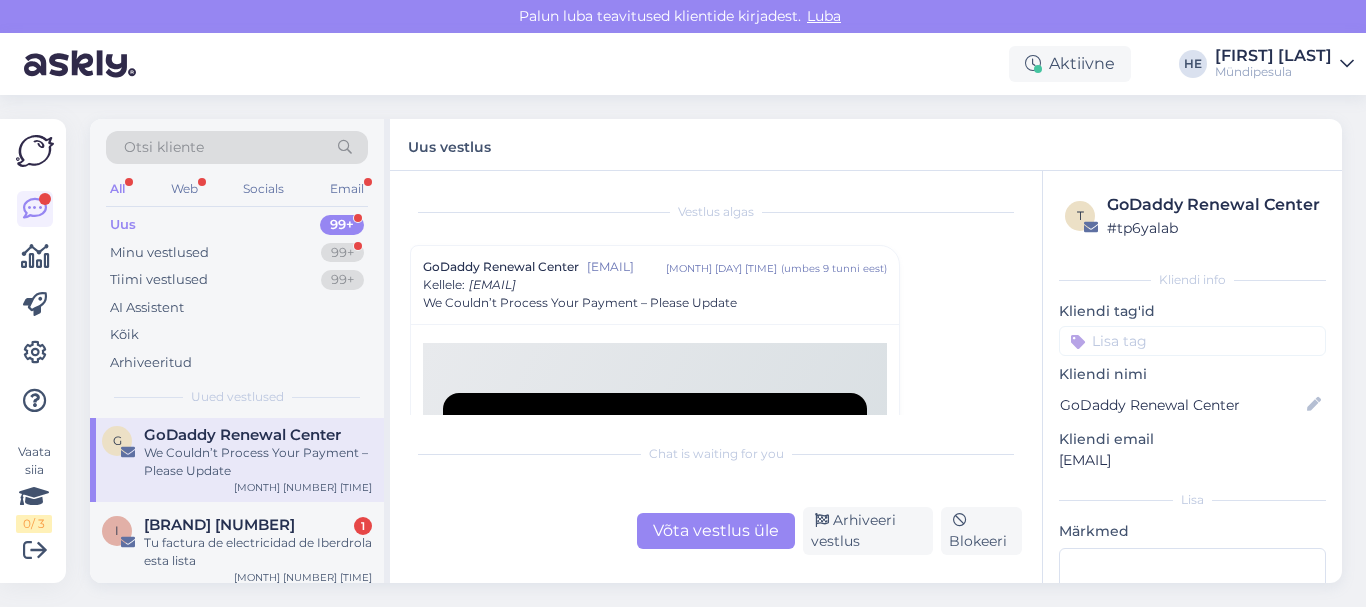 click on "[BRAND] [NUMBER]" at bounding box center (219, 525) 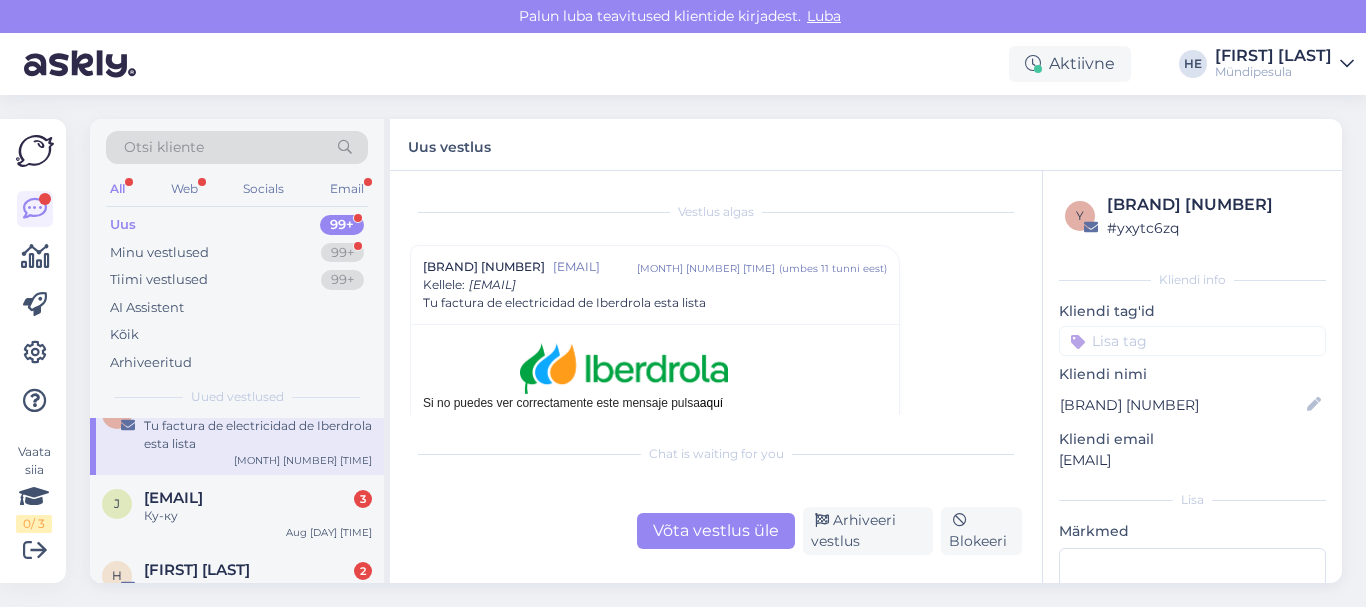 scroll, scrollTop: 360, scrollLeft: 0, axis: vertical 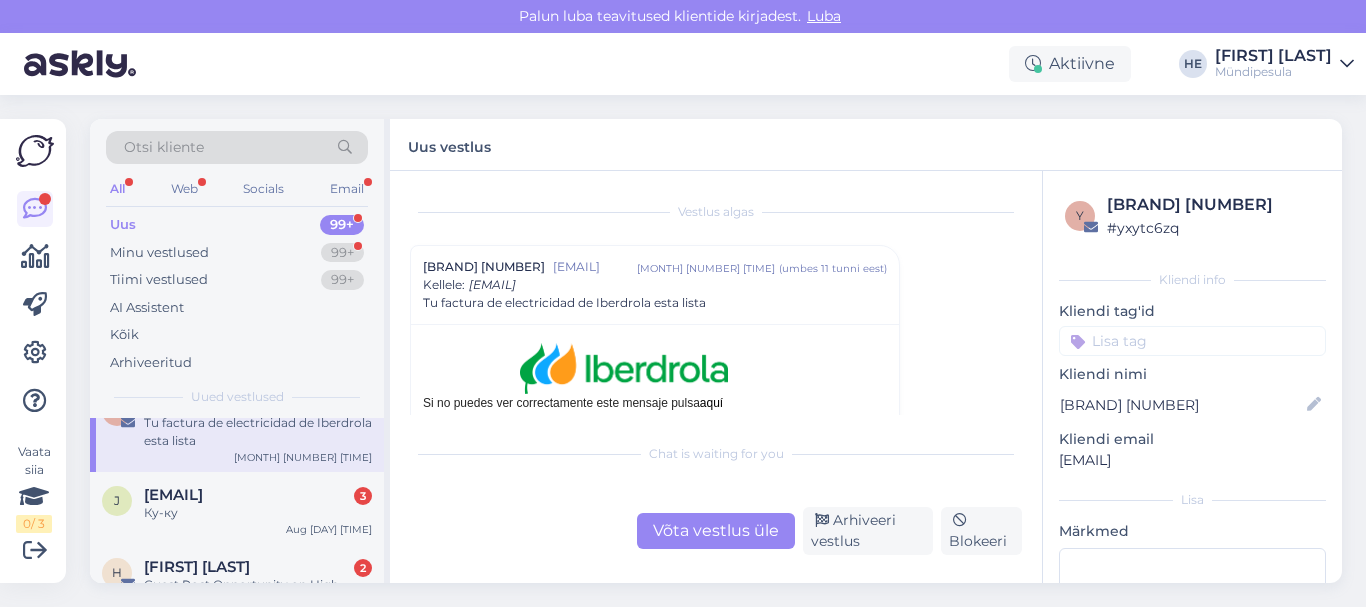 click on "Ку-ку" at bounding box center [258, 513] 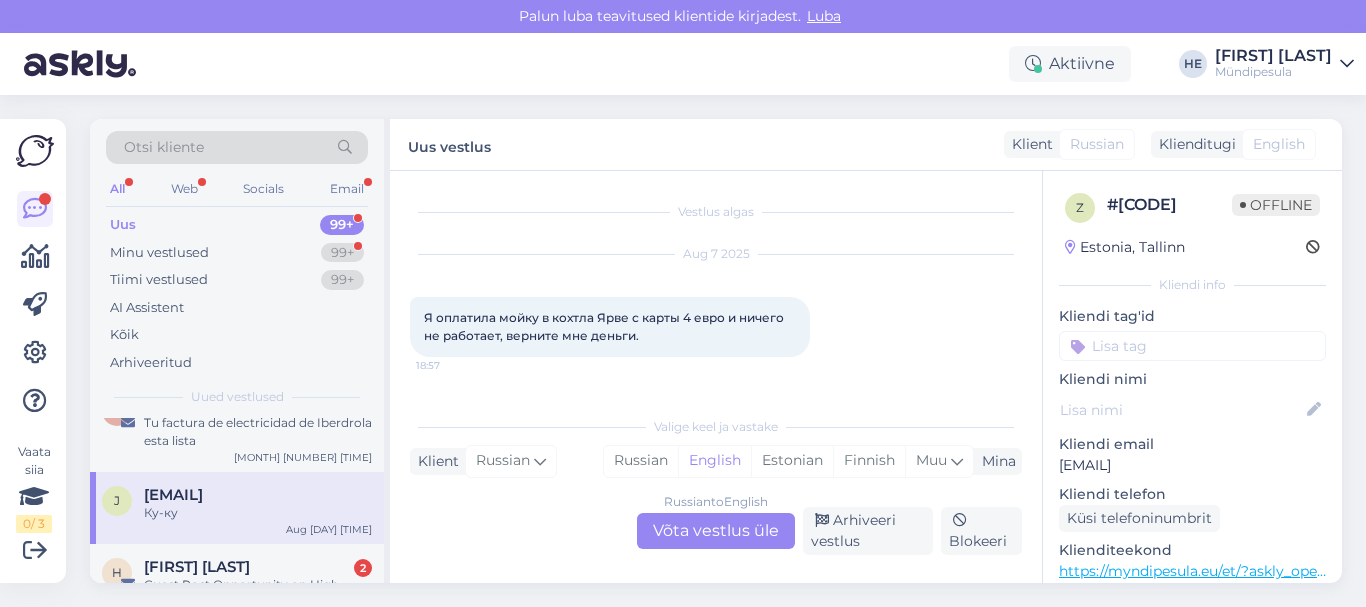 scroll, scrollTop: 290, scrollLeft: 0, axis: vertical 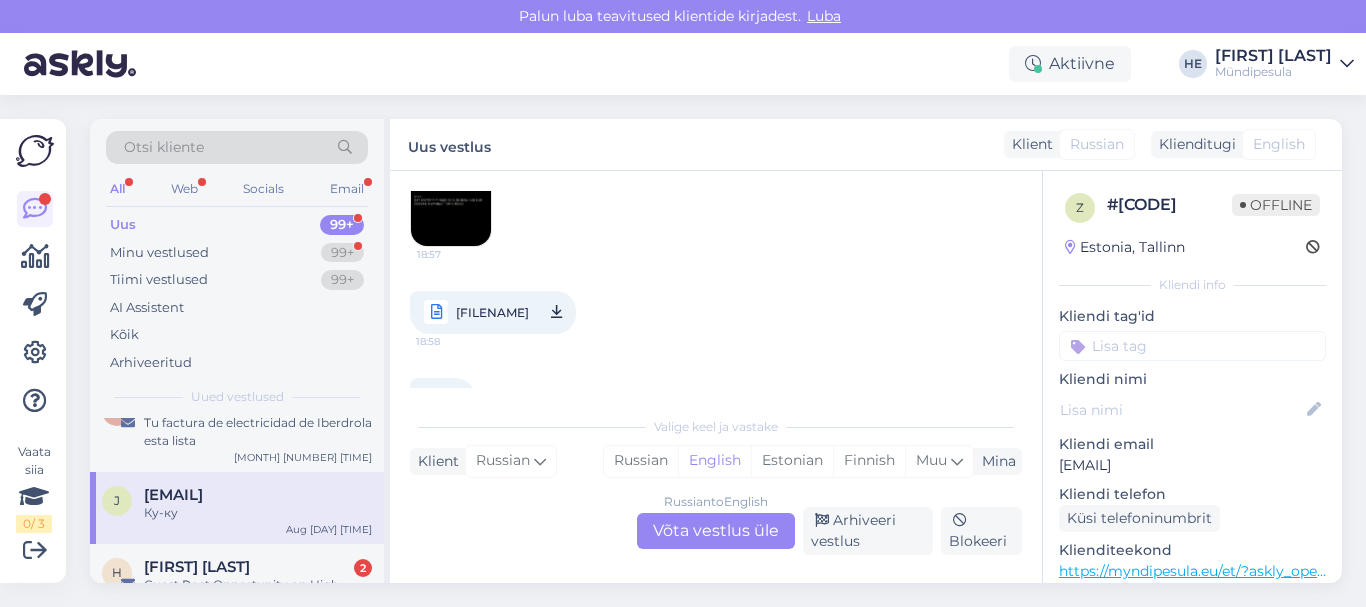 click on "Russian  to  English Võta vestlus üle" at bounding box center (716, 531) 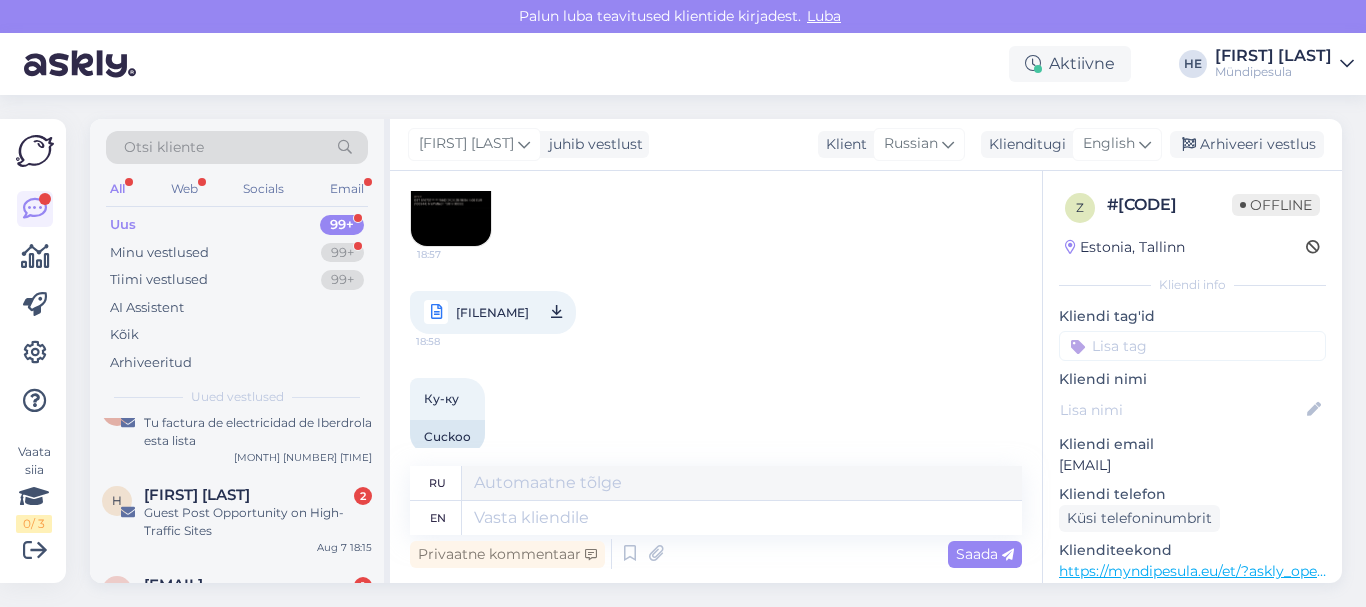 scroll, scrollTop: 0, scrollLeft: 0, axis: both 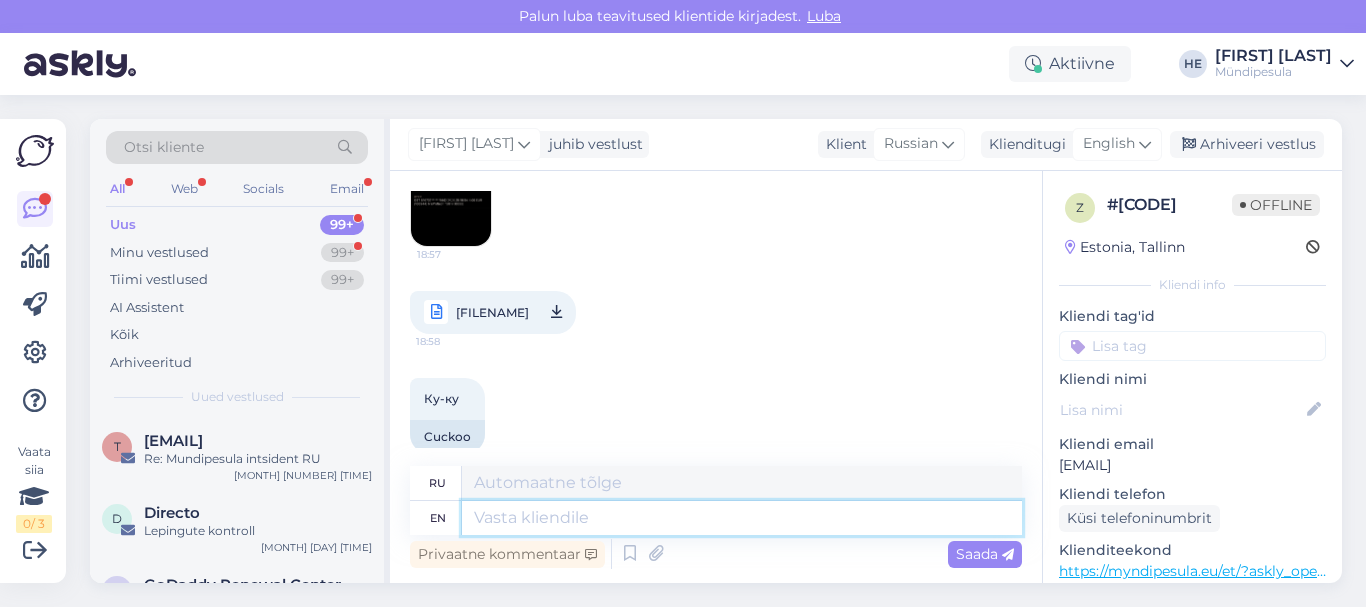 click at bounding box center [742, 518] 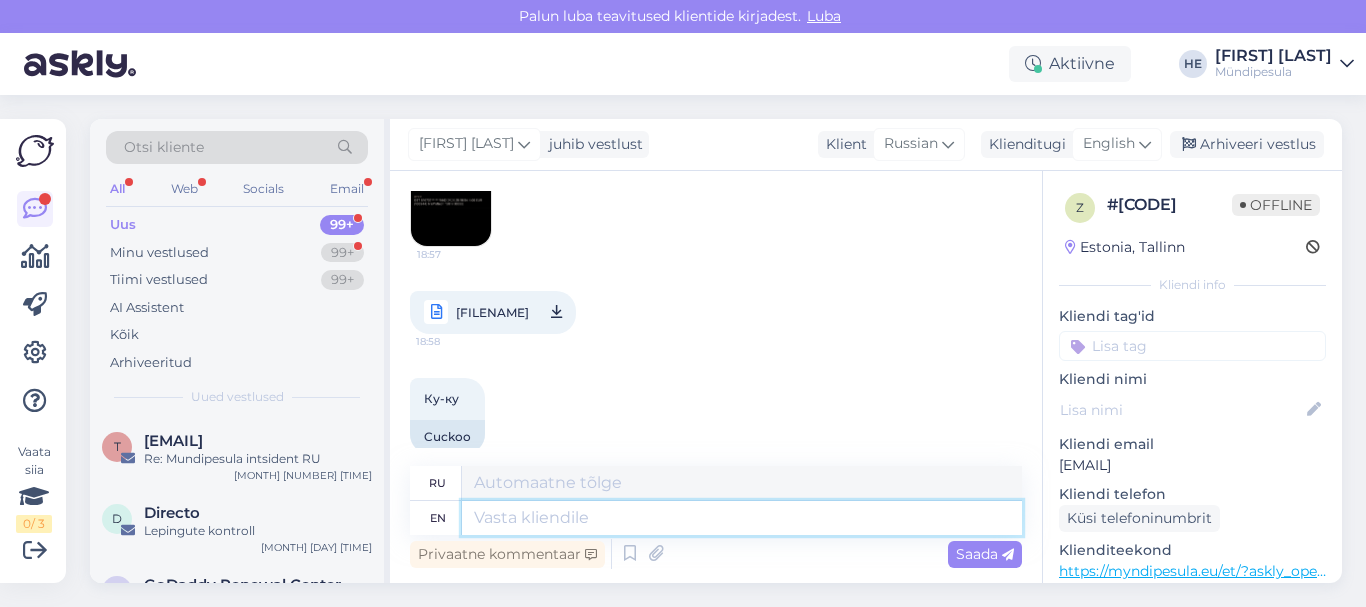 paste on "Здравствуйте!
Просим Вас заполнить форму на нашем сайте о возмещении средств.
https://myndipesula.eu/et/kontakt/
Извините за неудобства.
С уважением,
Mündipesula tugi" 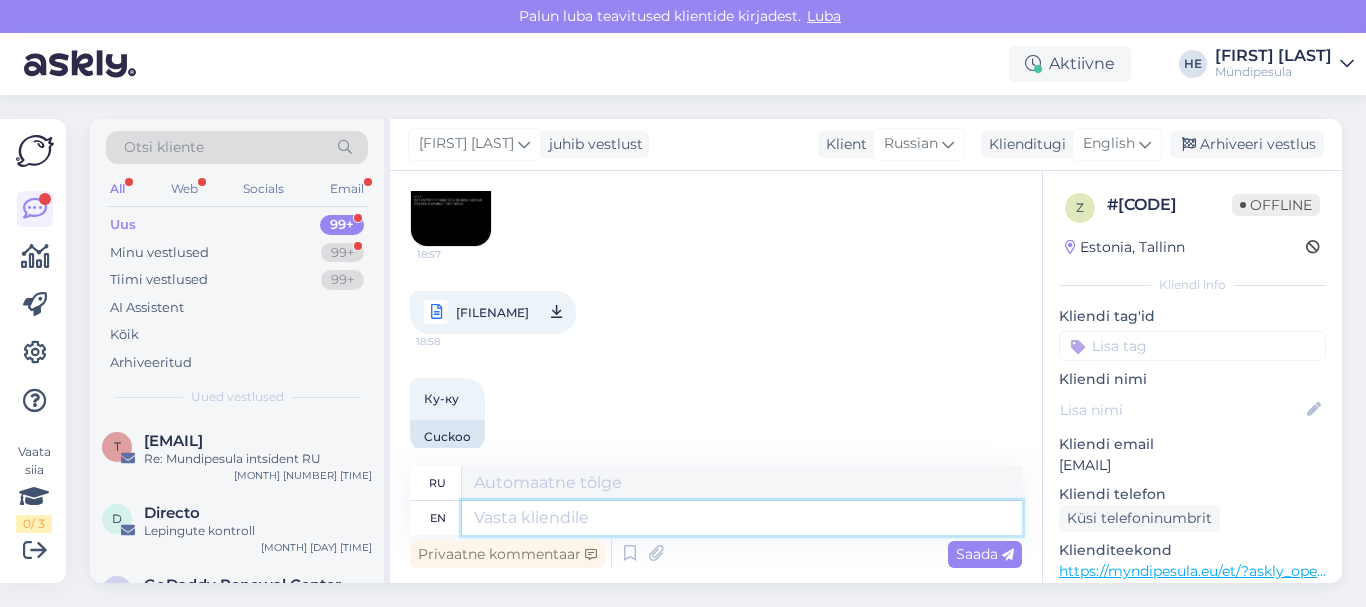 type on "Здравствуйте!
Просим Вас заполнить форму на нашем сайте о возмещении средств.
https://myndipesula.eu/et/kontakt/
Извините за неудобства.
С уважением,
Mündipesula tugi" 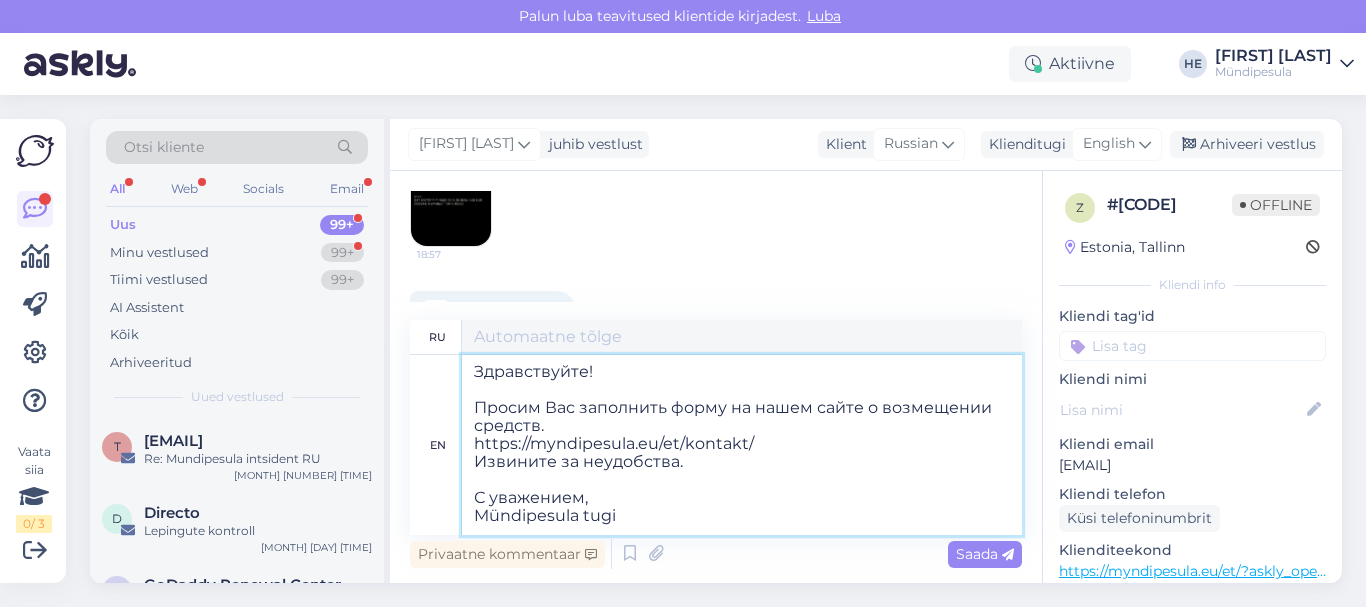 scroll, scrollTop: 8, scrollLeft: 0, axis: vertical 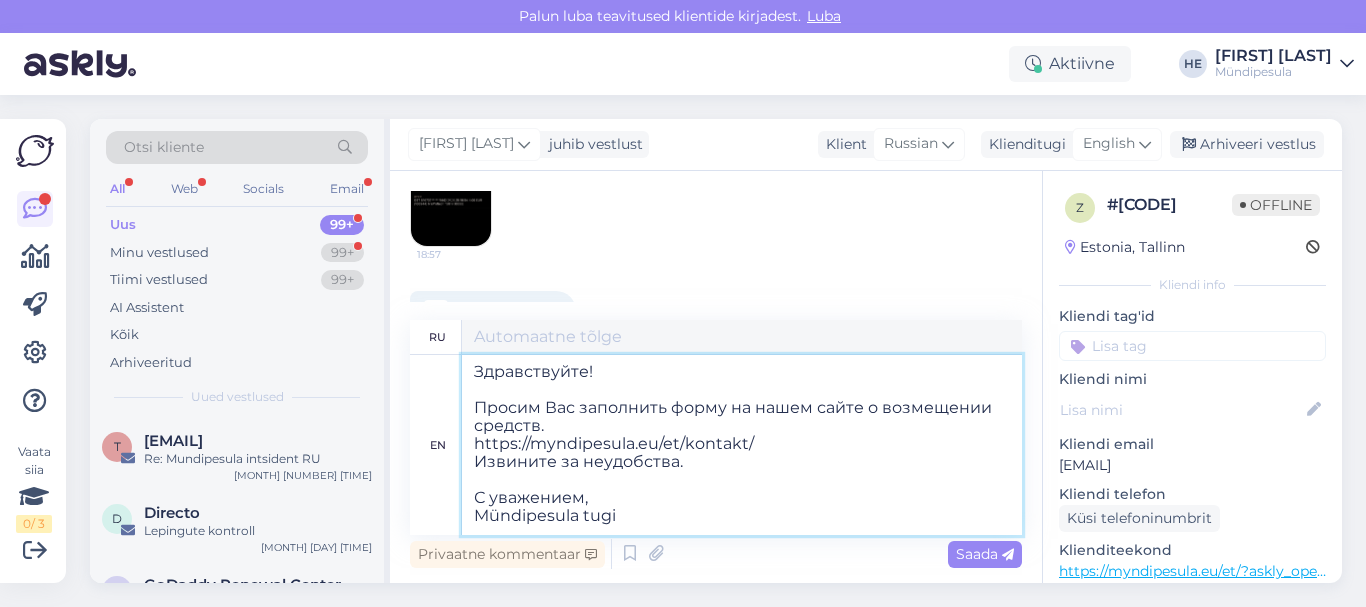 type on "Здравствуйте!
Просим Вас заполнить форму на нашем сайте о возмещении средств.
https://myndipesula.eu/et/kontakt/
Извините за неудобства.
С уважением,
Mündipesula tugi" 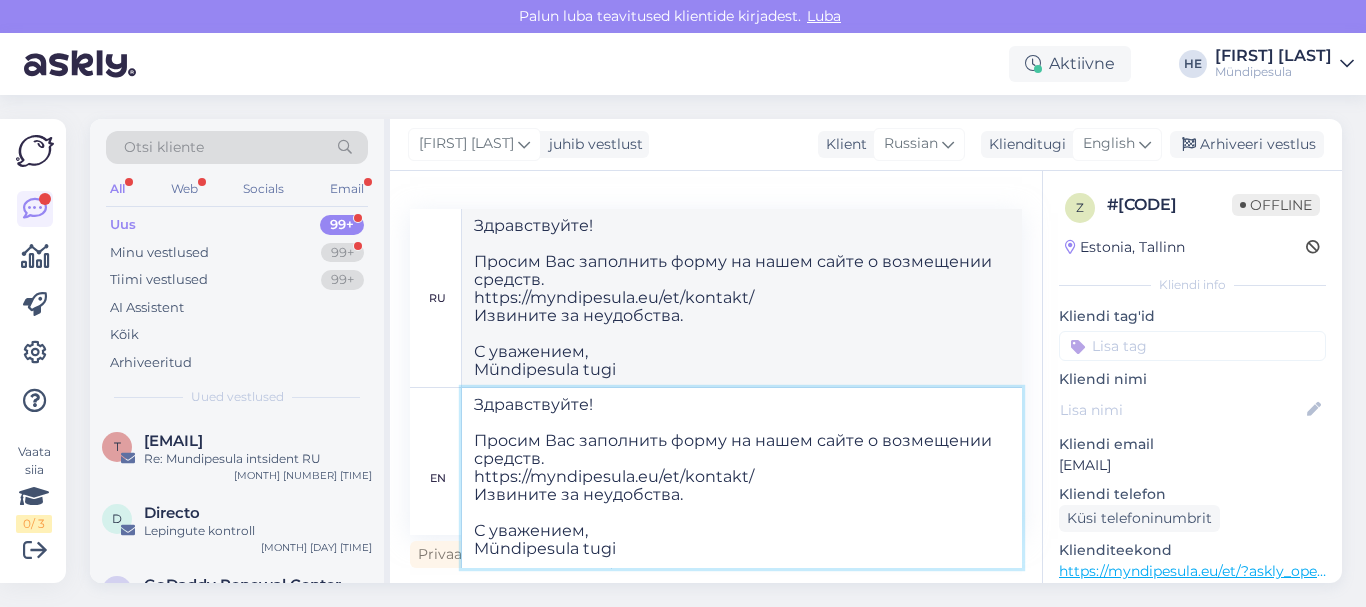 type on "Здравствуйте!
Просим Вас заполнить форму на нашем сайте о возмещении средств.
https://myndipesula.eu/et/kontakt/
Извините за неудобства.
С уважением,
Mündipesula tugi" 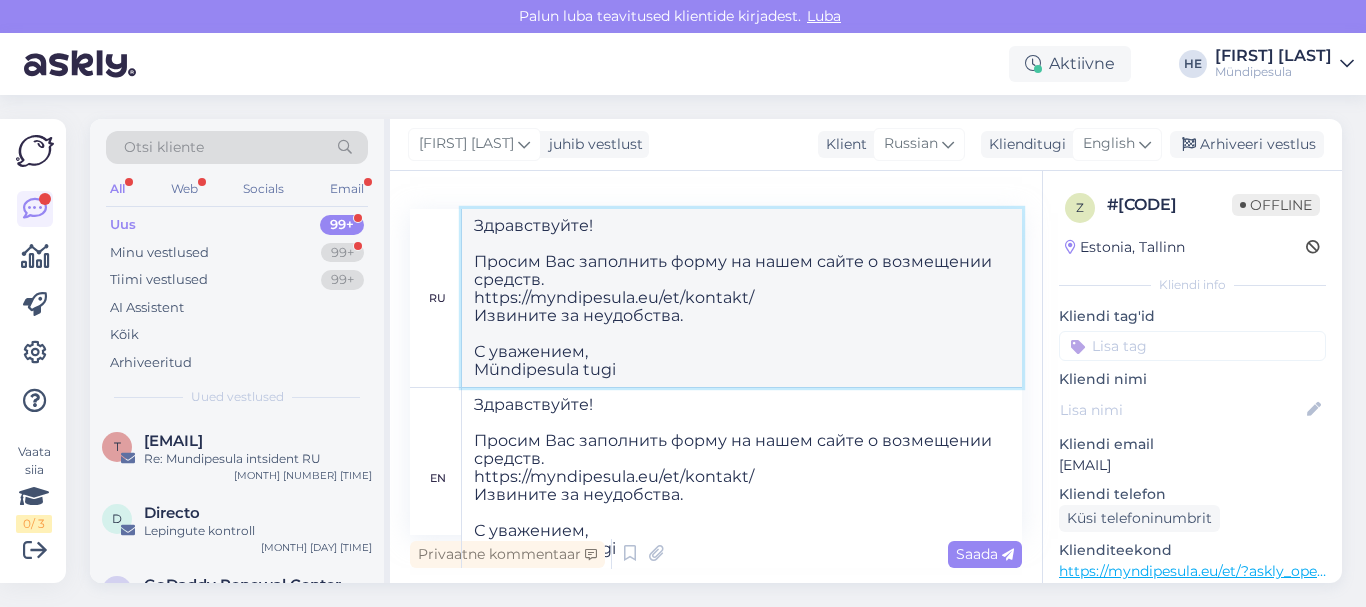 click on "Здравствуйте!
Просим Вас заполнить форму на нашем сайте о возмещении средств.
https://myndipesula.eu/et/kontakt/
Извините за неудобства.
С уважением,
Mündipesula tugi" at bounding box center [742, 298] 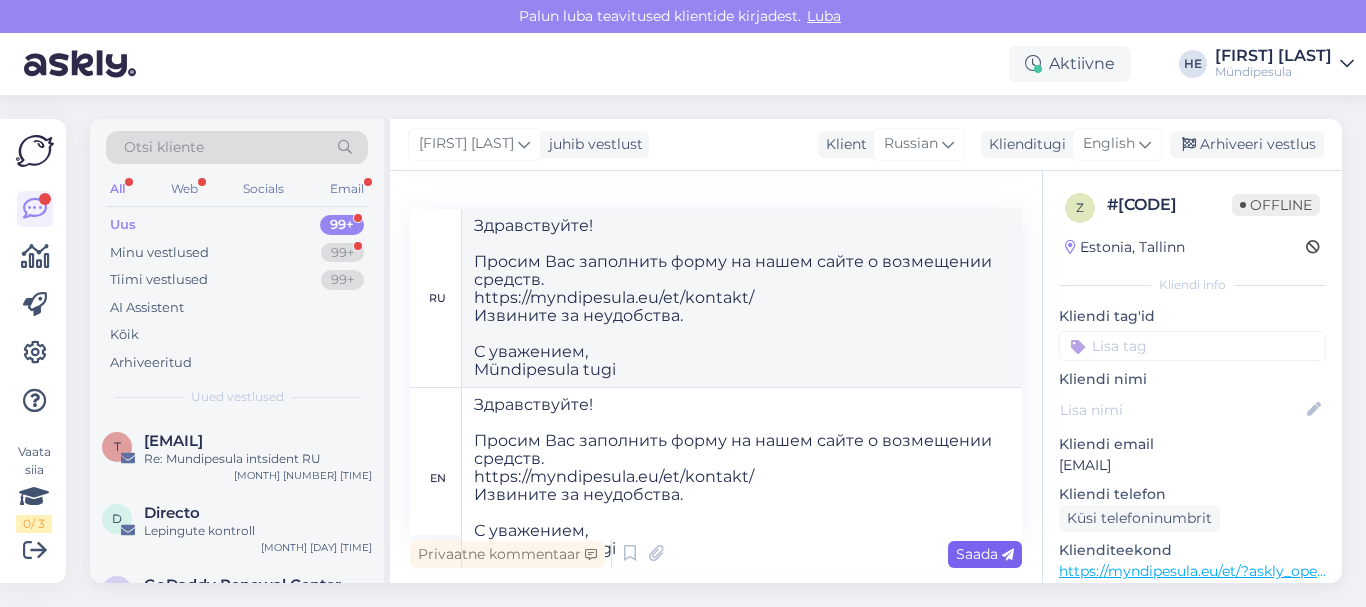 click on "Saada" at bounding box center (985, 554) 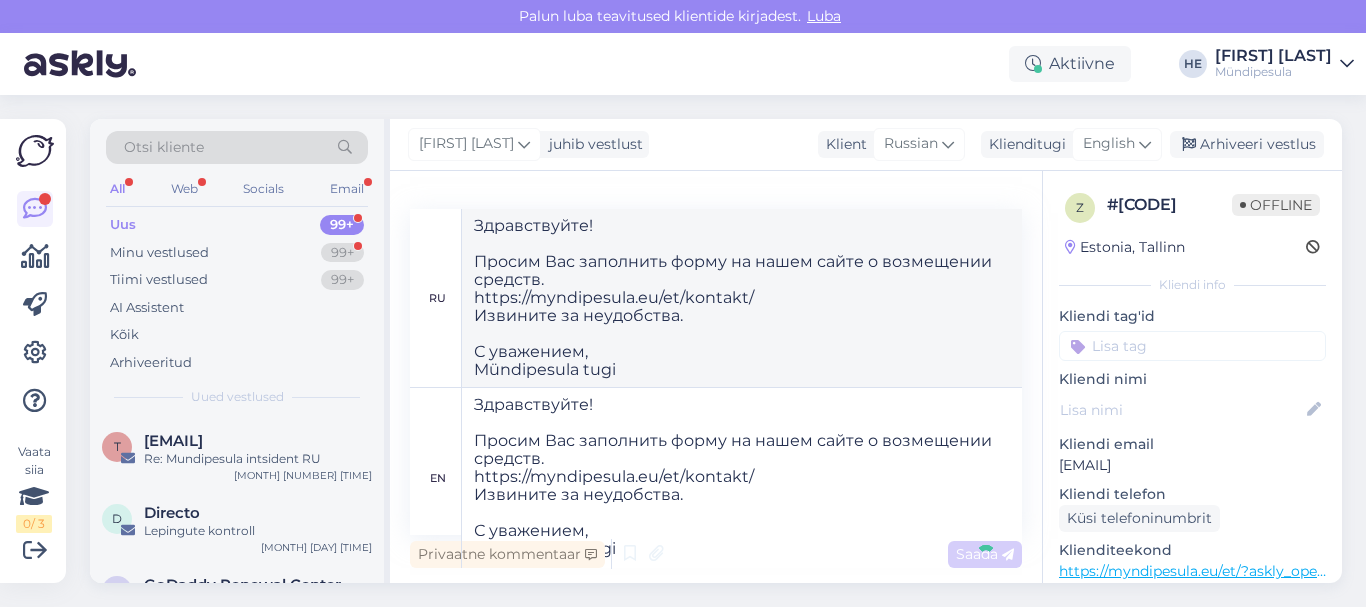 type 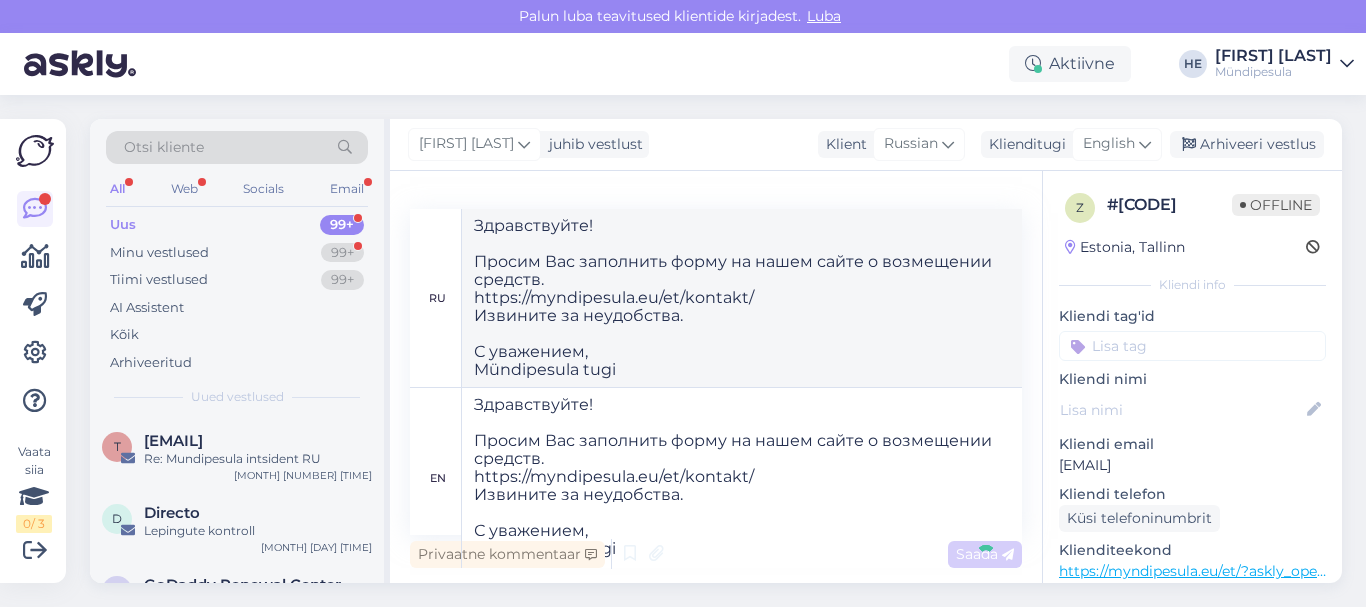 type 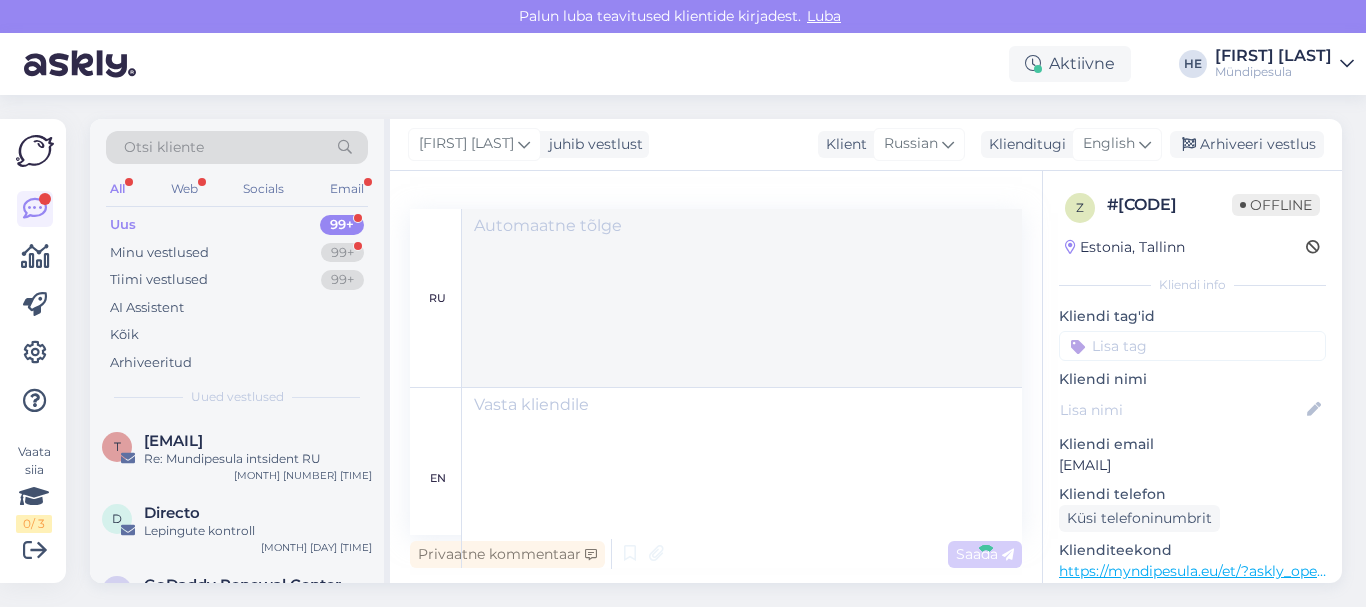 scroll, scrollTop: 766, scrollLeft: 0, axis: vertical 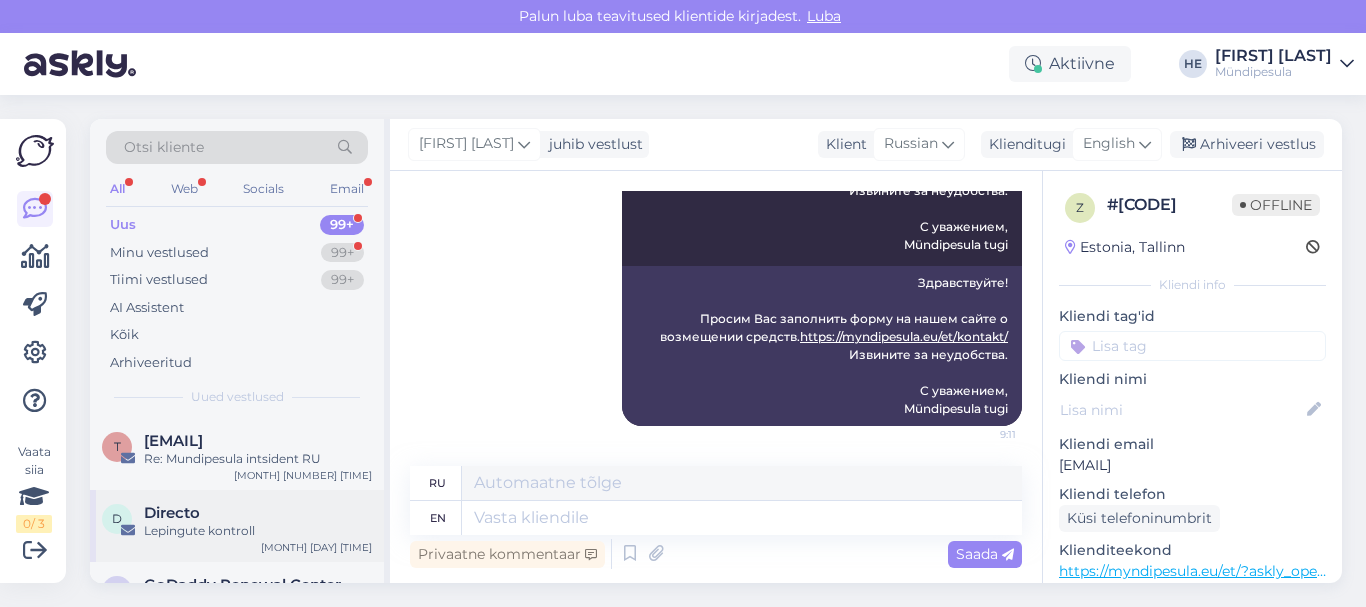 click on "Directo" at bounding box center (172, 513) 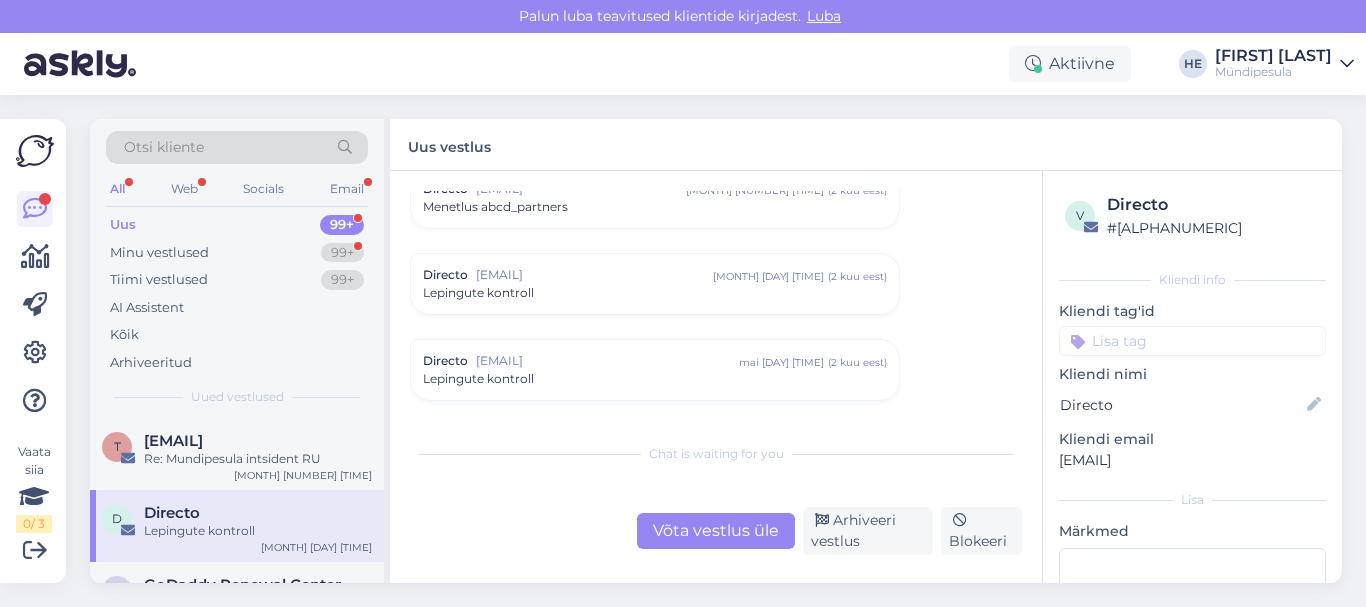 scroll, scrollTop: 8568, scrollLeft: 0, axis: vertical 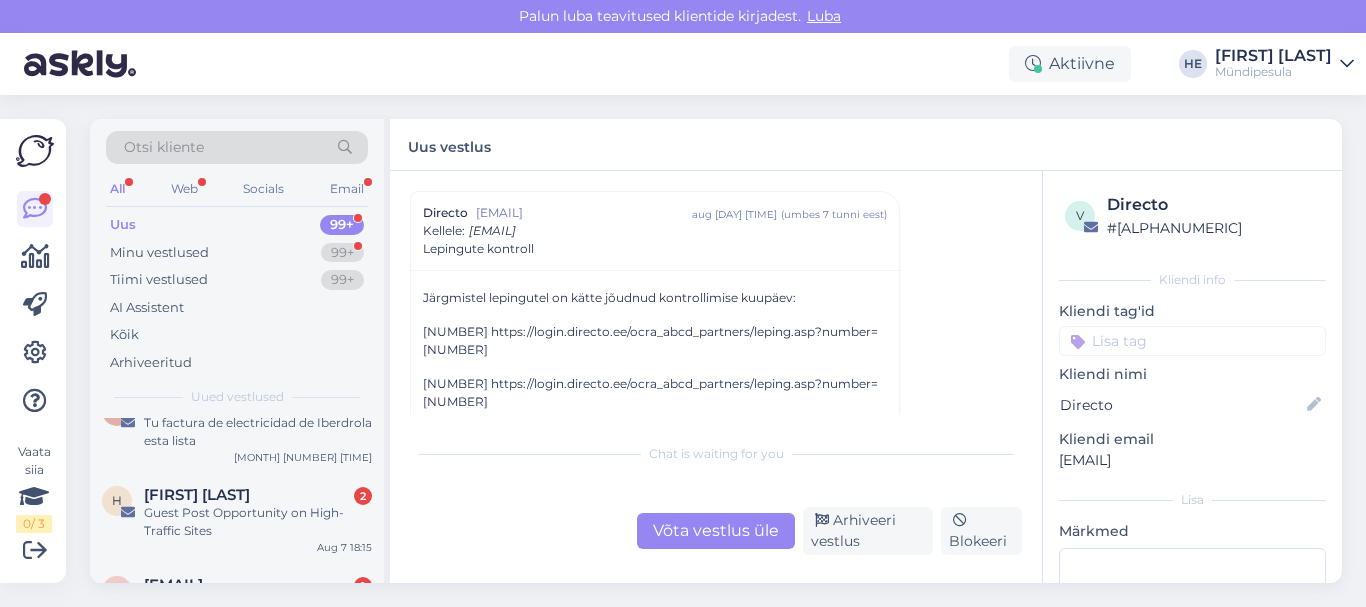 click on "Guest Post Opportunity on High-Traffic Sites" at bounding box center (258, 522) 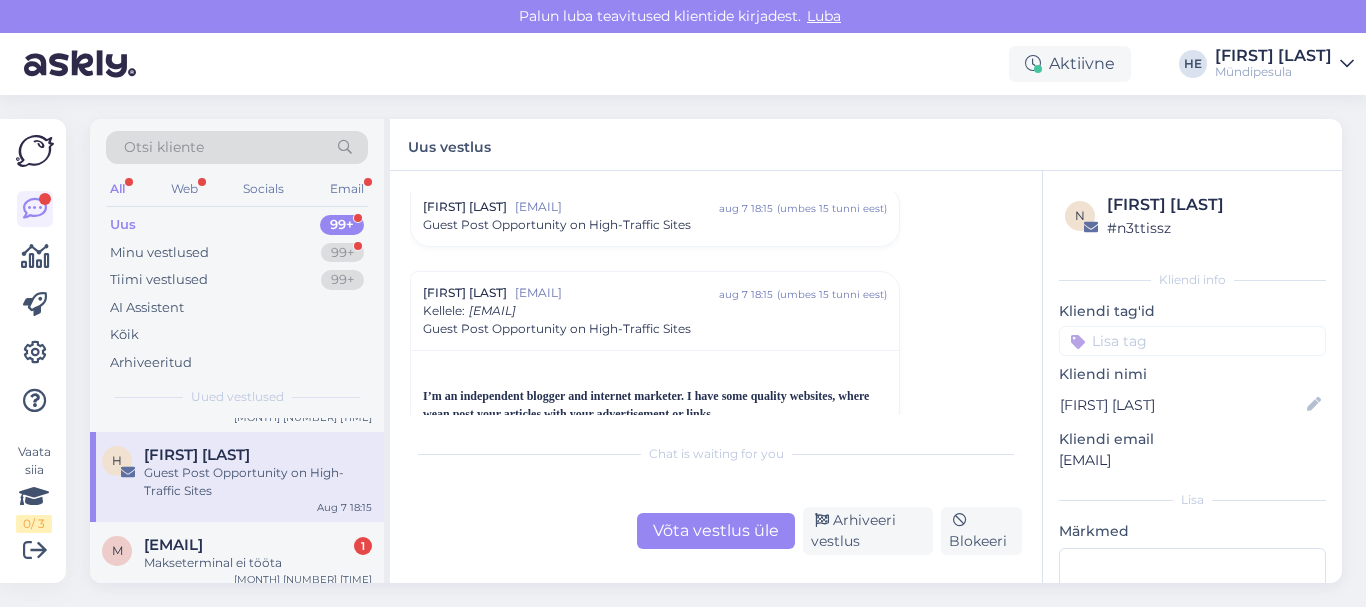 scroll, scrollTop: 440, scrollLeft: 0, axis: vertical 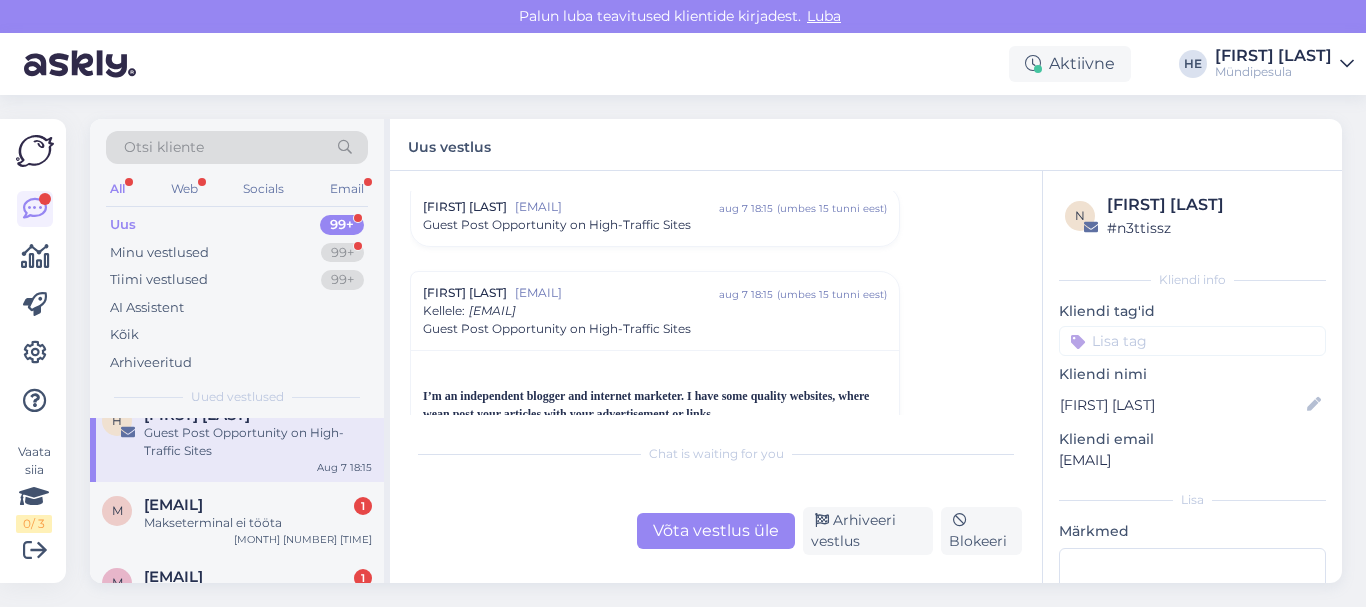click on "Makseterminal ei tööta" at bounding box center [258, 523] 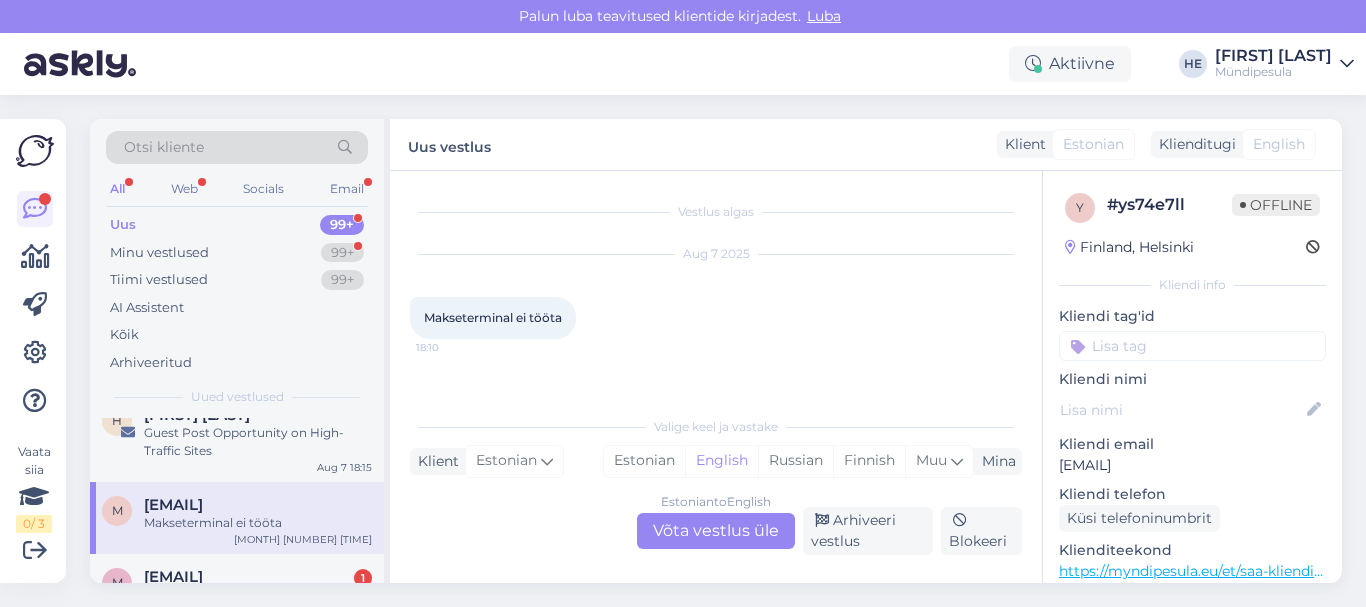 click on "Estonian  to  English Võta vestlus üle" at bounding box center [716, 531] 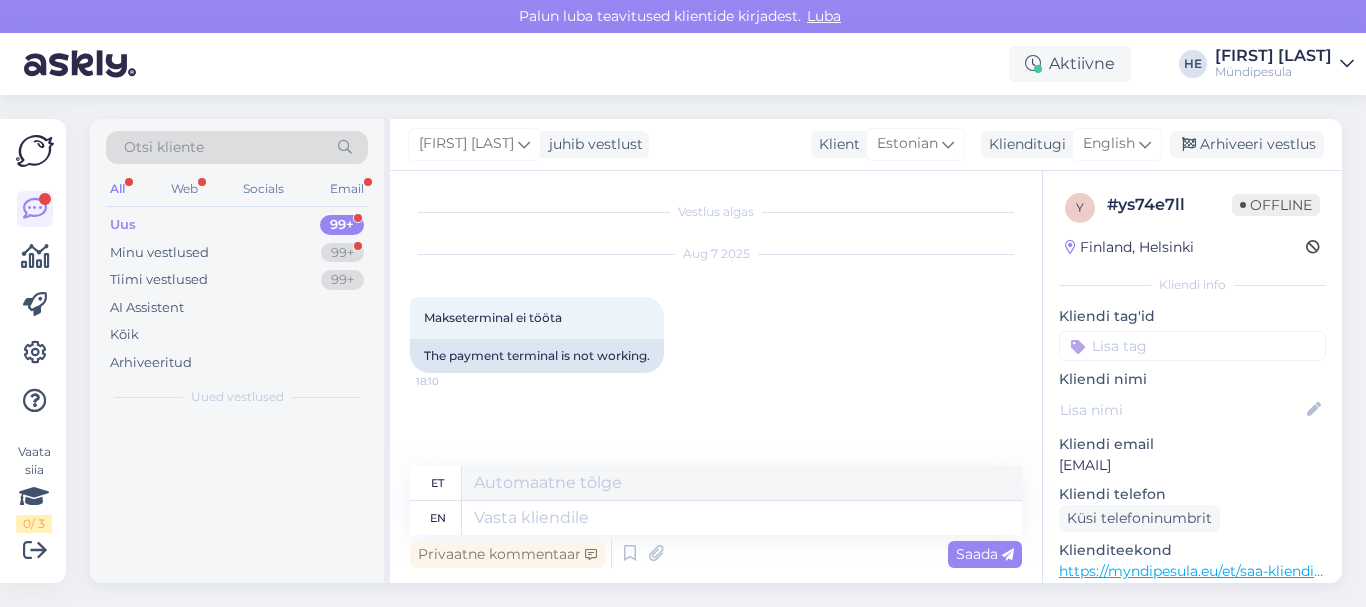 scroll, scrollTop: 0, scrollLeft: 0, axis: both 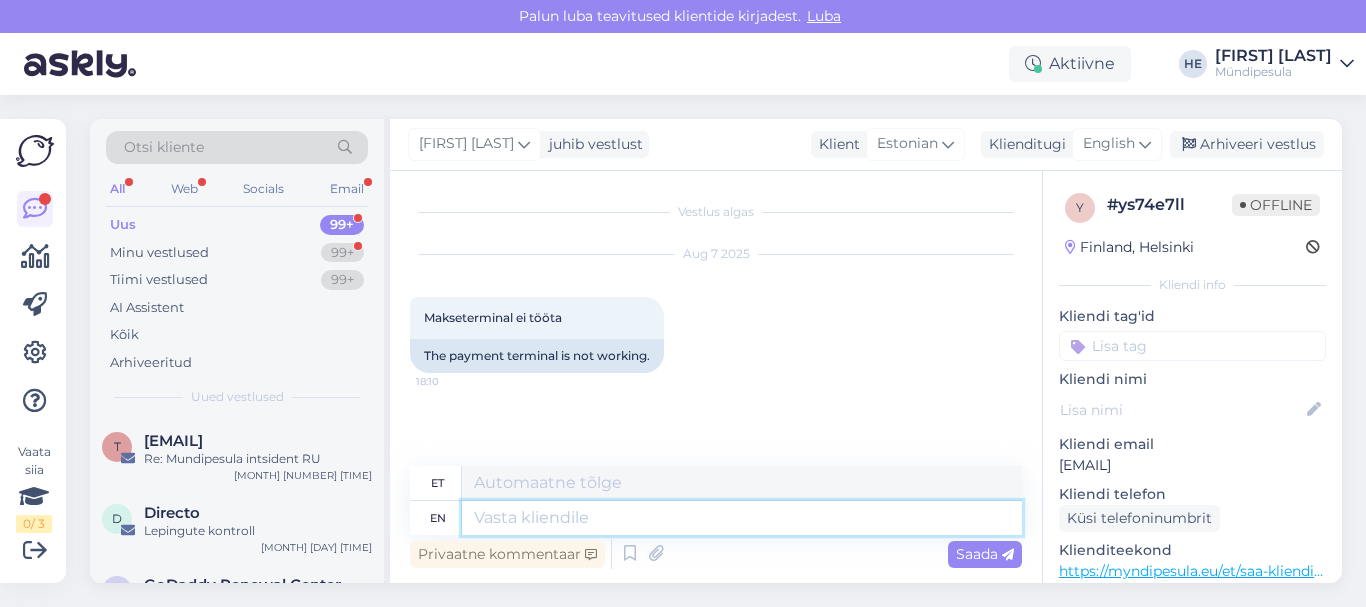 click at bounding box center [742, 518] 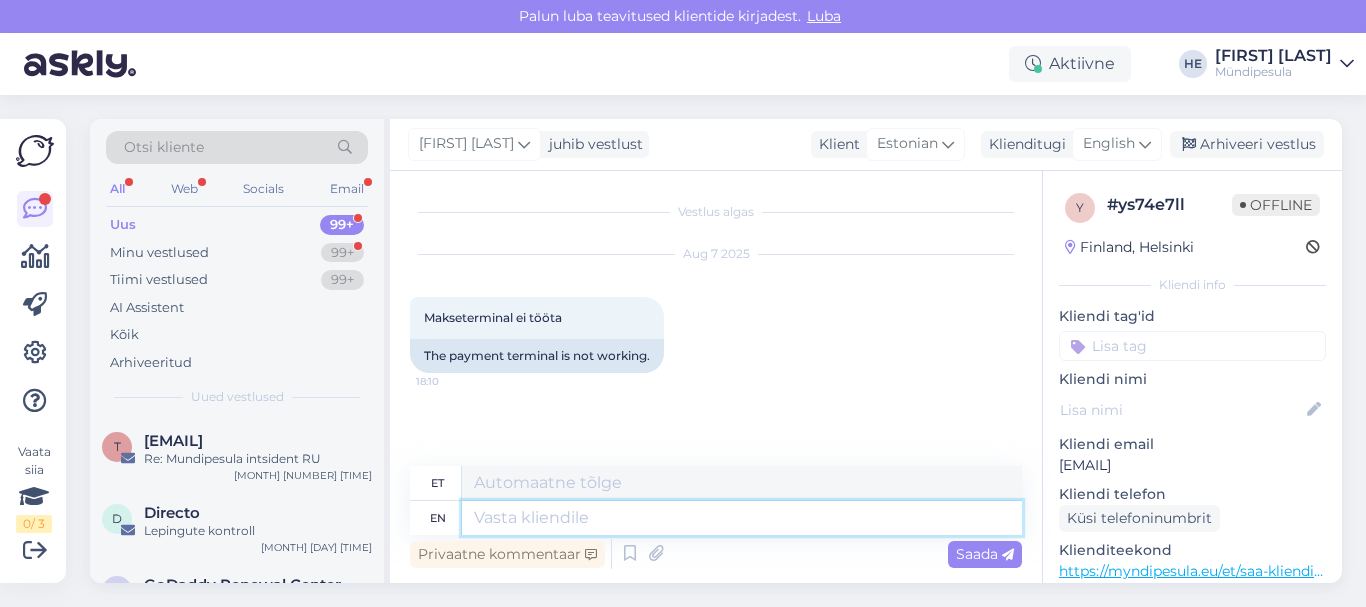 paste on "Tere
Palun täitke meie kodulehel olev vorm intsidenti kohta, et saaksime Teile raha tagastada.
https://myndipesula.eu/et/kontakt/
Vabandame ebamugavuste pärast.
Lugupidamisega
Mündipesula tugi" 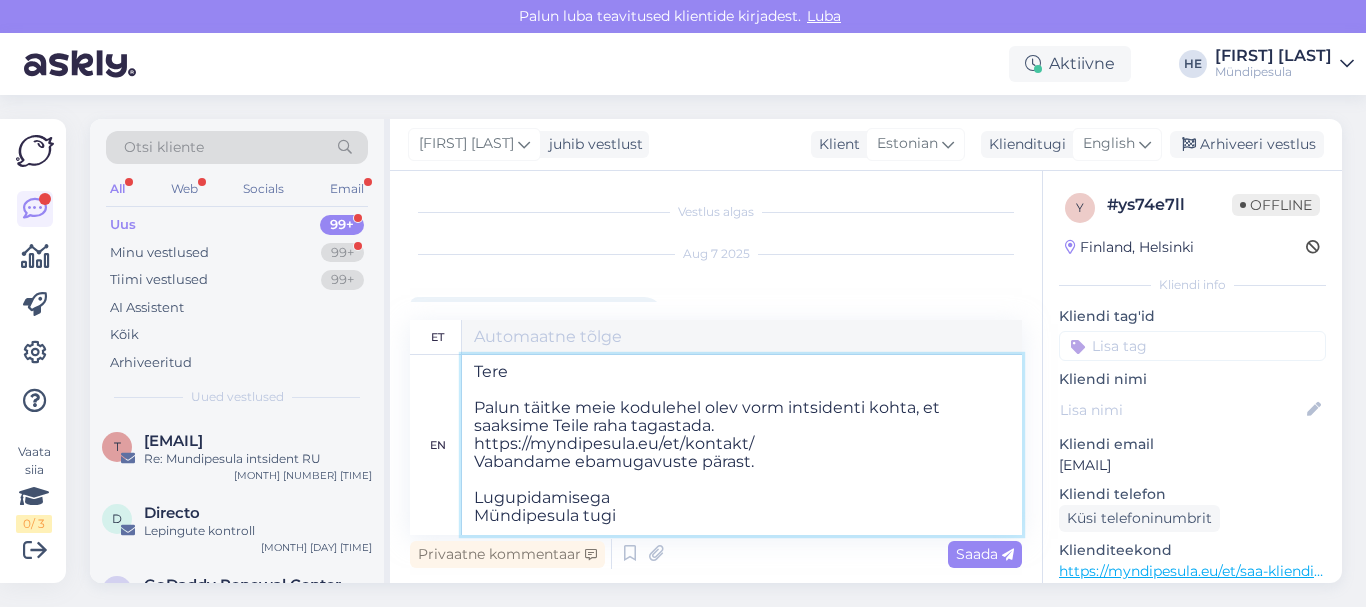 scroll, scrollTop: 8, scrollLeft: 0, axis: vertical 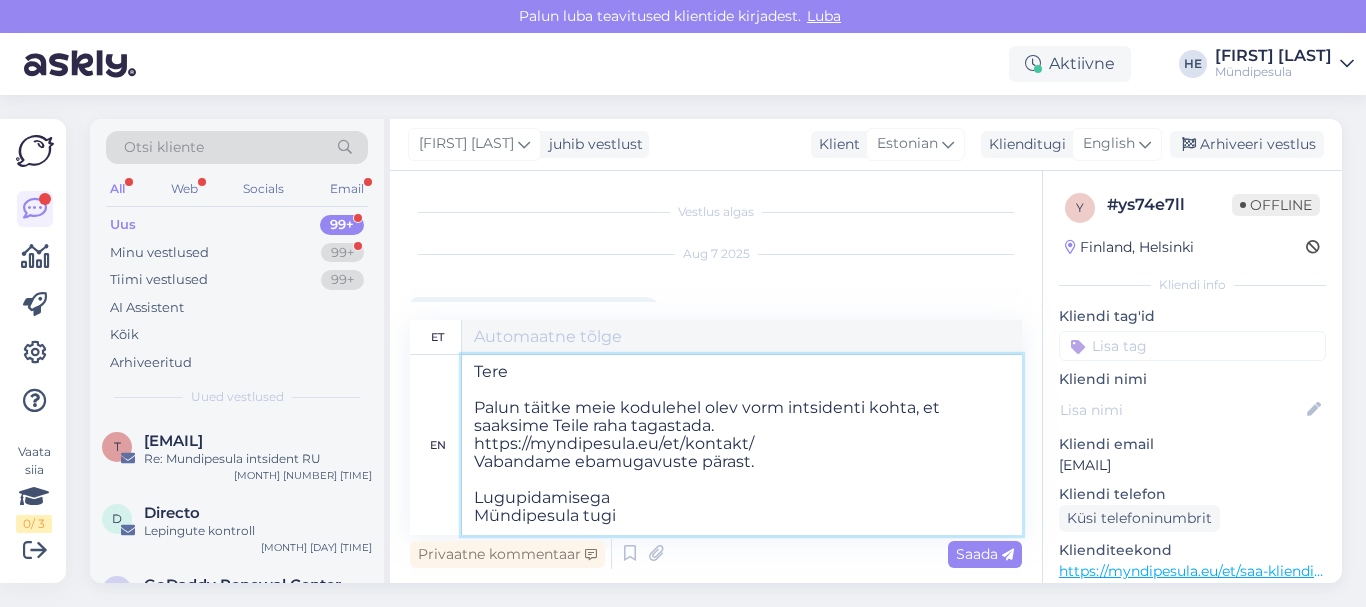 type on "Tere
Palun täitke meie kodulehel olev vorm intsidenti kohta, et saaksime Teile raha tagastada.
https://myndipesula.eu/et/kontakt/
Vabandame tasutauste pärast.
Lugupidamisega
Mündipesula tugi" 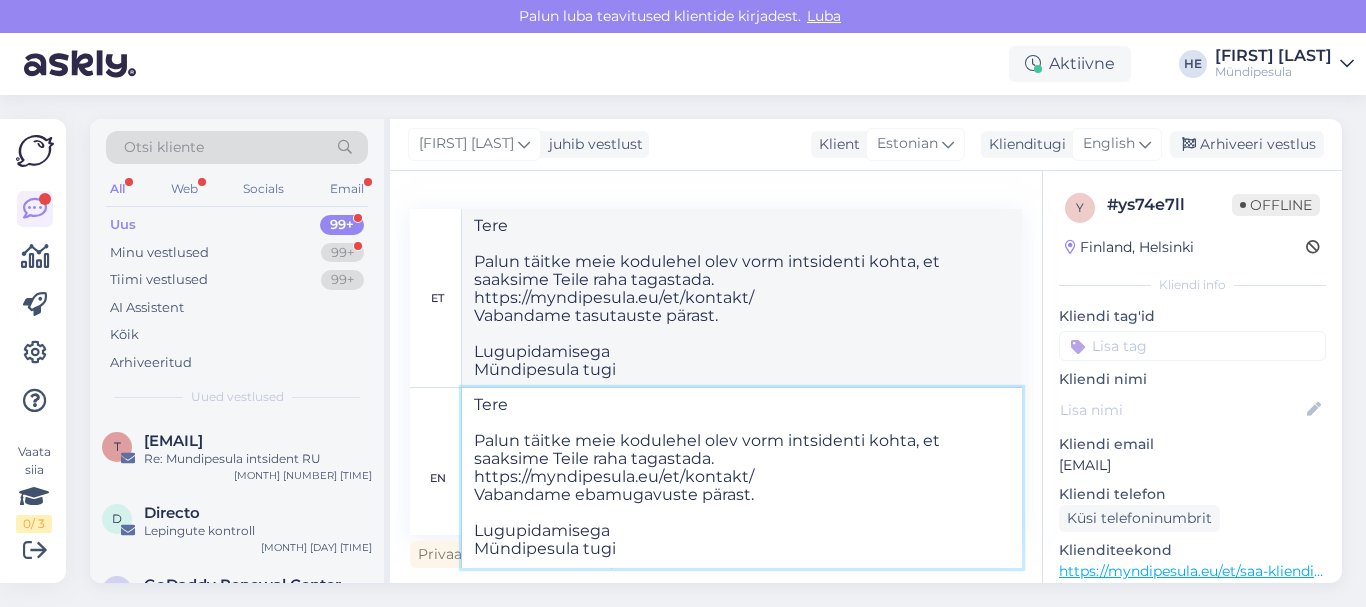 type on "Tere
Palun täitke meie kodulehel olev vorm intsidenti kohta, et saaksime Teile raha tagastada.
https://myndipesula.eu/et/kontakt/
Vabandame ebamugavuste pärast.
Lugupidamisega
Mündipesula tugi" 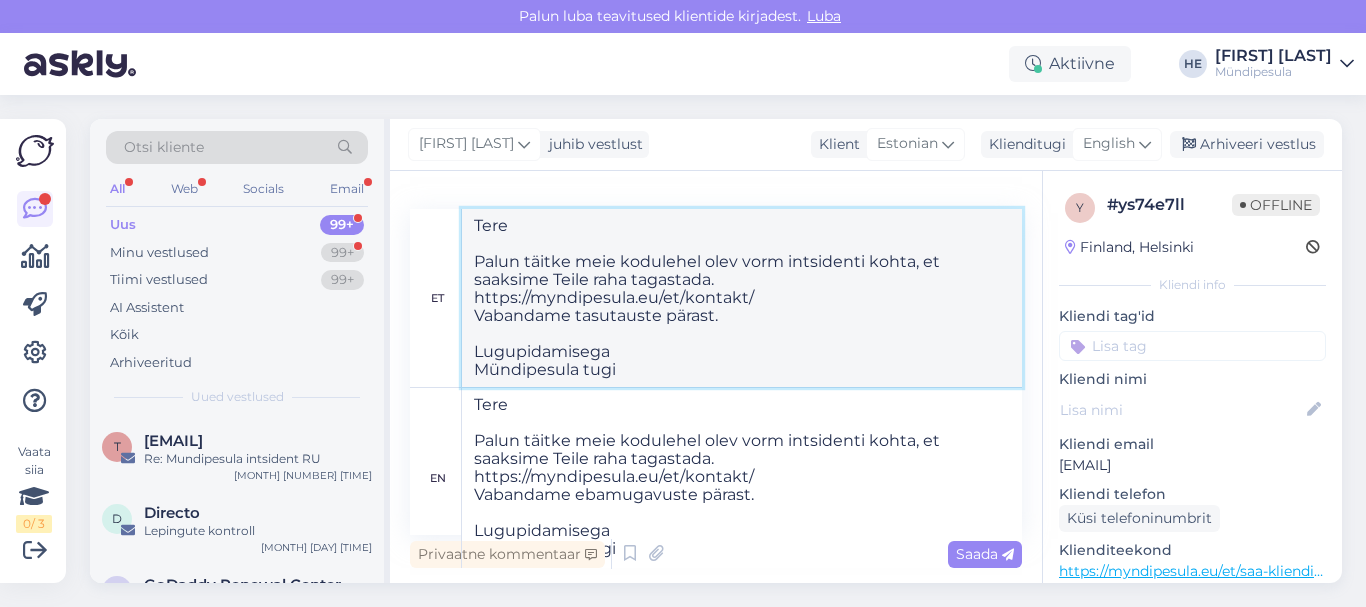 click on "Tere
Palun täitke meie kodulehel olev vorm intsidenti kohta, et saaksime Teile raha tagastada.
https://myndipesula.eu/et/kontakt/
Vabandame tasutauste pärast.
Lugupidamisega
Mündipesula tugi" at bounding box center (742, 298) 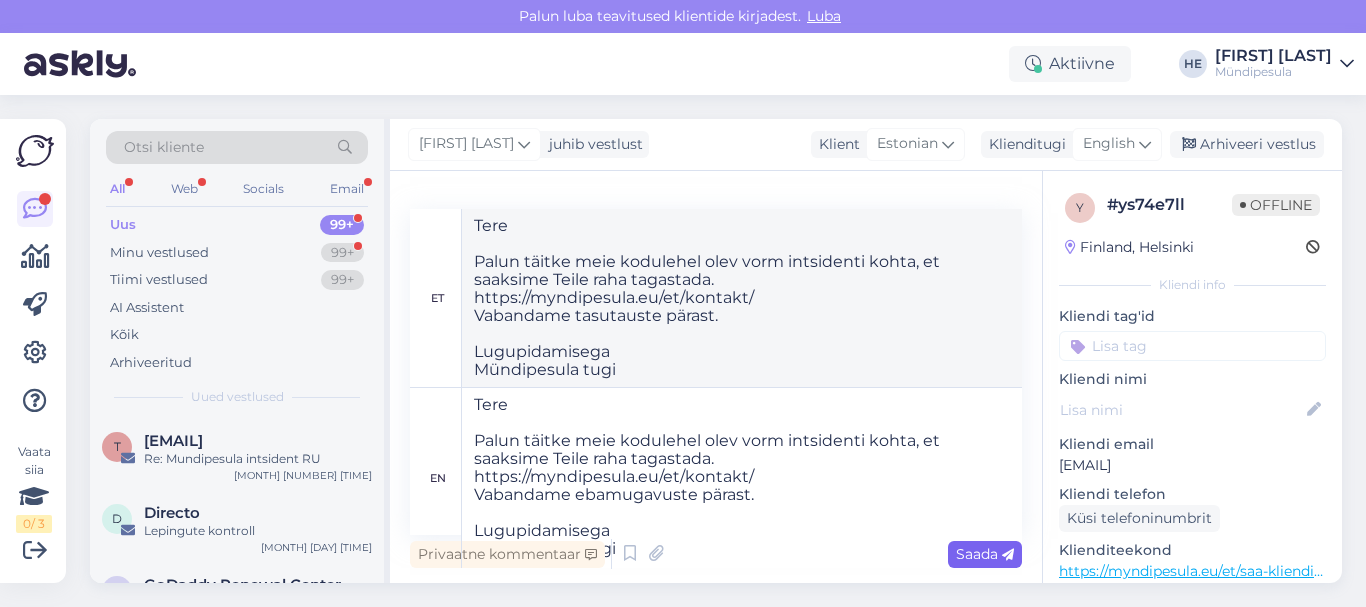 click on "Saada" at bounding box center (985, 554) 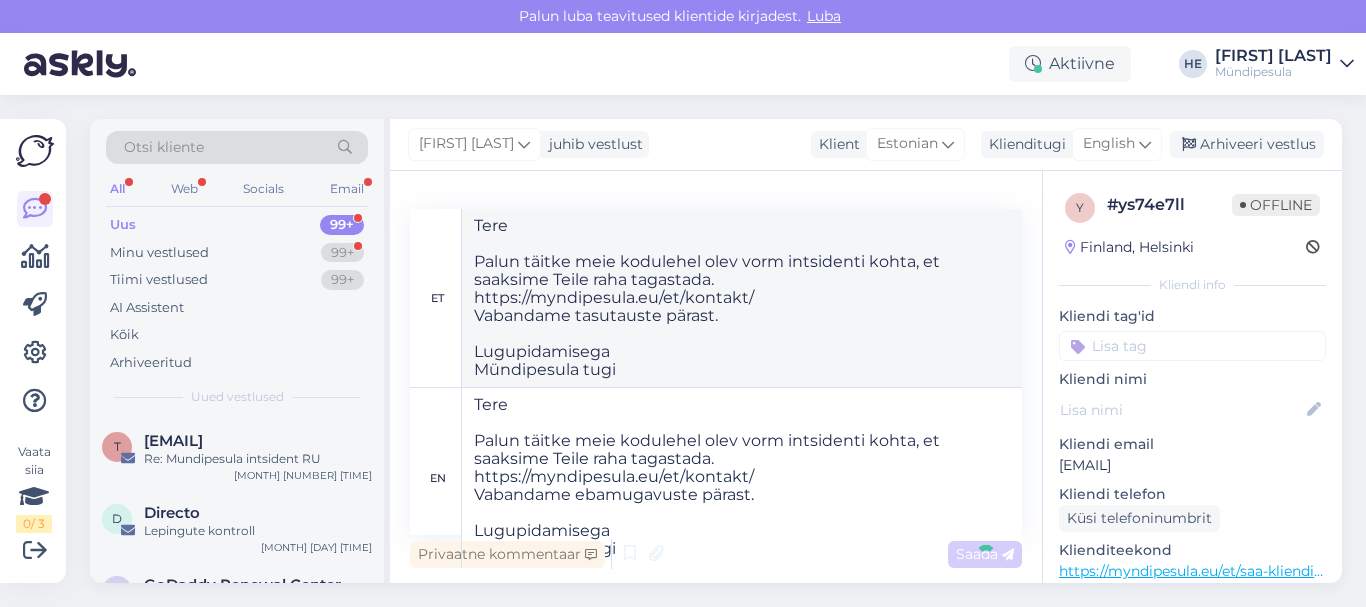 type 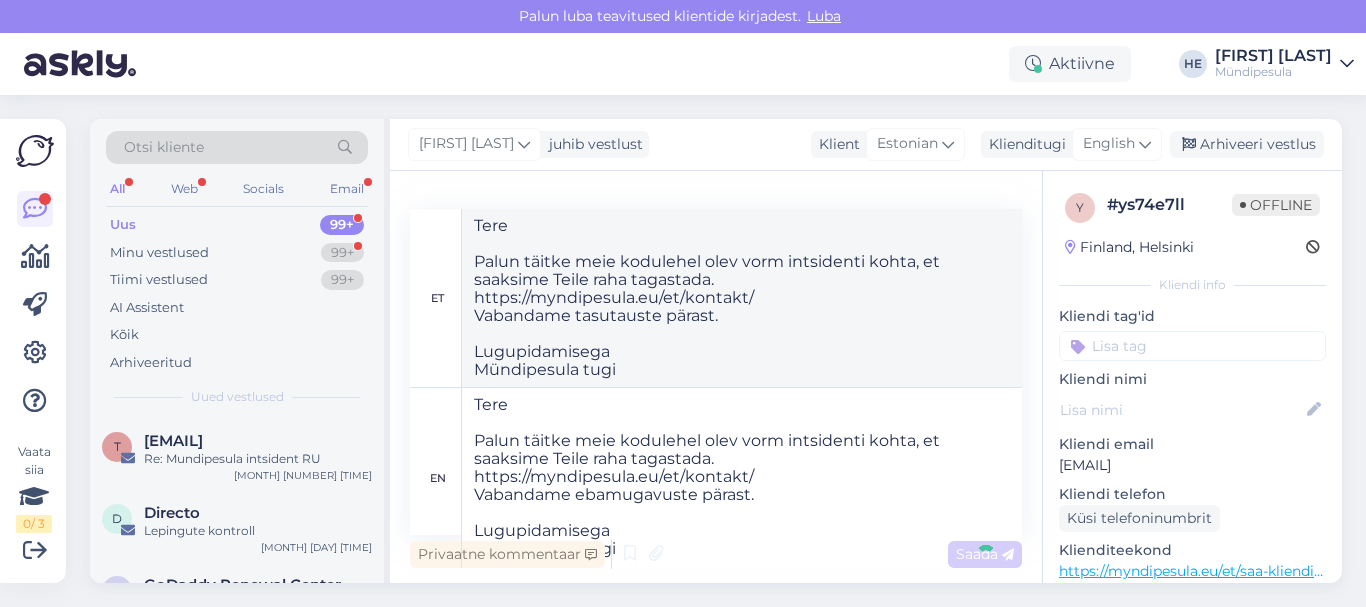 type 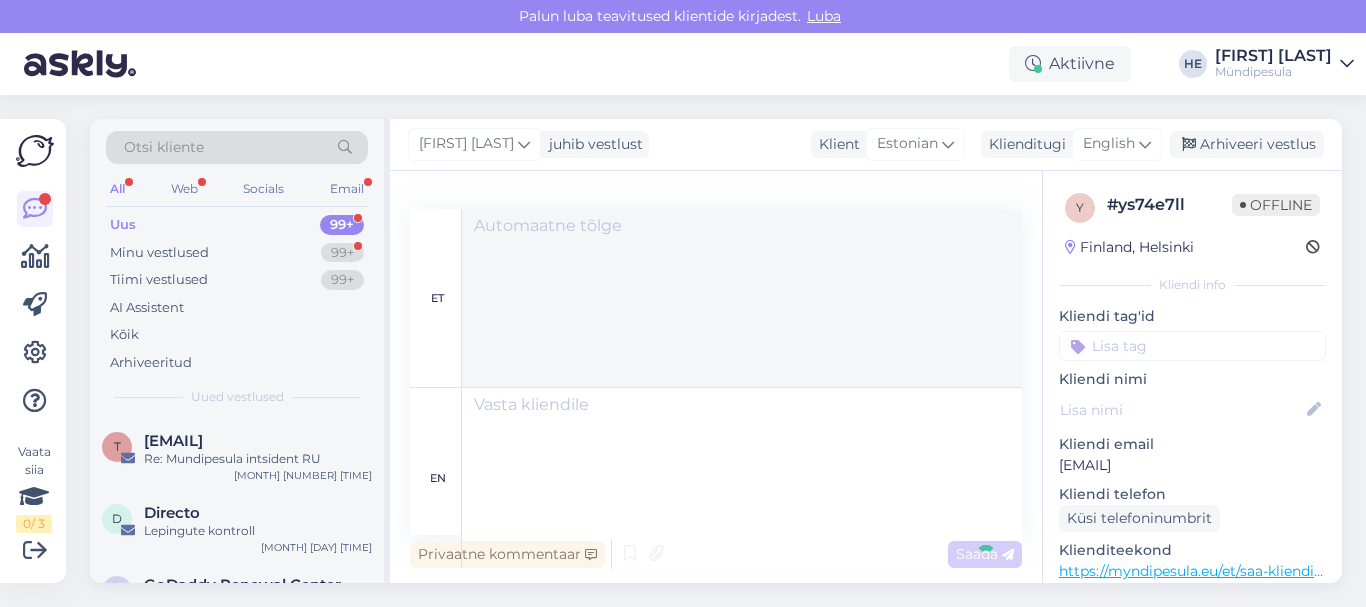 scroll, scrollTop: 397, scrollLeft: 0, axis: vertical 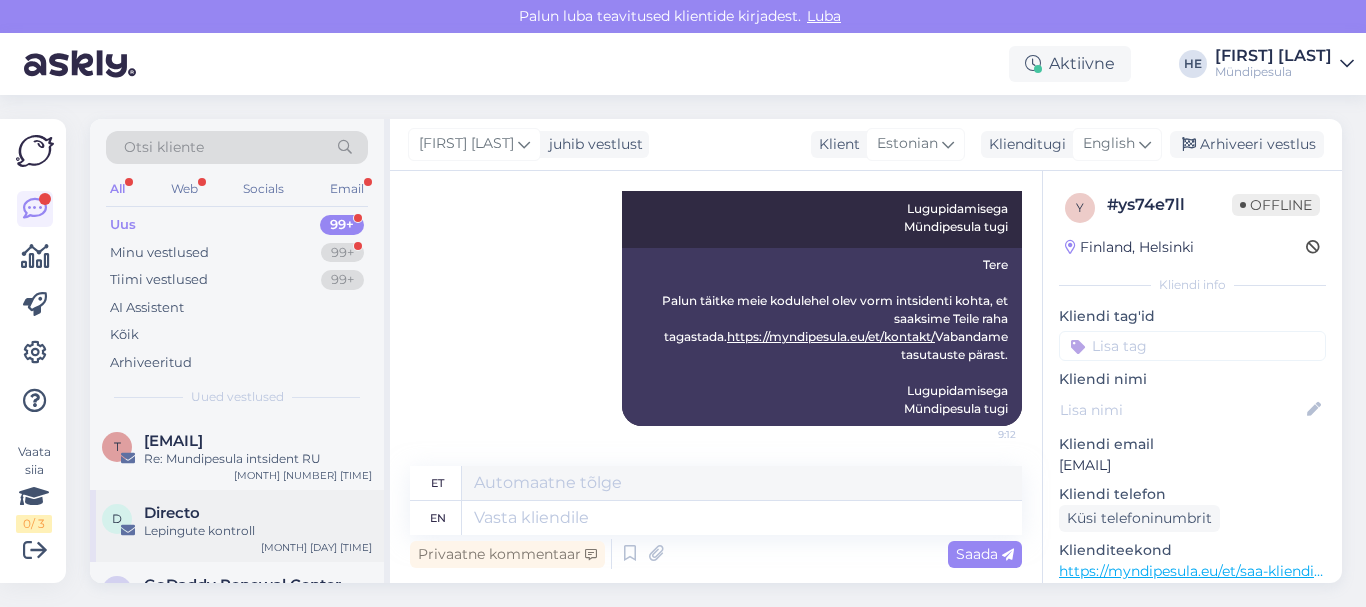 click on "Directo" at bounding box center (258, 513) 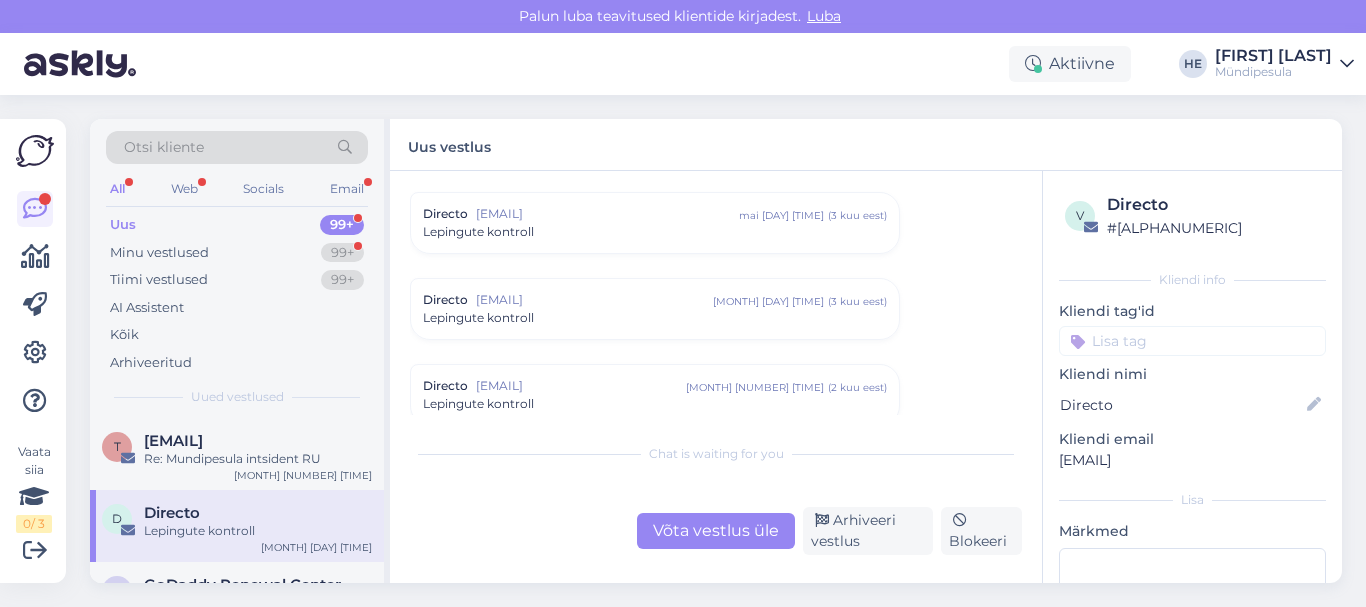 scroll, scrollTop: 8568, scrollLeft: 0, axis: vertical 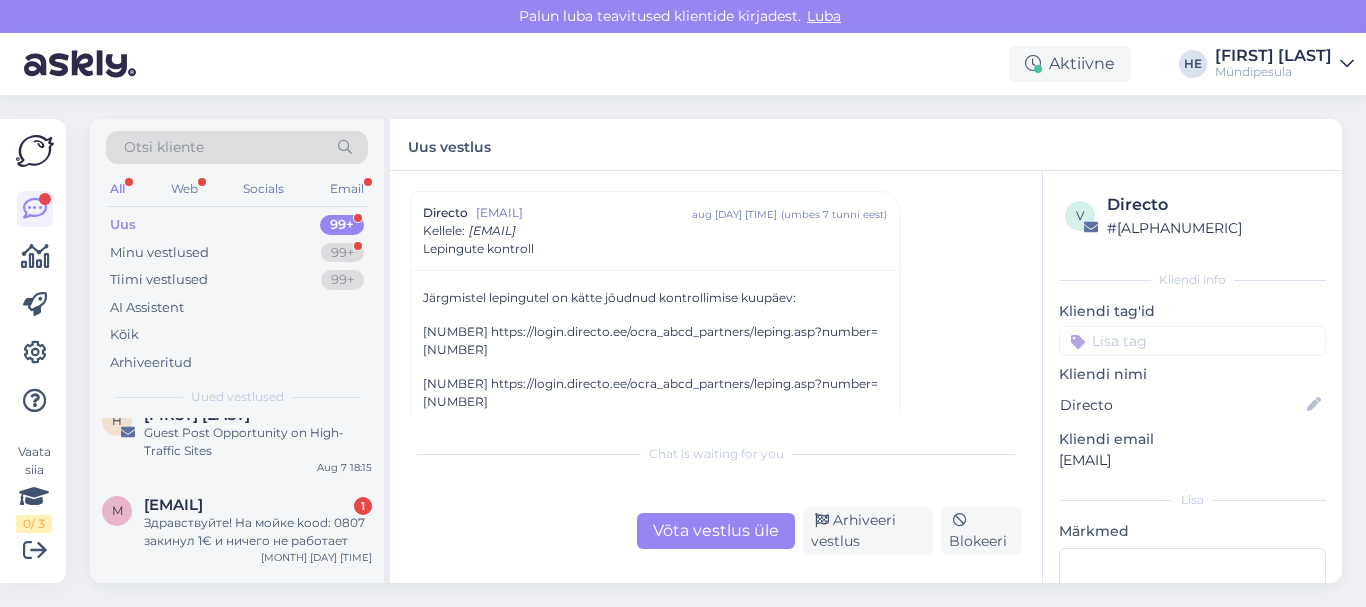 click on "Здравствуйте! На мойке kood: 0807 закинул 1€ и ничего не работает" at bounding box center [258, 532] 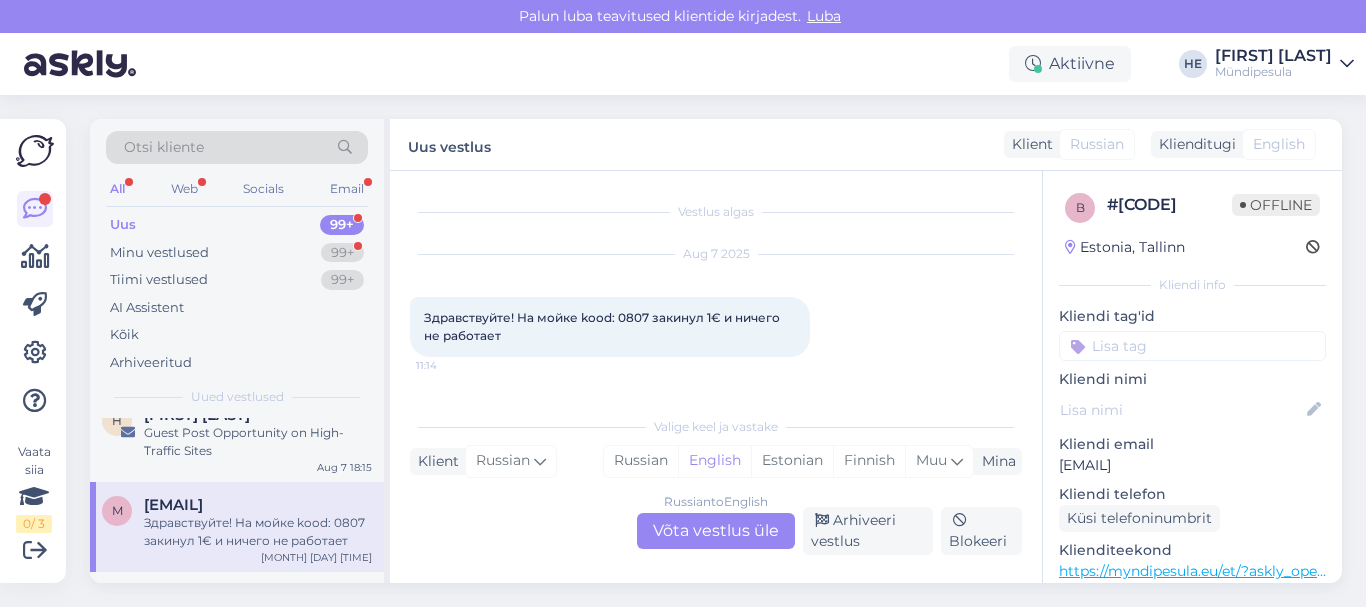 scroll, scrollTop: 0, scrollLeft: 0, axis: both 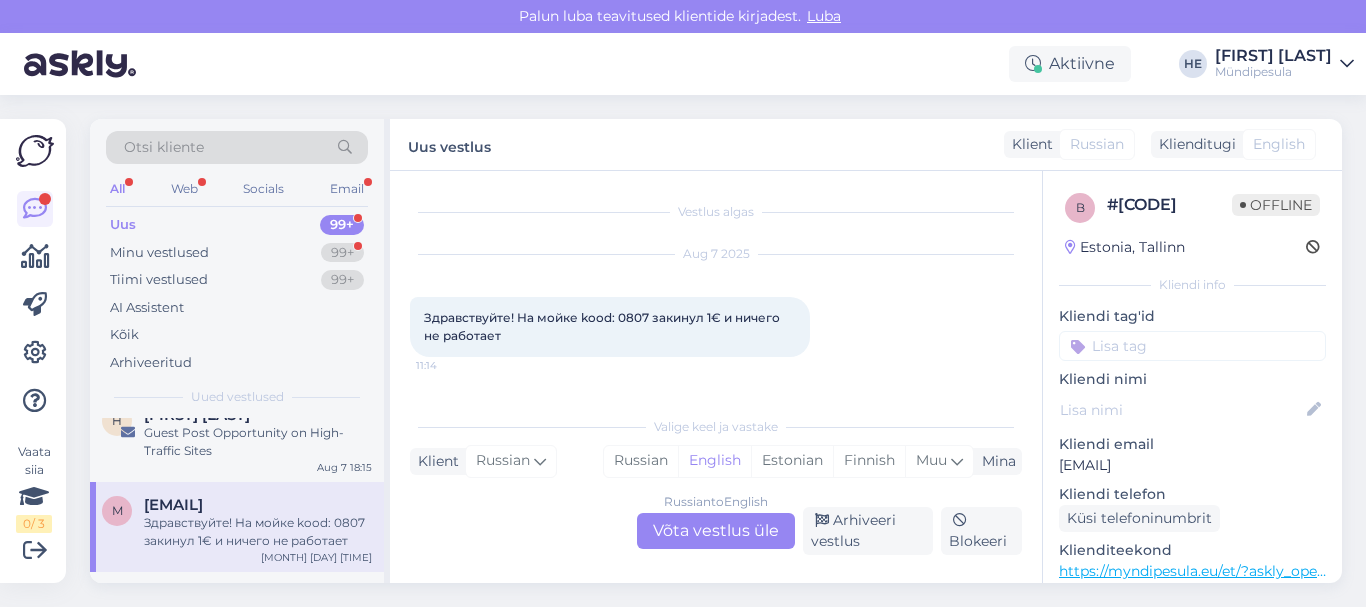 click on "Russian  to  English Võta vestlus üle" at bounding box center (716, 531) 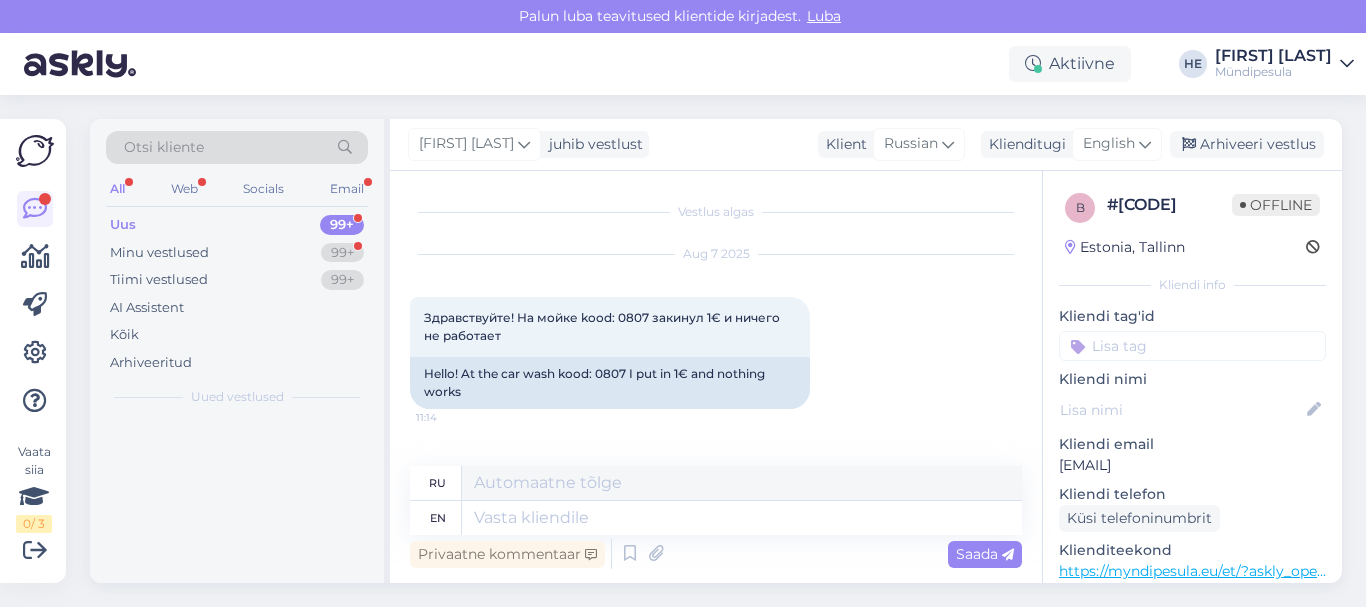 scroll, scrollTop: 0, scrollLeft: 0, axis: both 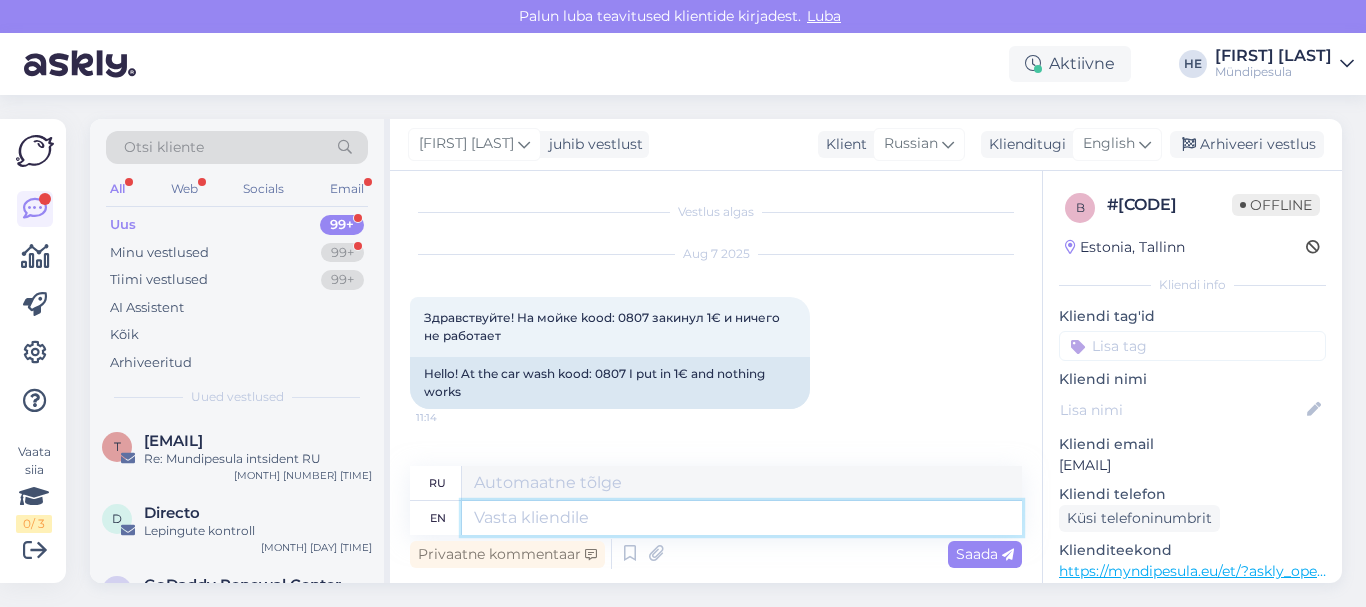 click at bounding box center (742, 518) 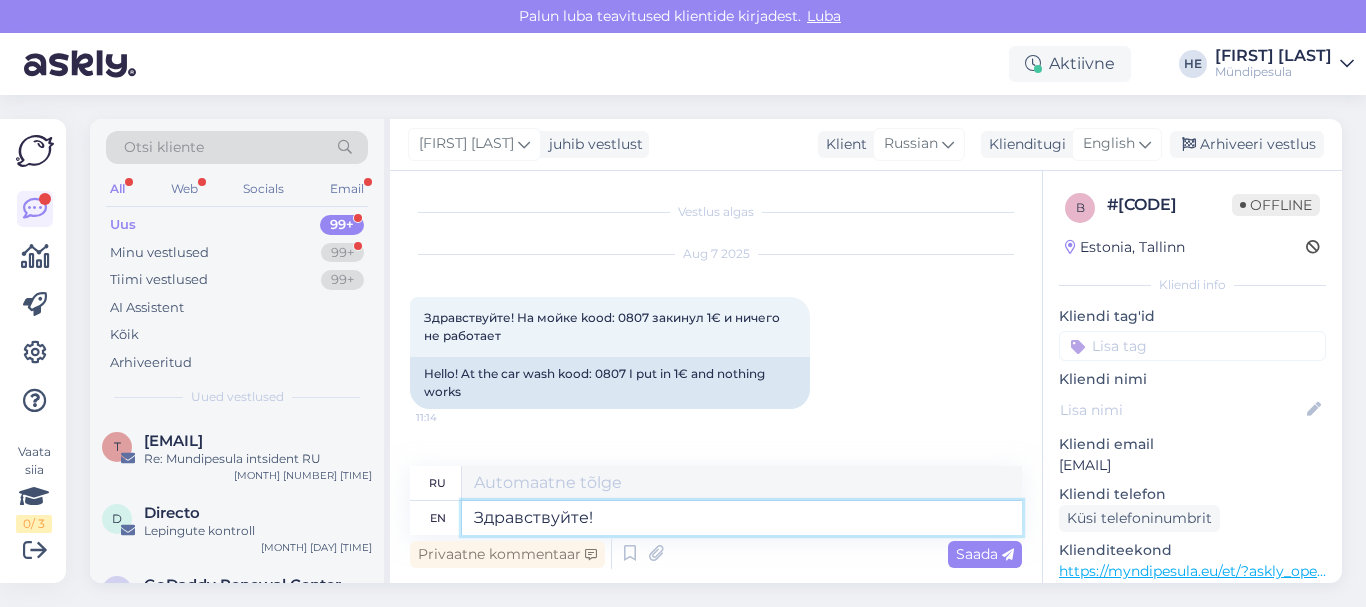 scroll, scrollTop: 8, scrollLeft: 0, axis: vertical 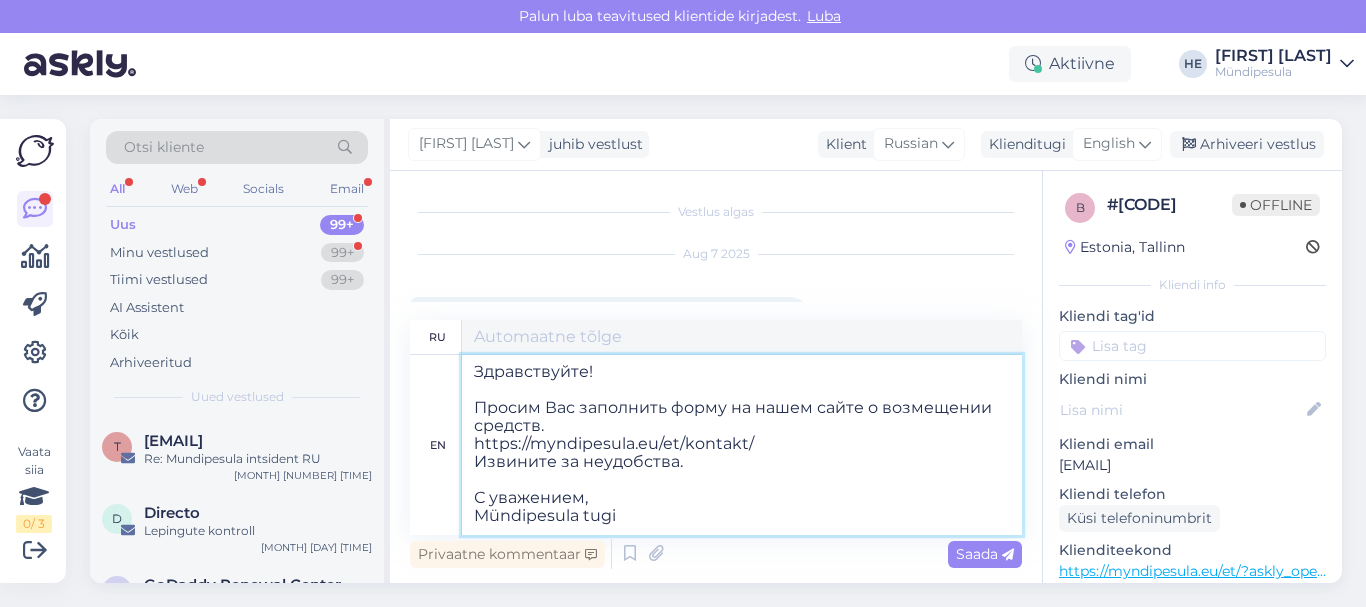 type on "Здравствуйте!
Просим Вас заполнить форму на нашем сайте о возмещении средств.
https://myndipesula.eu/et/kontakt/
Извините за неудобства.
С уважением,
Mündipesula tugi" 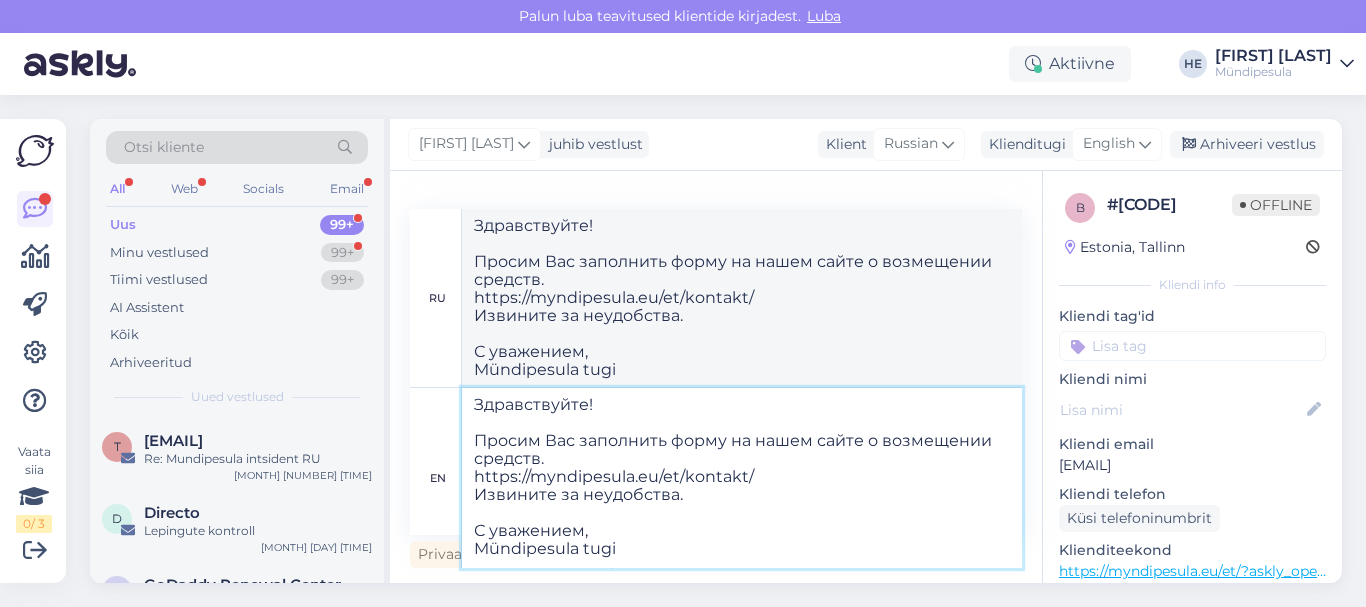 type on "Здравствуйте!
Просим Вас заполнить форму на нашем сайте о возмещении средств.
https://myndipesula.eu/et/kontakt/
Извините за неудобства.
С уважением,
Mündipesula tugi" 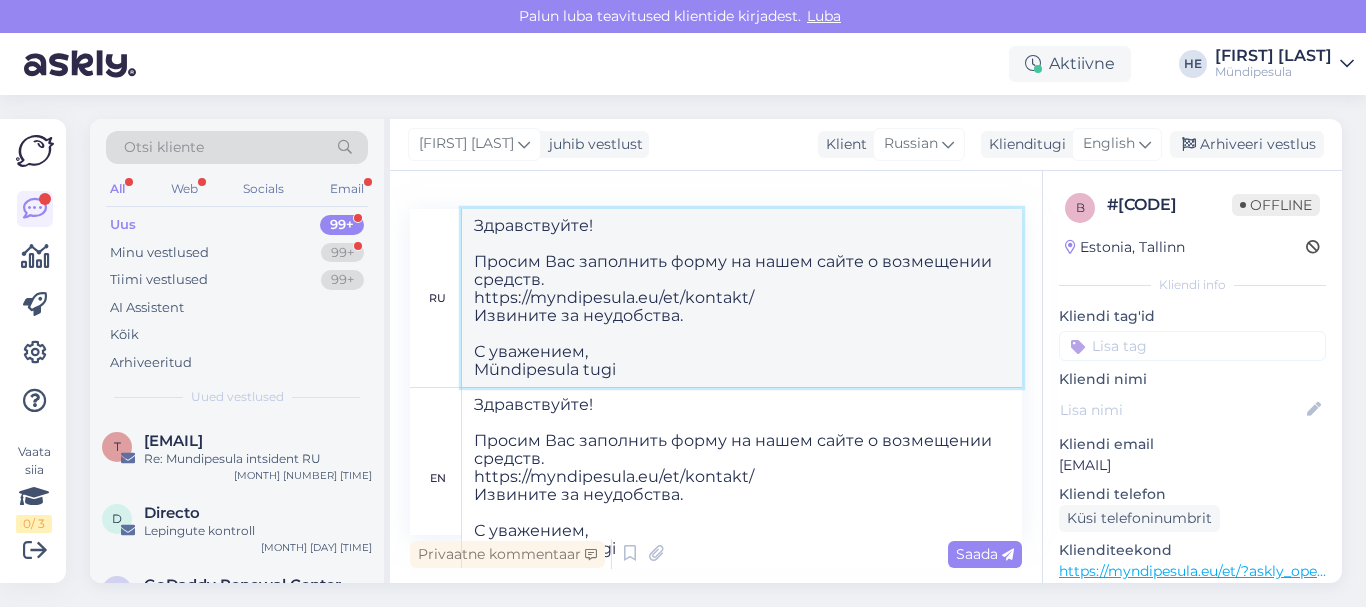click on "Здравствуйте!
Просим Вас заполнить форму на нашем сайте о возмещении средств.
https://myndipesula.eu/et/kontakt/
Извините за неудобства.
С уважением,
Mündipesula tugi" at bounding box center (742, 298) 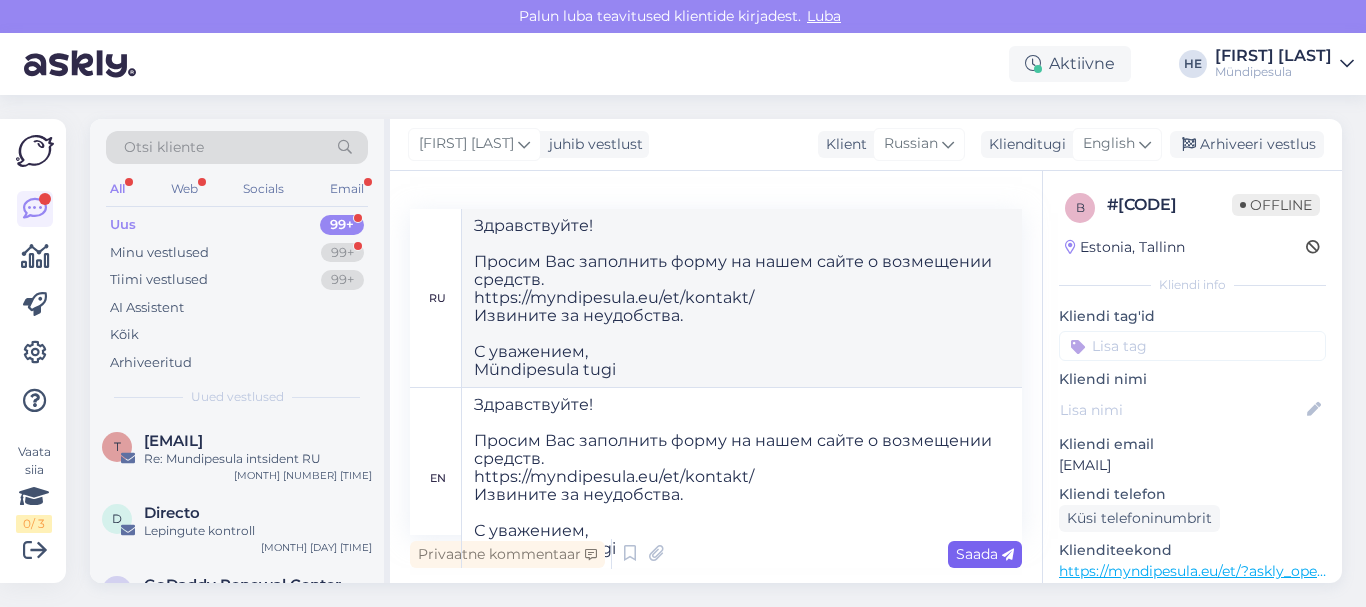 click on "Saada" at bounding box center [985, 554] 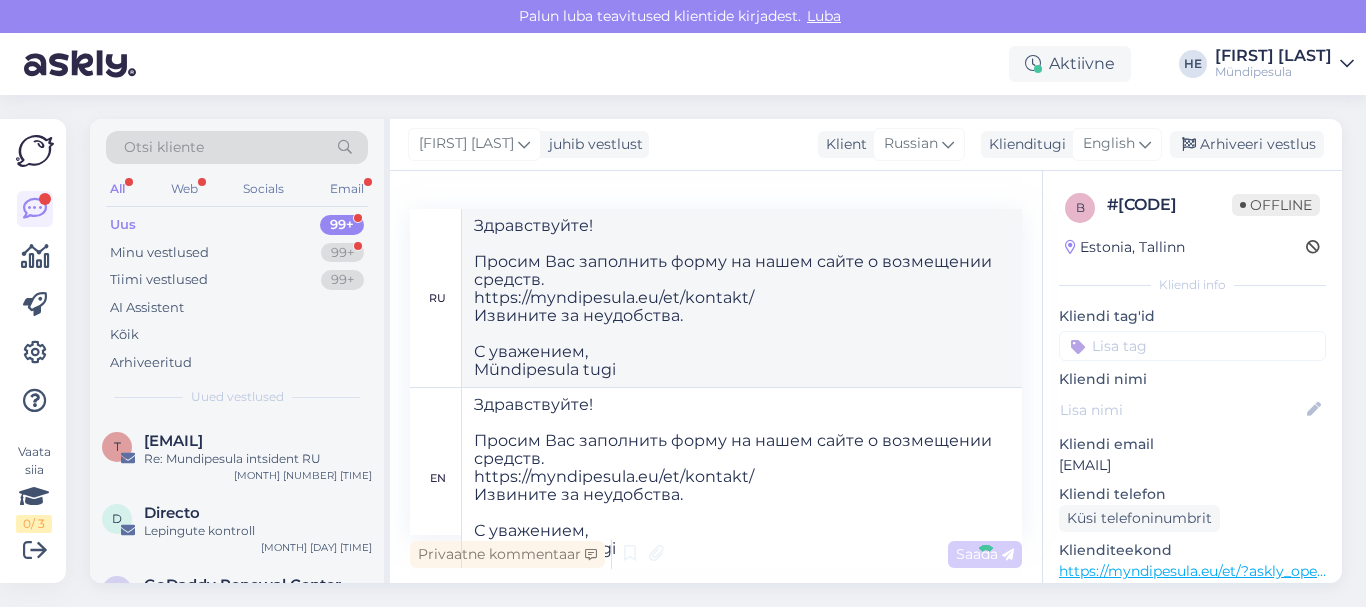 type 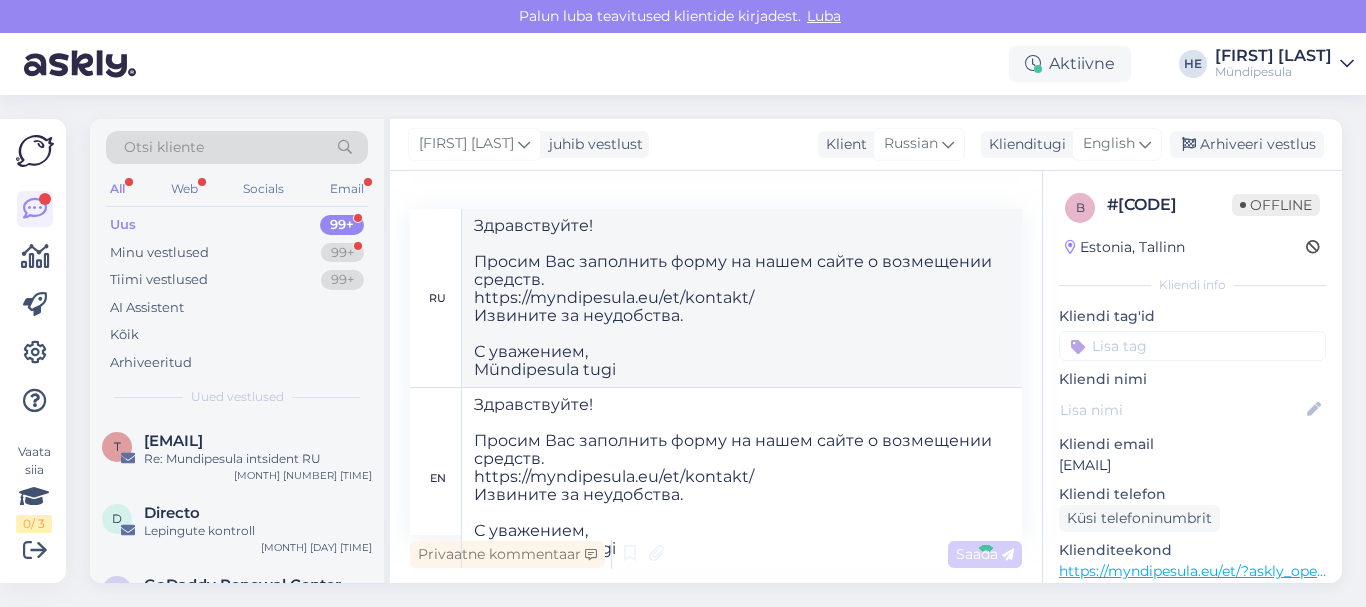 type 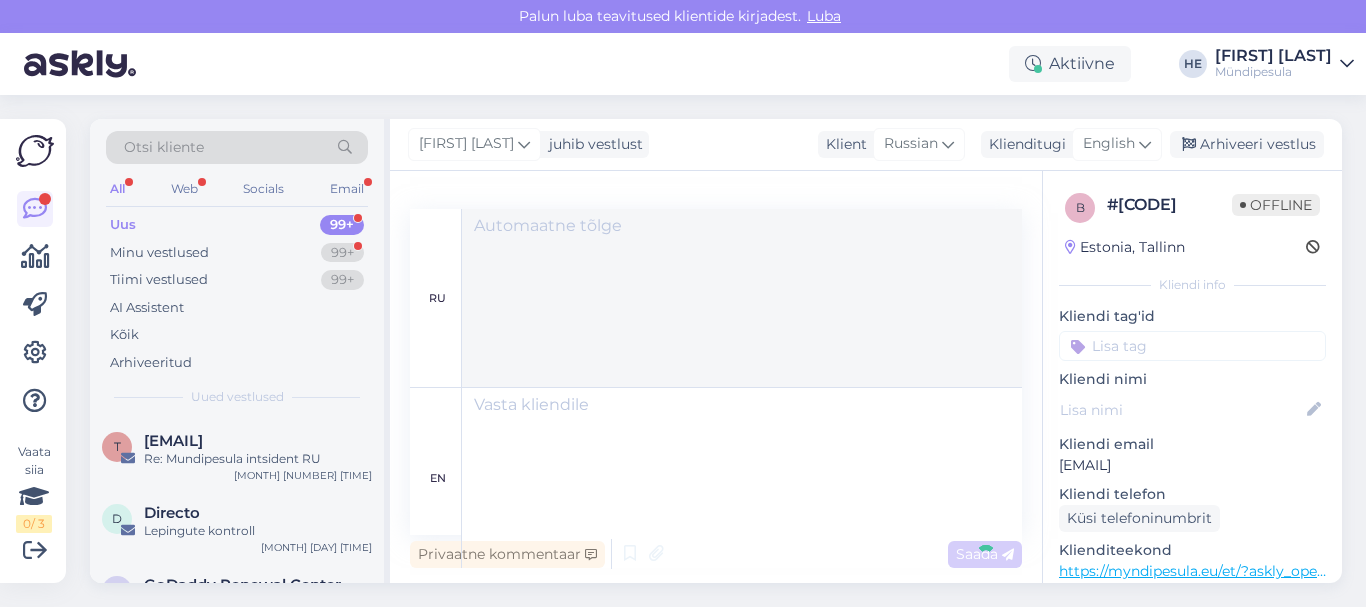 scroll, scrollTop: 433, scrollLeft: 0, axis: vertical 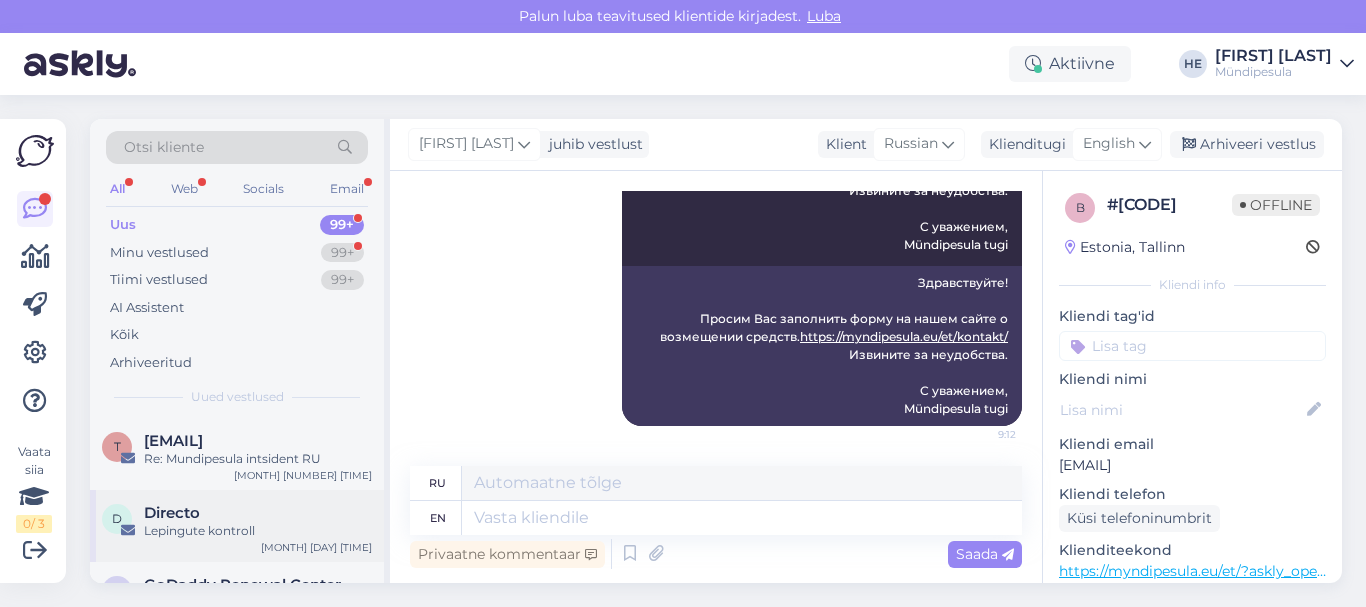 click on "Lepingute kontroll" at bounding box center [258, 531] 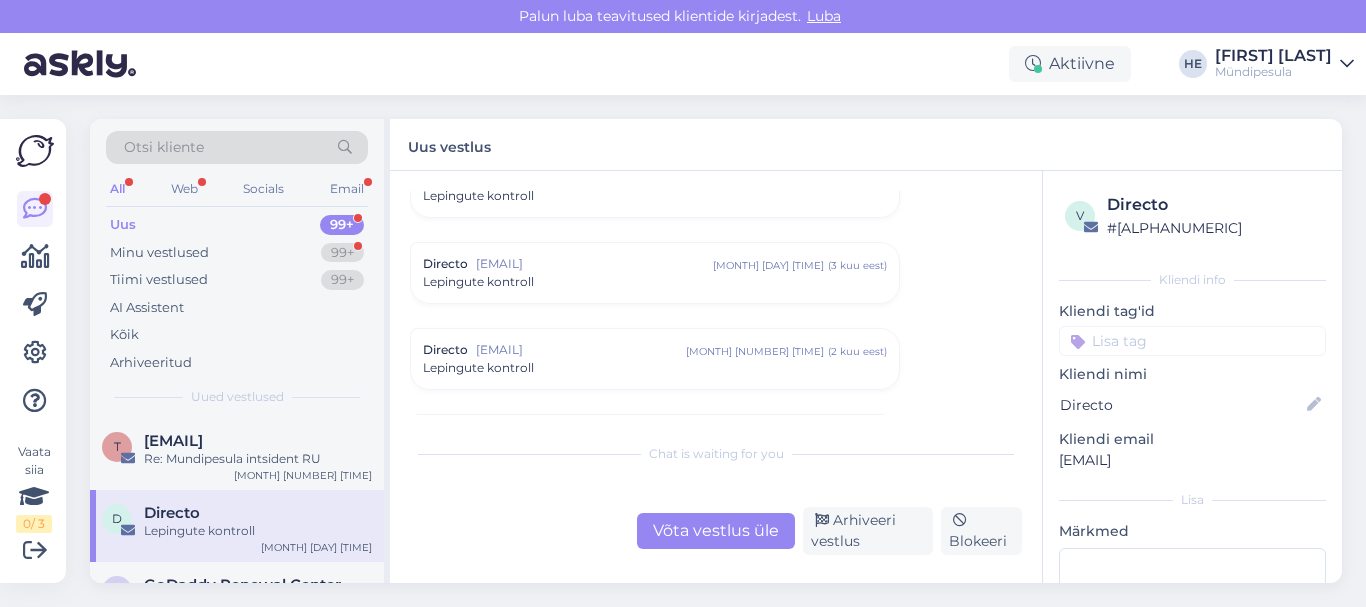 scroll, scrollTop: 8568, scrollLeft: 0, axis: vertical 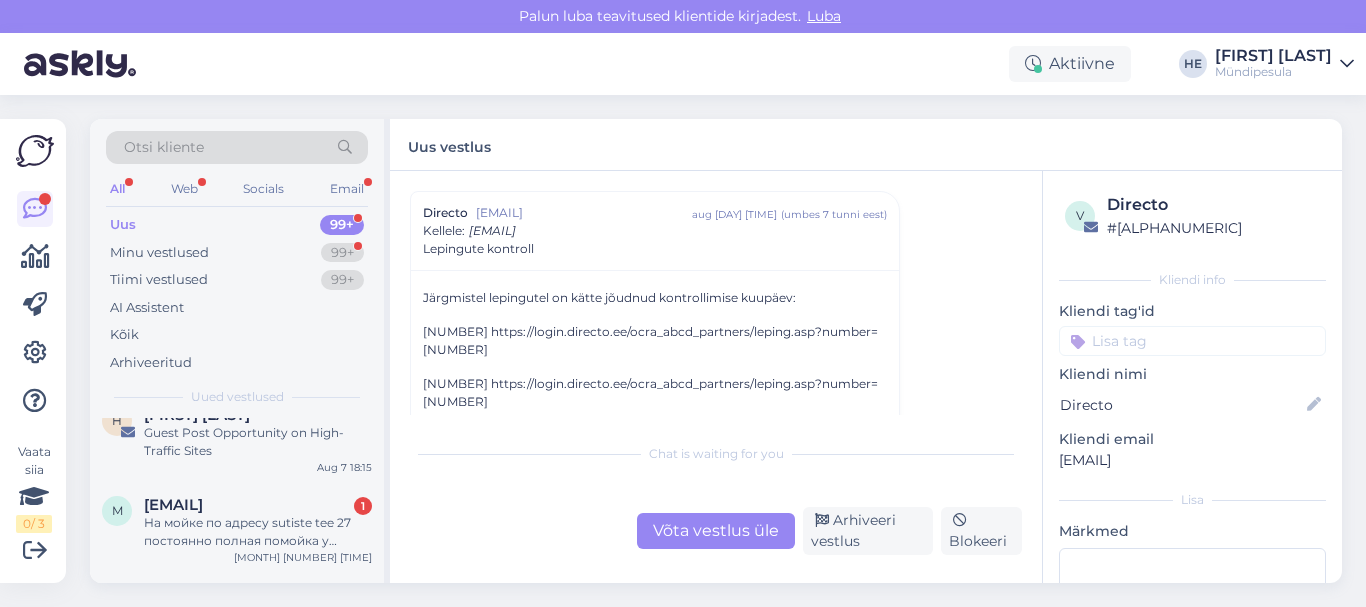 click on "На мойке по адресу sutiste tee 27 постоянно полная помойка у пылесоса, а также уже несколько недель не работает воздух. Монетку кидаешь, а воздуха из шланга нет. Прошу устранить вас проблемы." at bounding box center (258, 532) 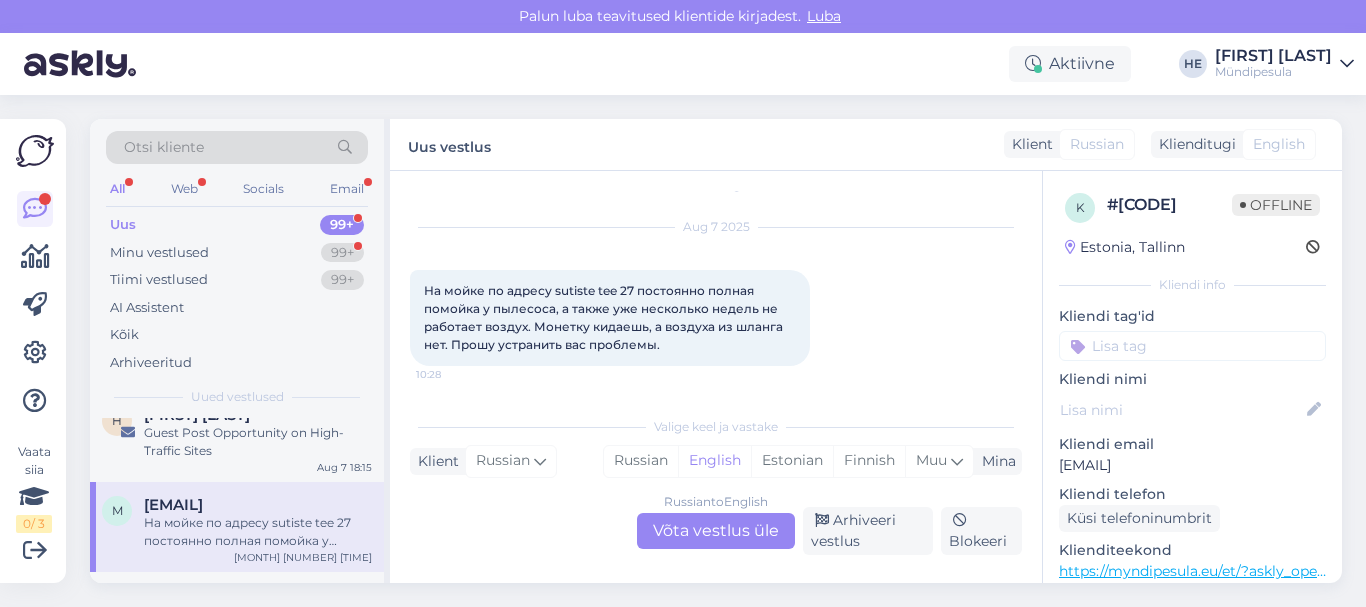 click on "Russian  to  English Võta vestlus üle" at bounding box center [716, 531] 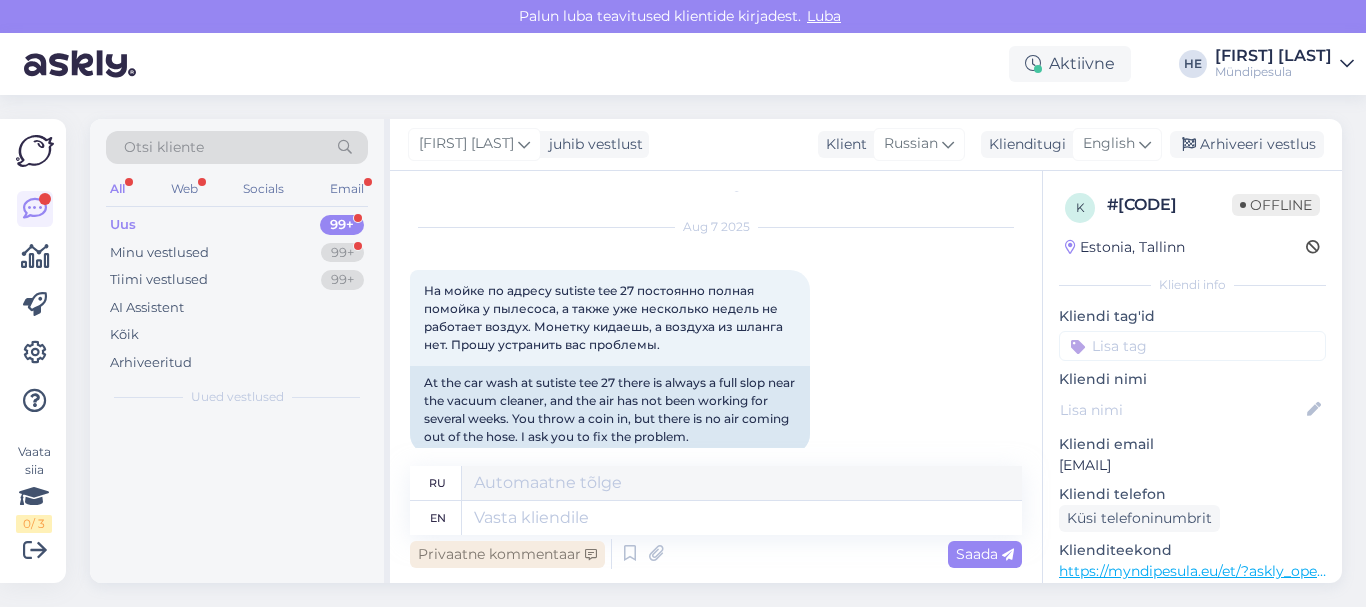 scroll, scrollTop: 0, scrollLeft: 0, axis: both 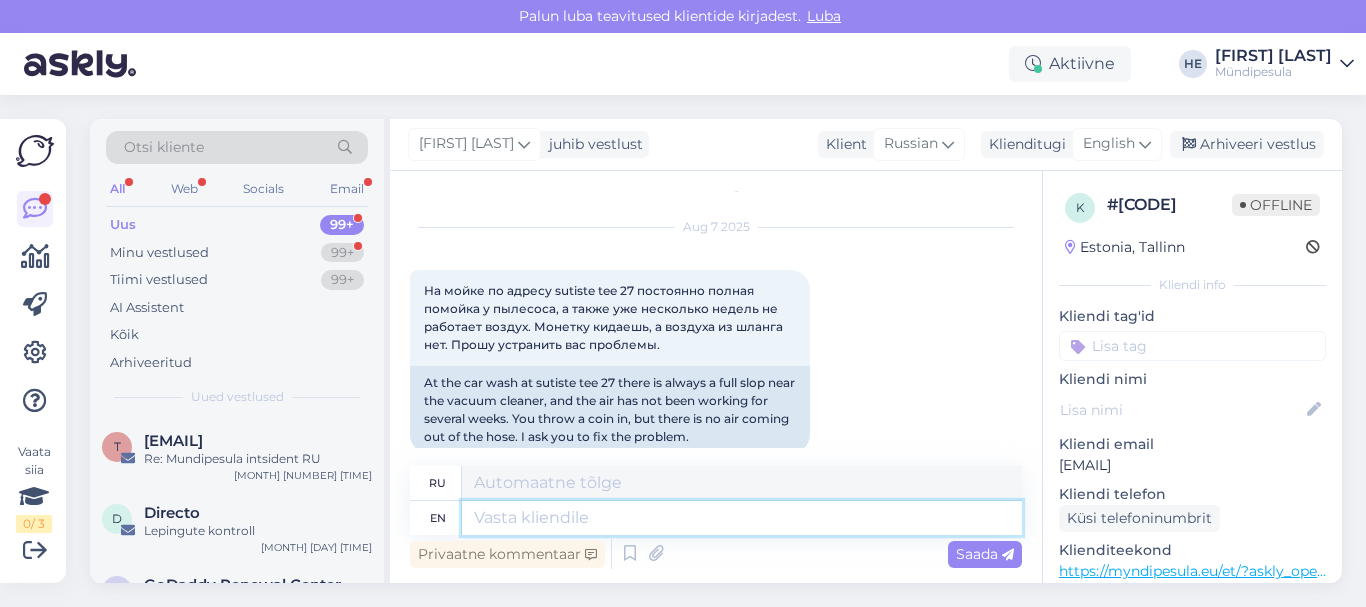 click at bounding box center (742, 518) 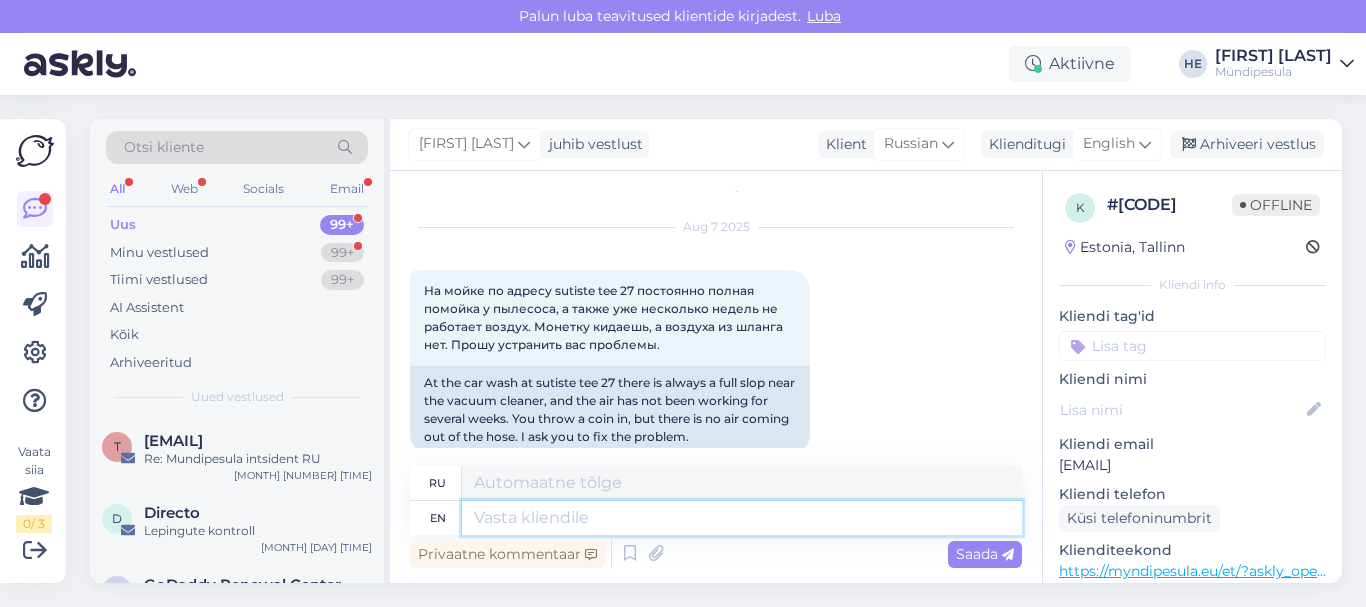 paste on "Здравствуйте!
Просим Вас заполнить форму на нашем сайте о возмещении средств.
https://myndipesula.eu/et/kontakt/
Извините за неудобства.
С уважением,
Mündipesula tugi" 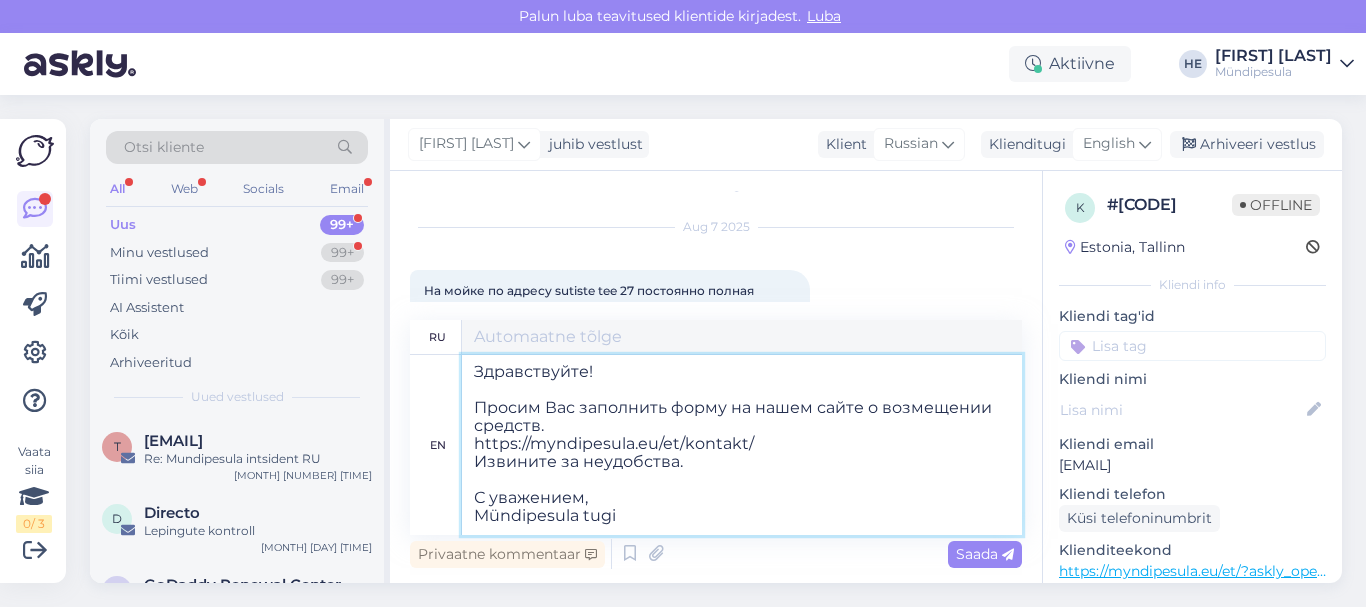 scroll, scrollTop: 8, scrollLeft: 0, axis: vertical 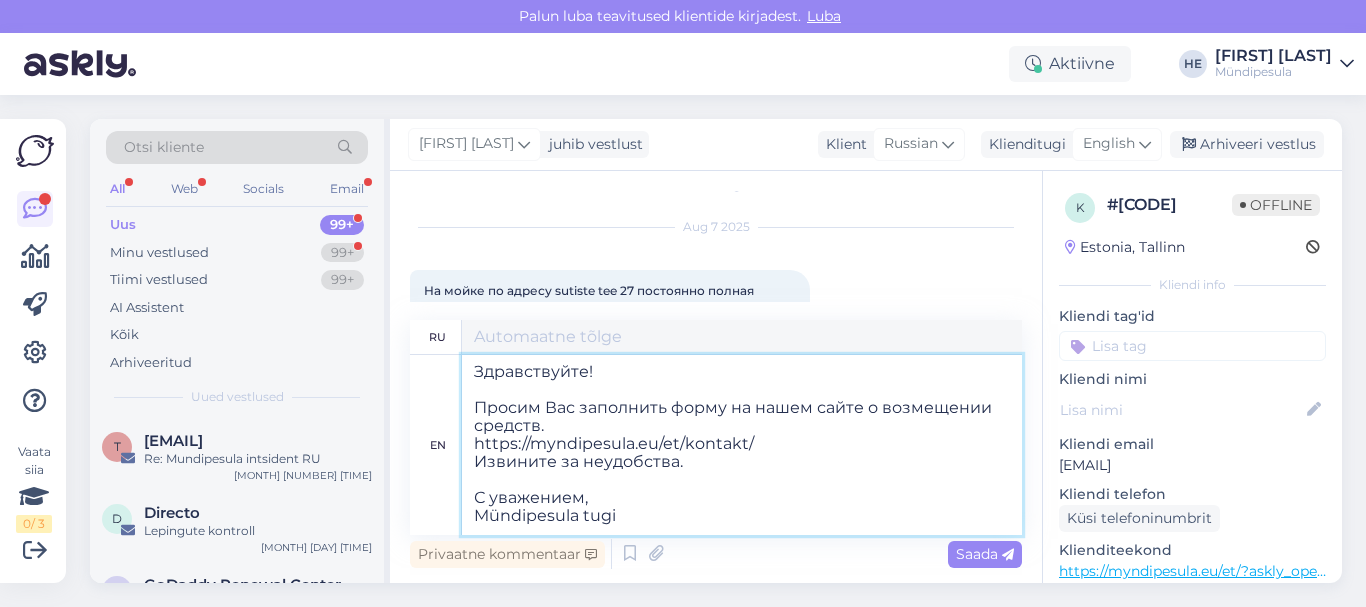 type on "Здравствуйте!
Просим Вас заполнить форму на нашем сайте о возмещении средств.
https://myndipesula.eu/et/kontakt/
Извините за неудобства.
С уважением,
Mündipesula tugi" 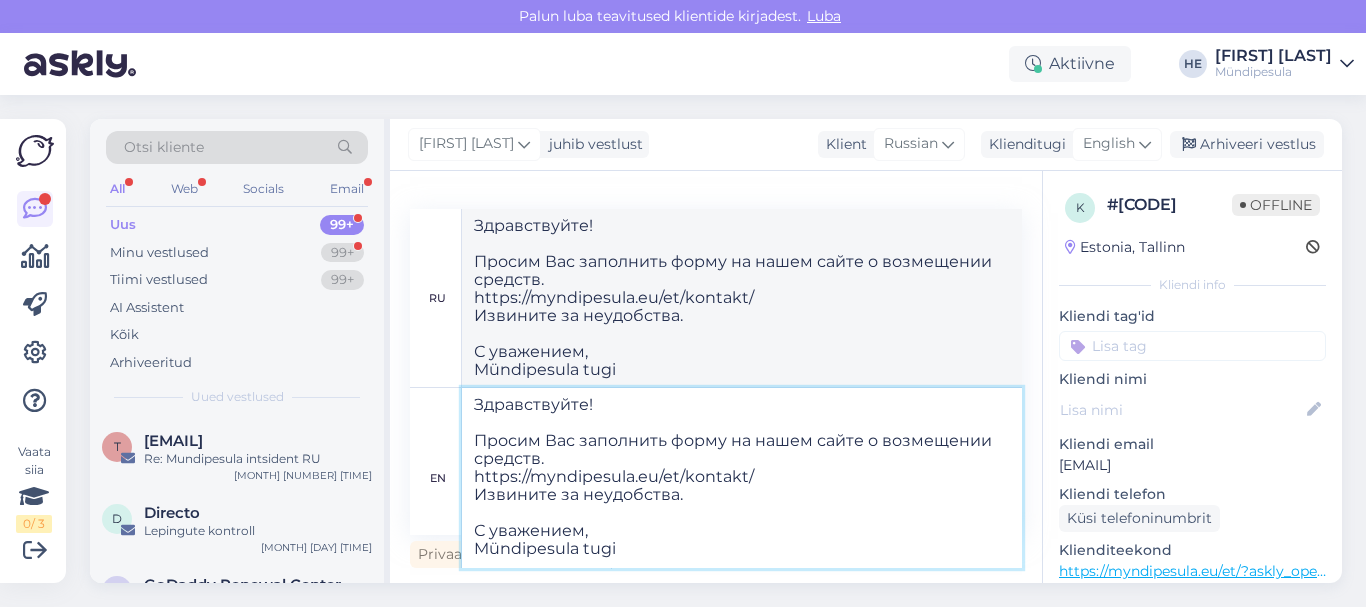 type on "Здравствуйте!
Просим Вас заполнить форму на нашем сайте о возмещении средств.
https://myndipesula.eu/et/kontakt/
Извините за неудобства.
С уважением,
Mündipesula tugi" 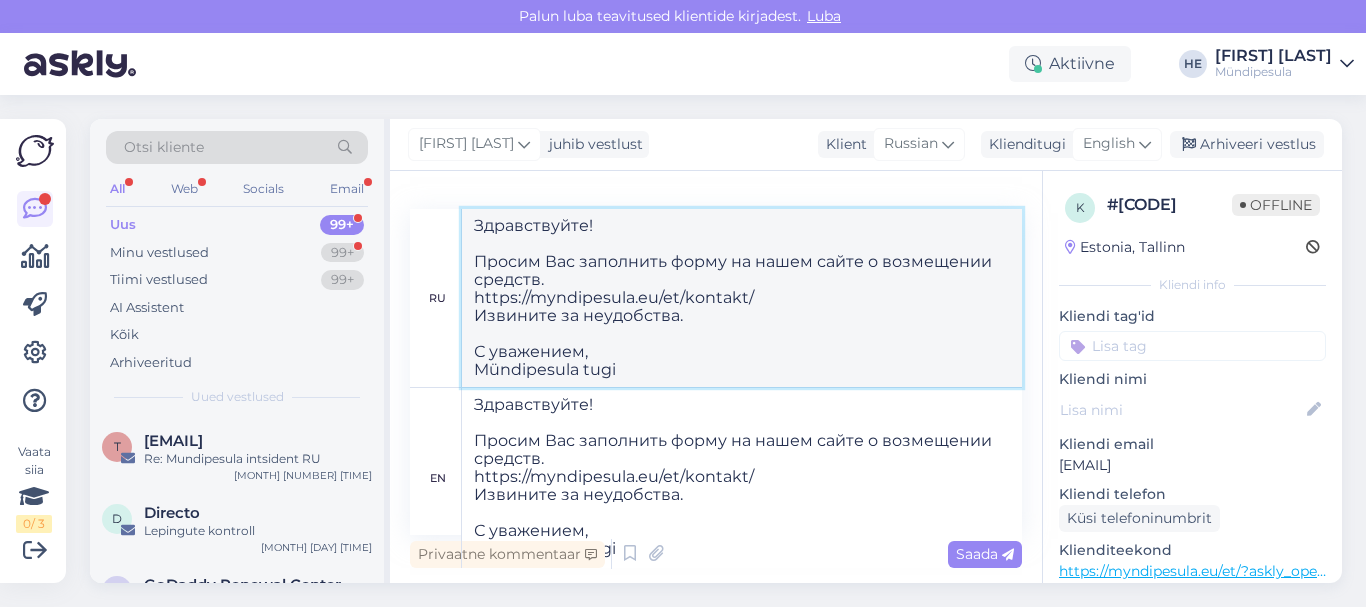 click on "Здравствуйте!
Просим Вас заполнить форму на нашем сайте о возмещении средств.
https://myndipesula.eu/et/kontakt/
Извините за неудобства.
С уважением,
Mündipesula tugi" at bounding box center (742, 298) 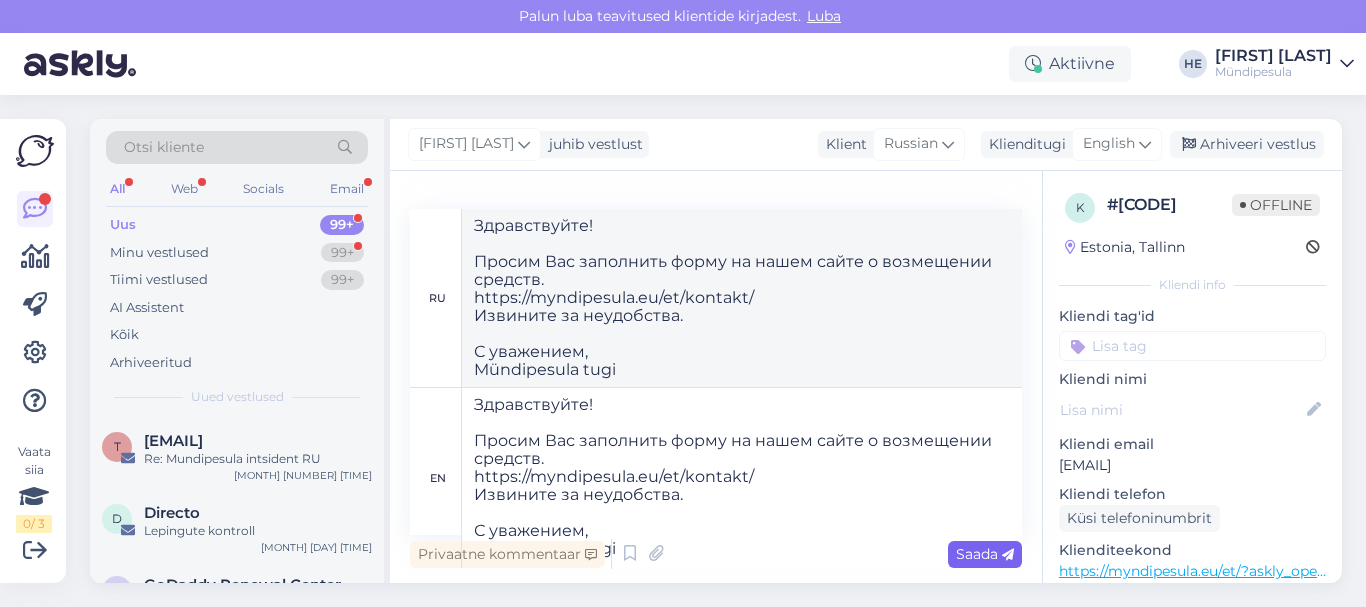 click on "Saada" at bounding box center (985, 554) 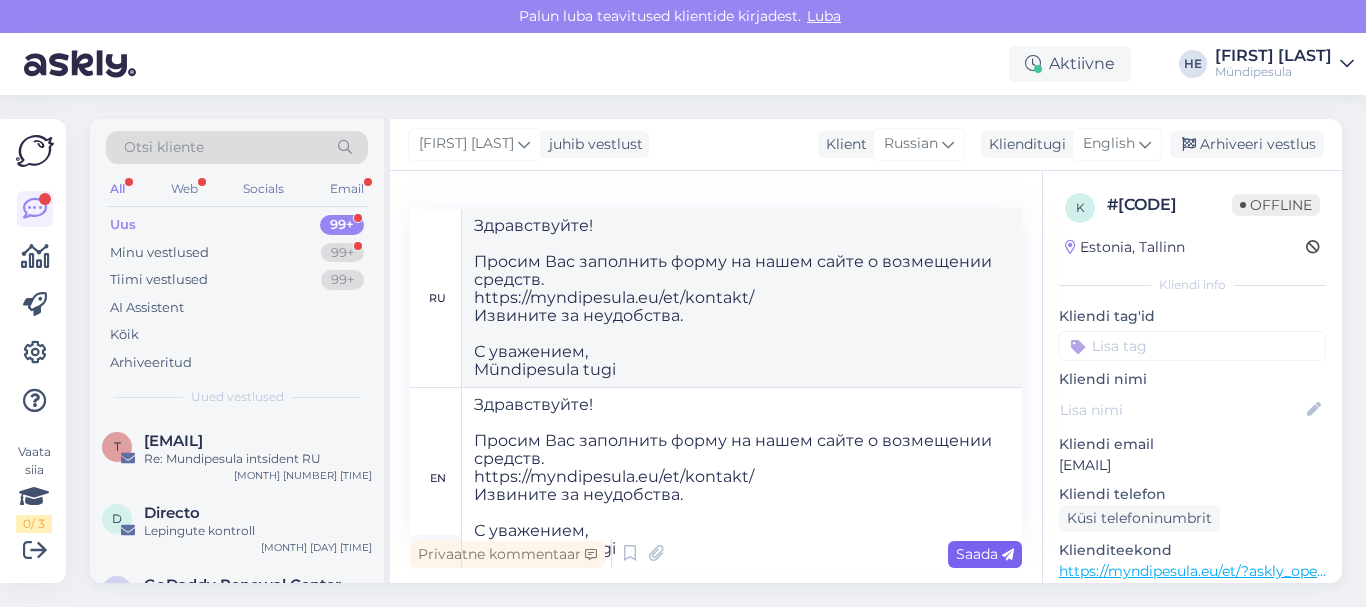 type 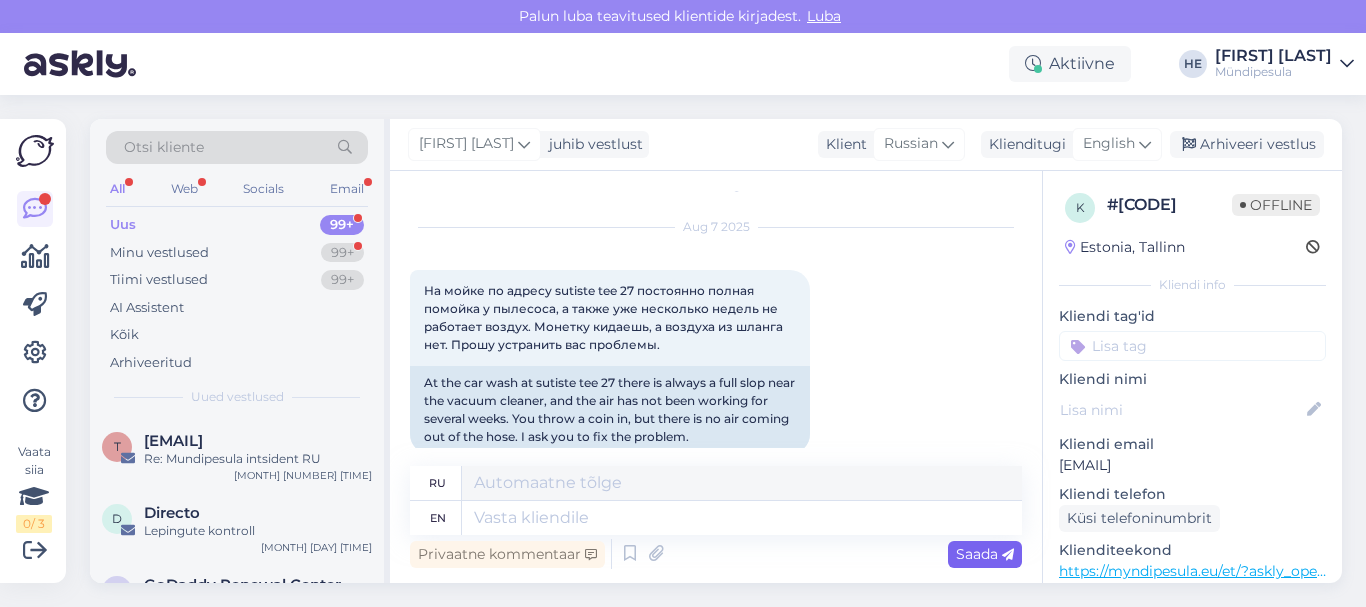scroll, scrollTop: 0, scrollLeft: 0, axis: both 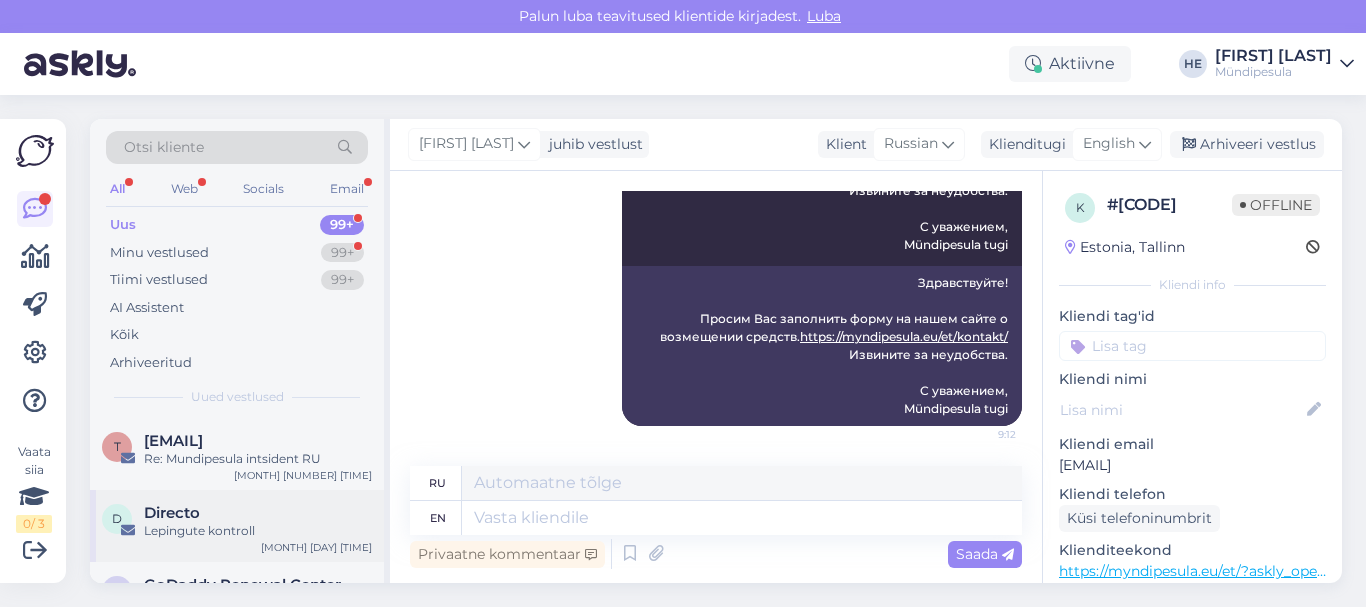 click on "Directo" at bounding box center (172, 513) 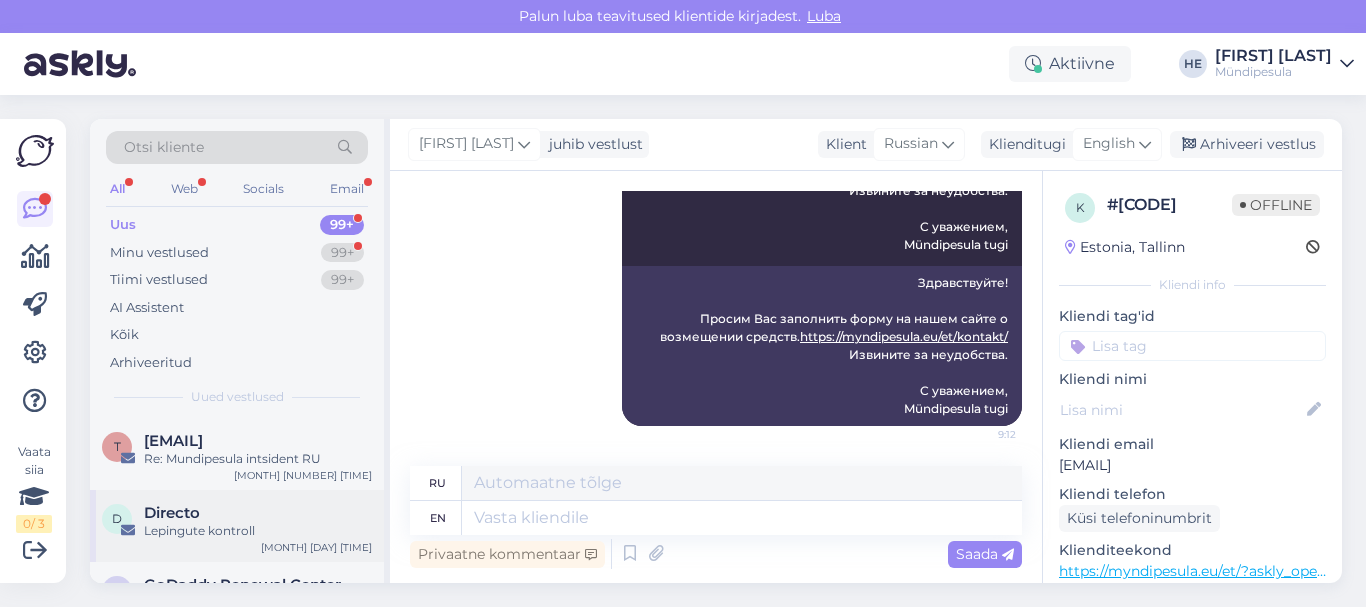 scroll, scrollTop: 8568, scrollLeft: 0, axis: vertical 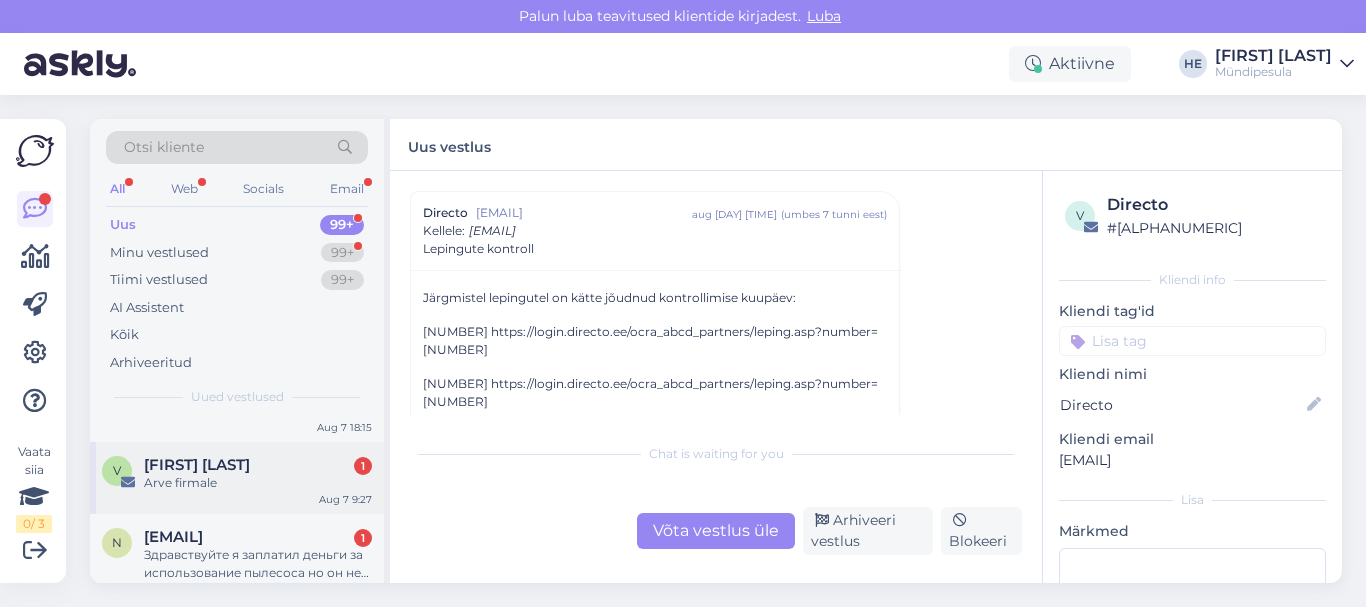 click on "[FIRST] [LAST]" at bounding box center (197, 465) 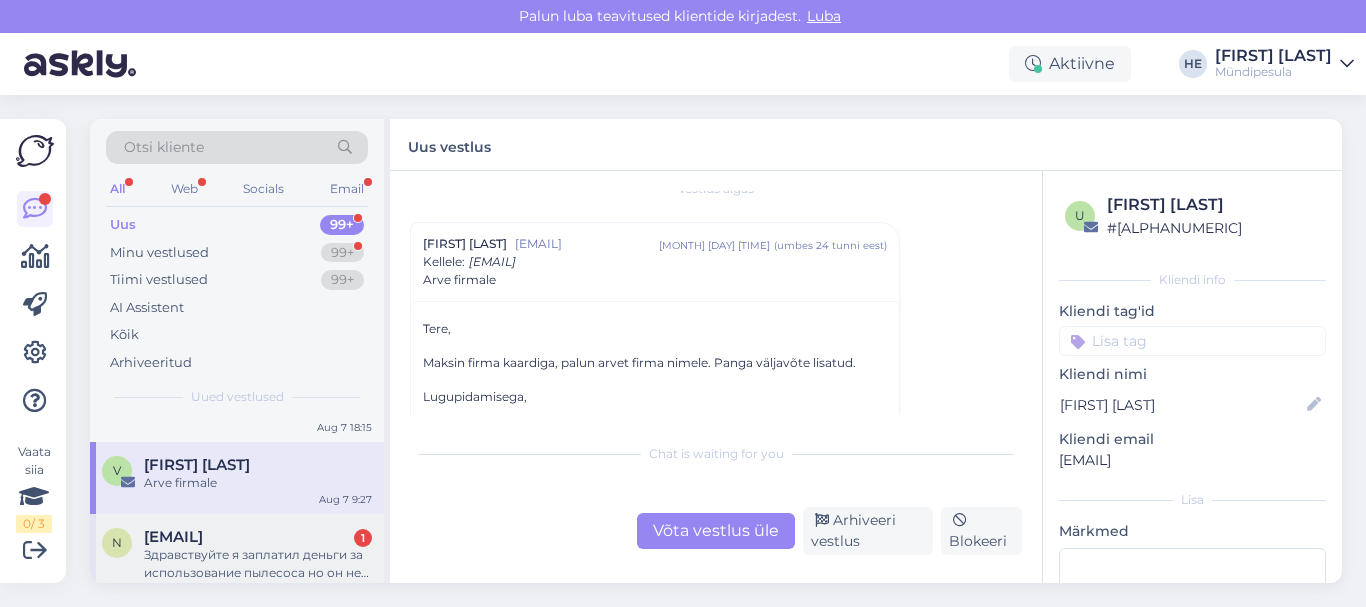 click on "[EMAIL]" at bounding box center (173, 537) 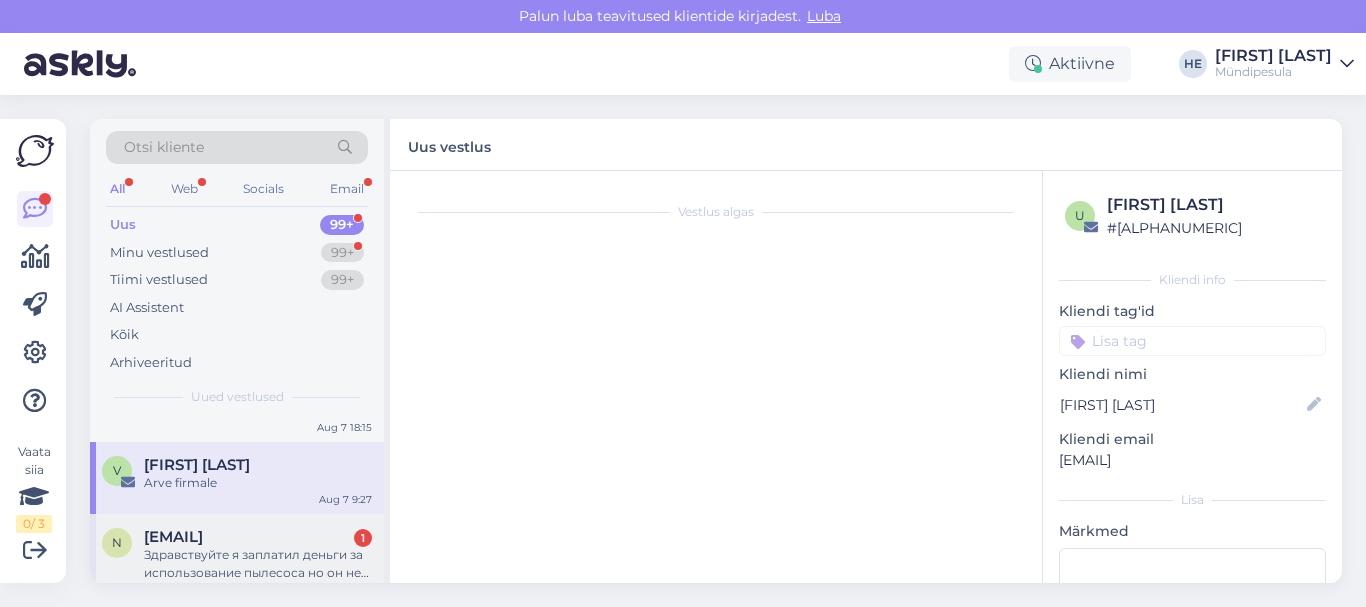 scroll, scrollTop: 9, scrollLeft: 0, axis: vertical 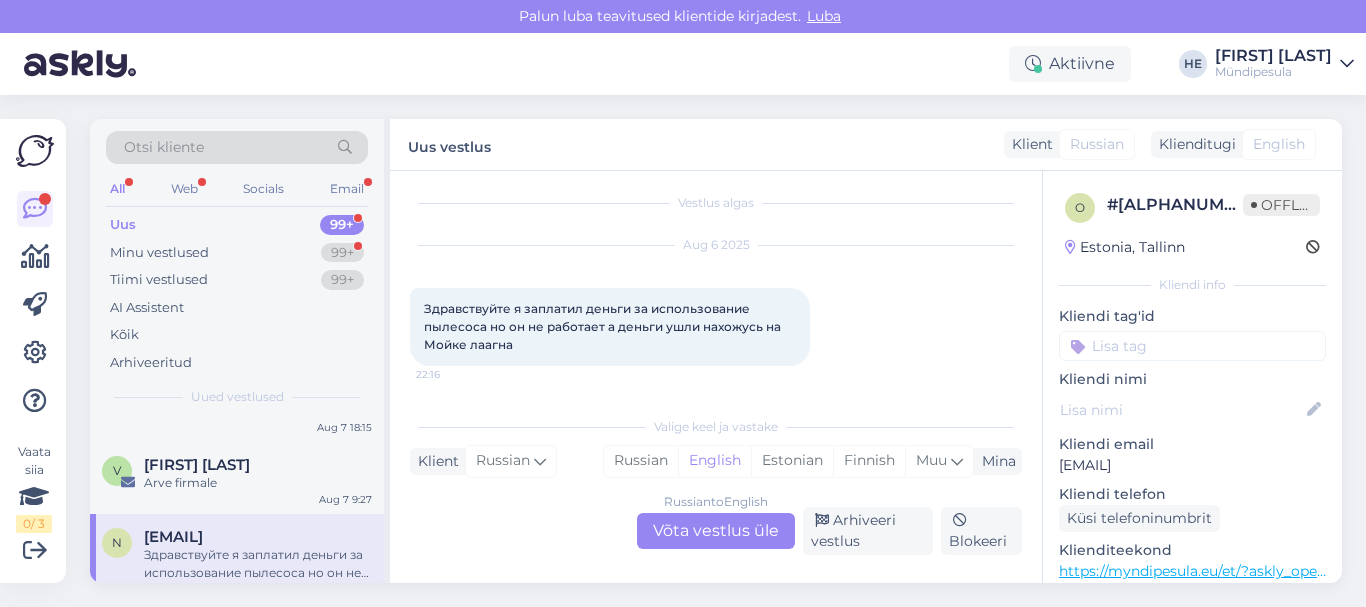 click on "Russian  to  English Võta vestlus üle" at bounding box center (716, 531) 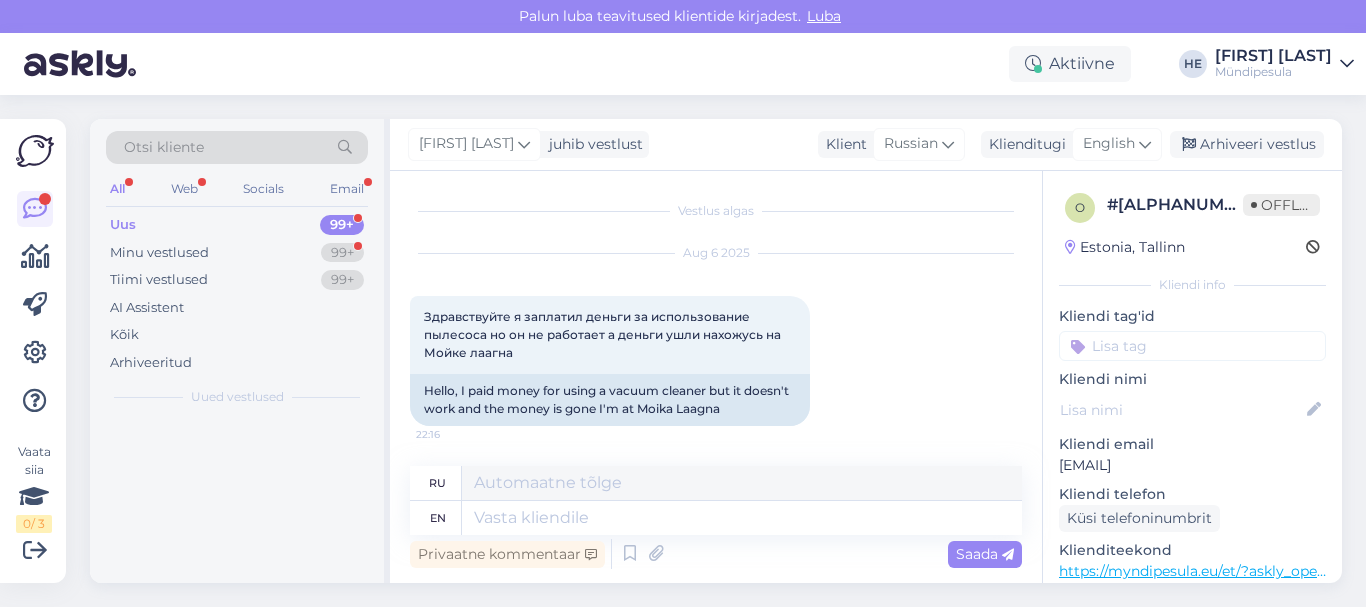 scroll, scrollTop: 1, scrollLeft: 0, axis: vertical 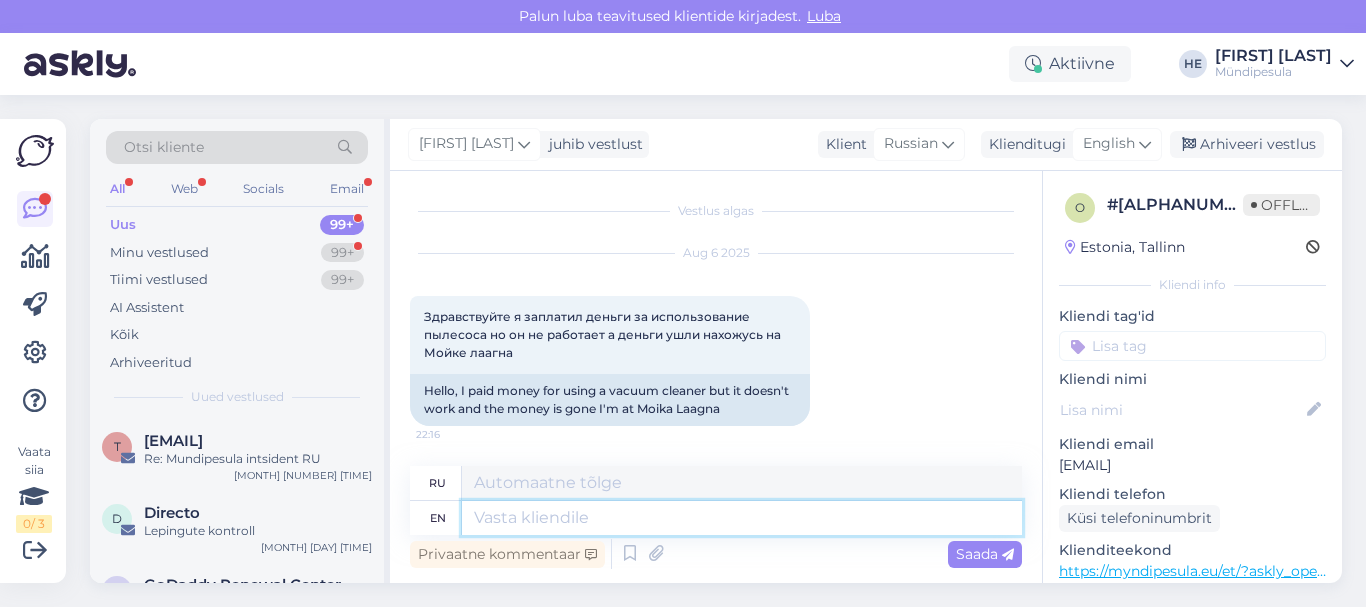 click at bounding box center [742, 518] 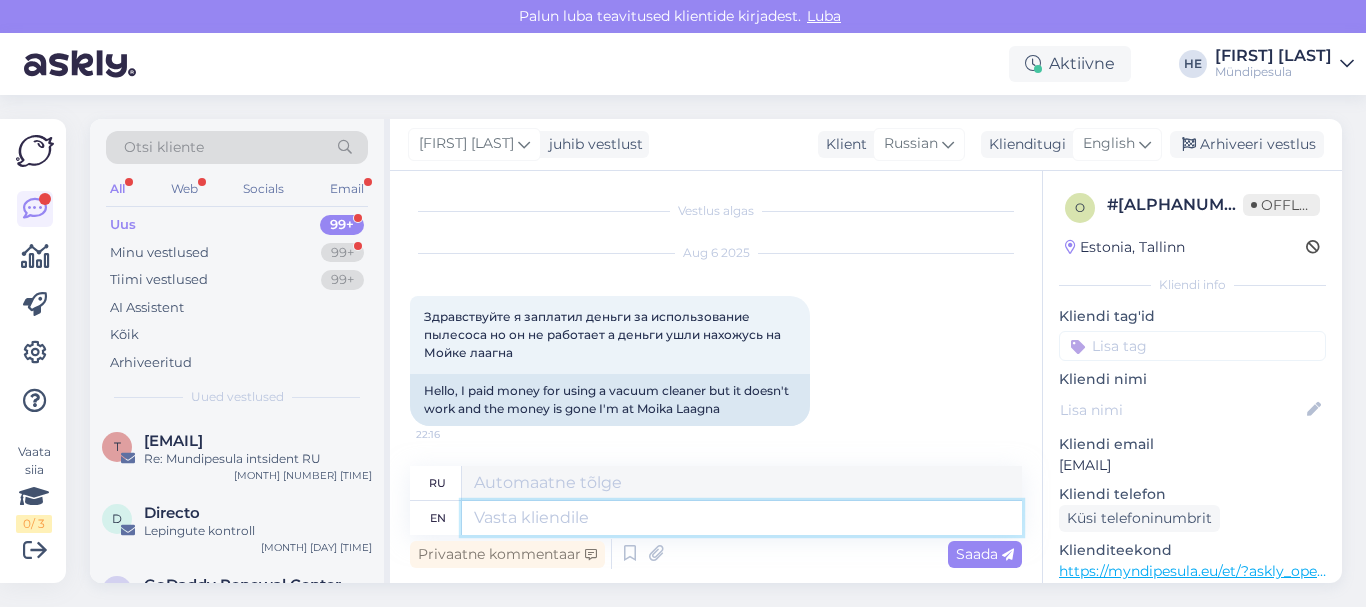 paste on "Здравствуйте!
Просим Вас заполнить форму на нашем сайте о возмещении средств.
https://myndipesula.eu/et/kontakt/
Извините за неудобства.
С уважением,
Mündipesula tugi" 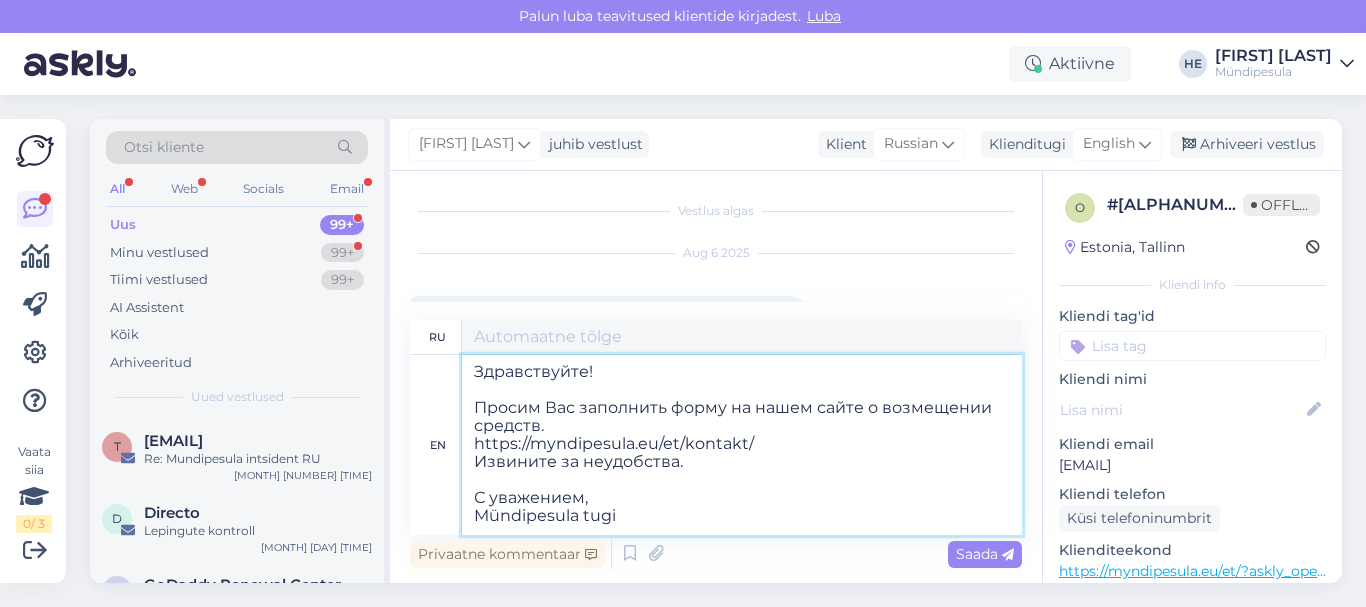 type on "Здравствуйте!
Просим Вас заполнить форму на нашем сайте о возмещении средств.
https://myndipesula.eu/et/kontakt/
Извините за неудобства.
С уважением,
Mündipesula tugi" 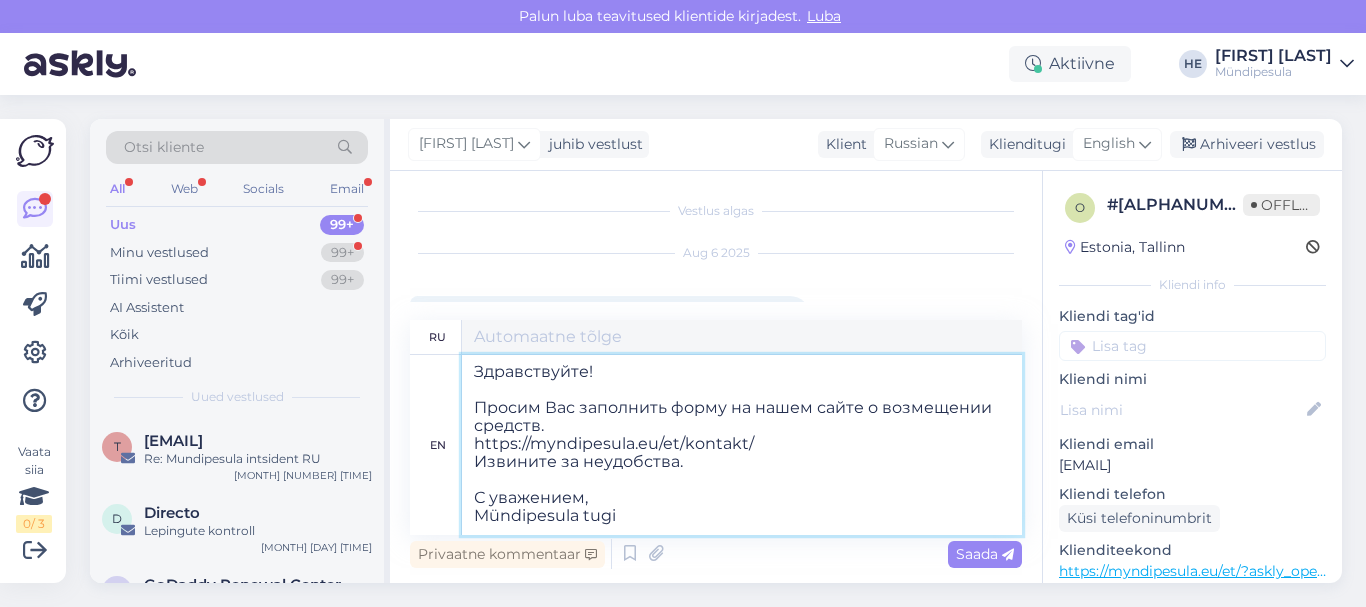 scroll, scrollTop: 8, scrollLeft: 0, axis: vertical 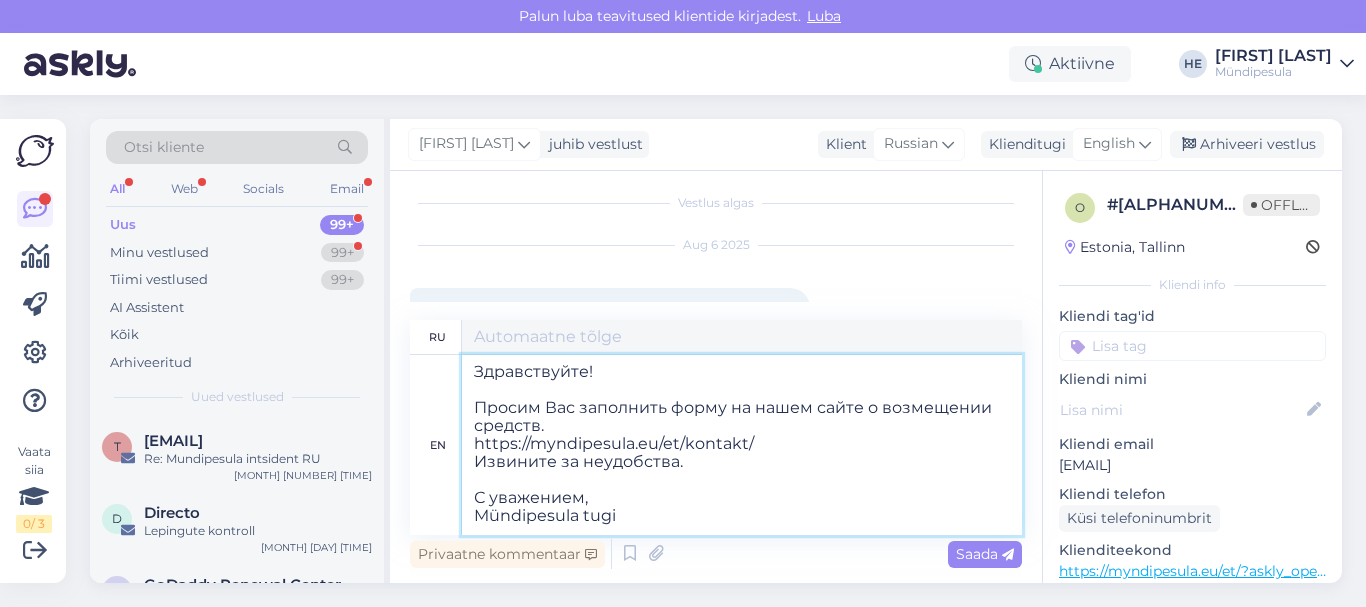 type on "Здравствуйте!
Просим Вас заполнить форму на нашем сайте о возмещении средств.
https://myndipesula.eu/et/kontakt/
Извините за неудобства.
С уважением,
Mündipesula tugi" 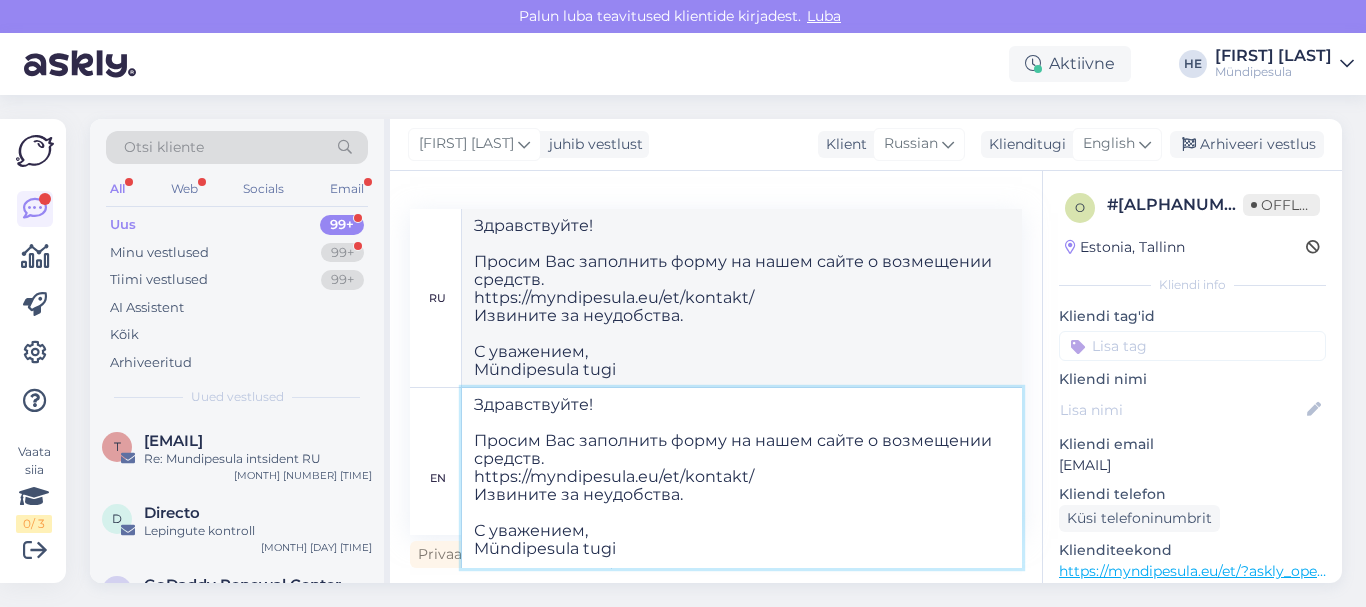 type on "Здравствуйте!
Просим Вас заполнить форму на нашем сайте о возмещении средств.
https://myndipesula.eu/et/kontakt/
Извините за неудобства.
С уважением,
Mündipesula tugi" 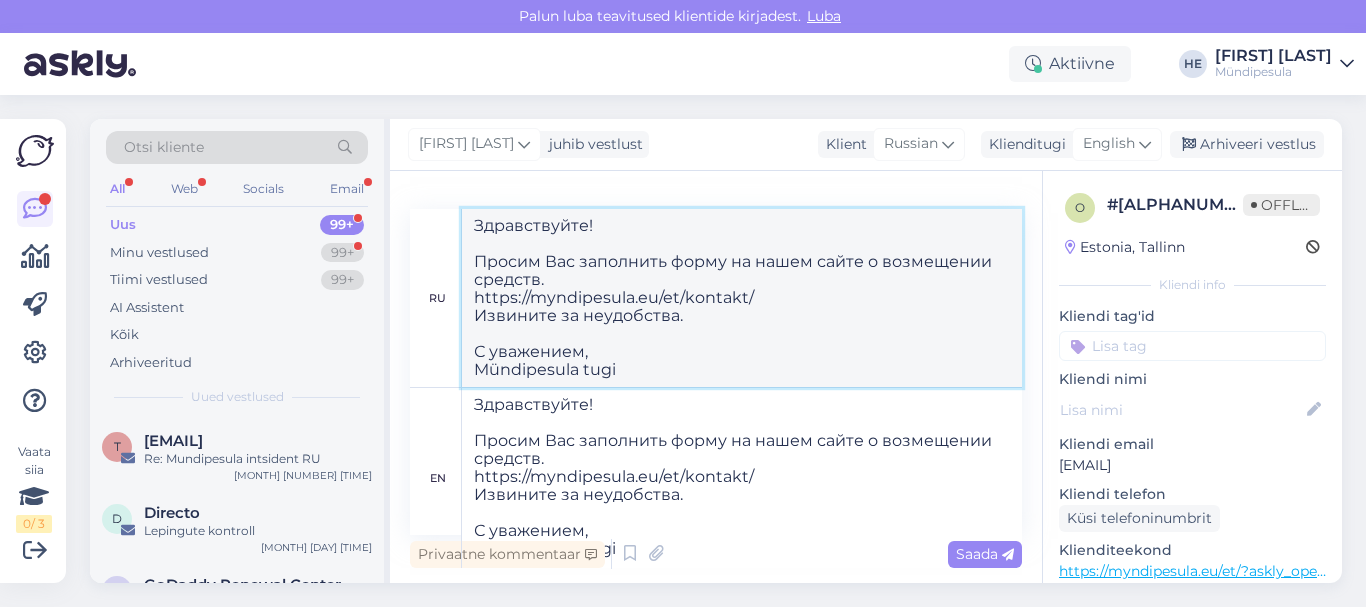 click on "Здравствуйте!
Просим Вас заполнить форму на нашем сайте о возмещении средств.
https://myndipesula.eu/et/kontakt/
Извините за неудобства.
С уважением,
Mündipesula tugi" at bounding box center [742, 298] 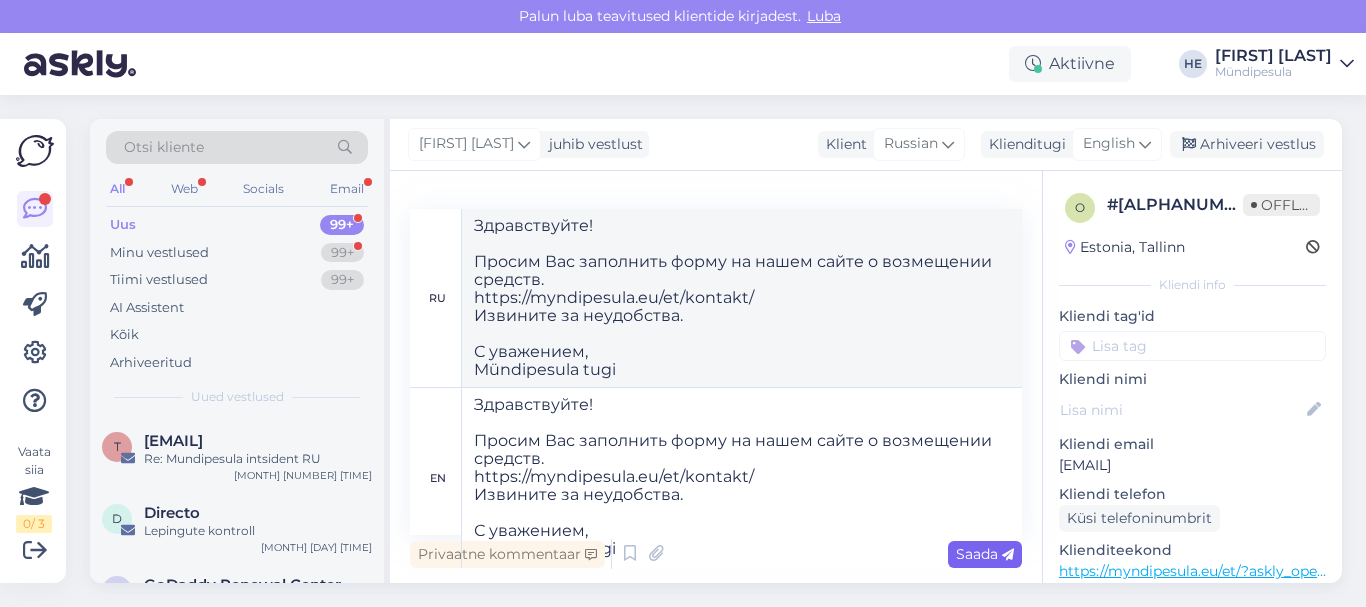 click on "Saada" at bounding box center (985, 554) 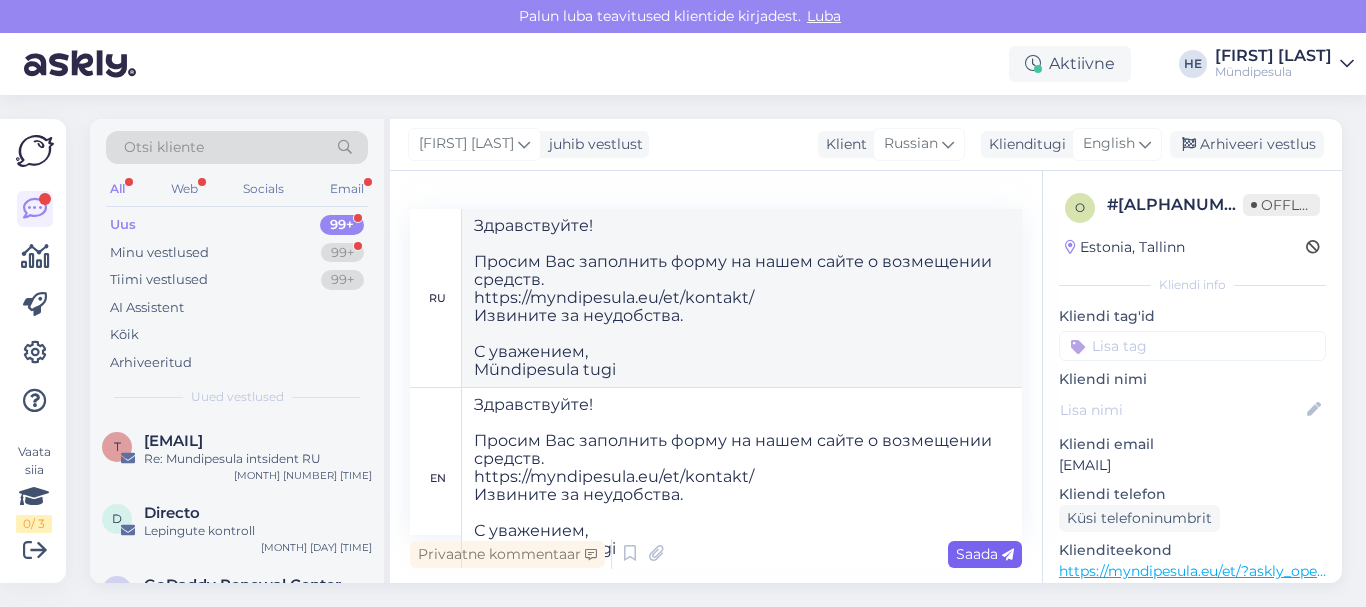 type 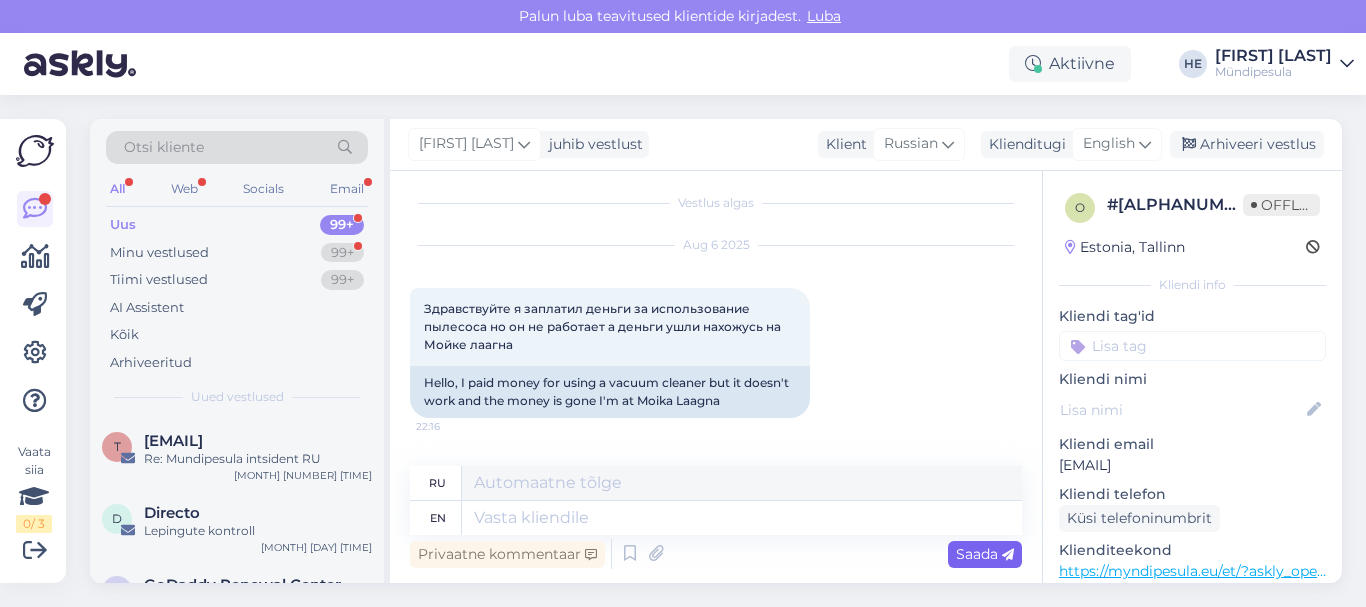 scroll, scrollTop: 451, scrollLeft: 0, axis: vertical 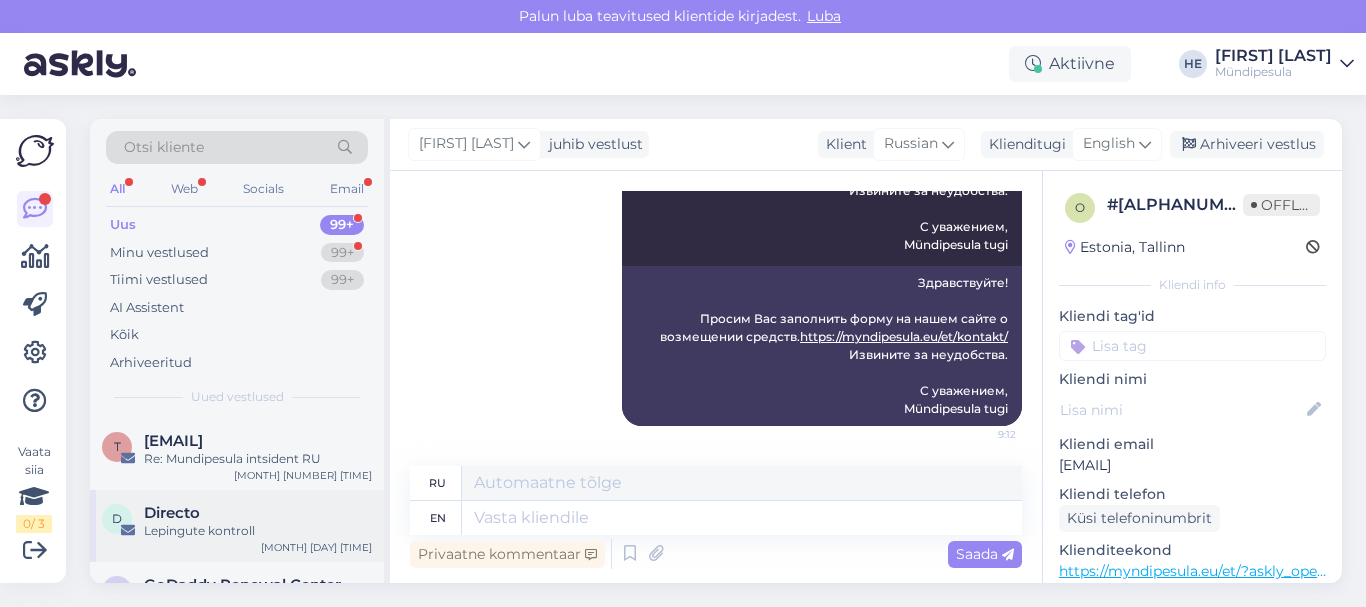 click on "Directo" at bounding box center [172, 513] 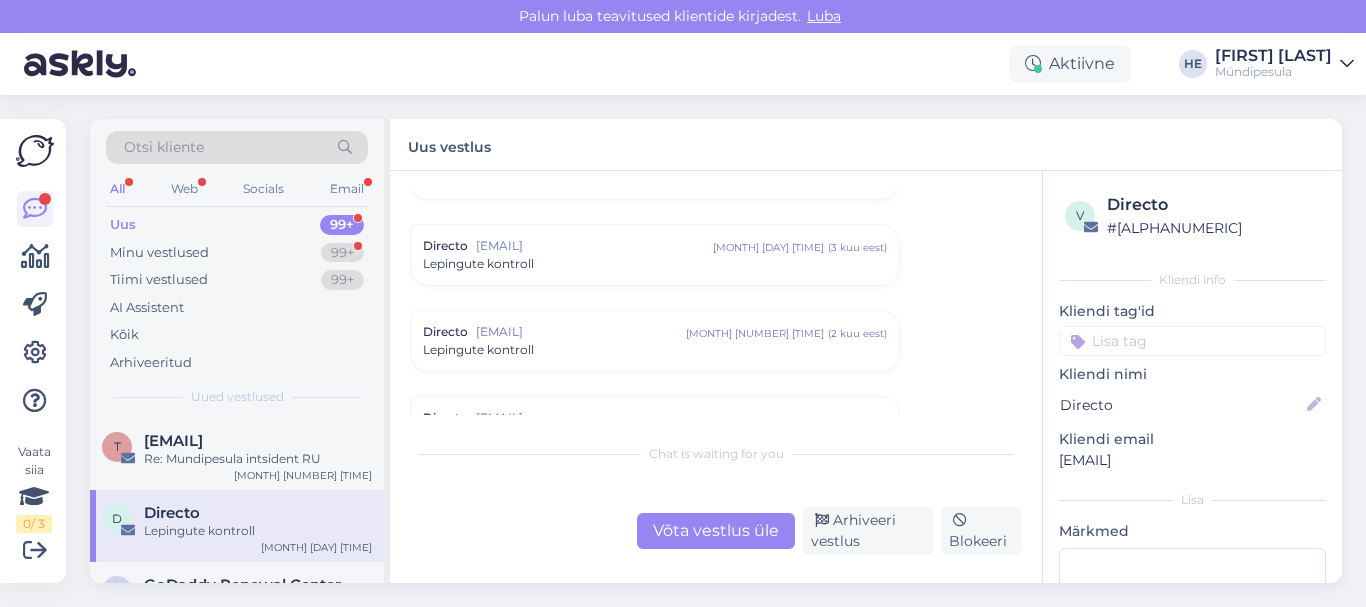 scroll, scrollTop: 8568, scrollLeft: 0, axis: vertical 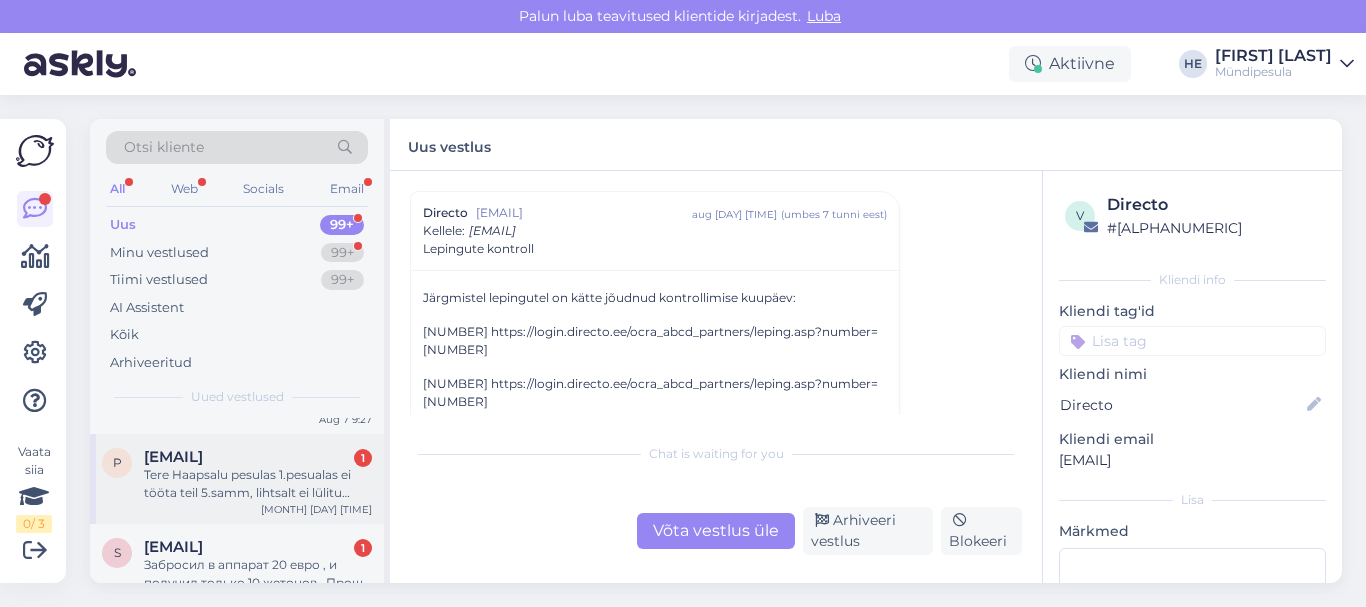 click on "Tere Haapsalu pesulas 1.pesualas ei tööta teil 5.samm, lihtsalt ei lülitu käima see." at bounding box center (258, 484) 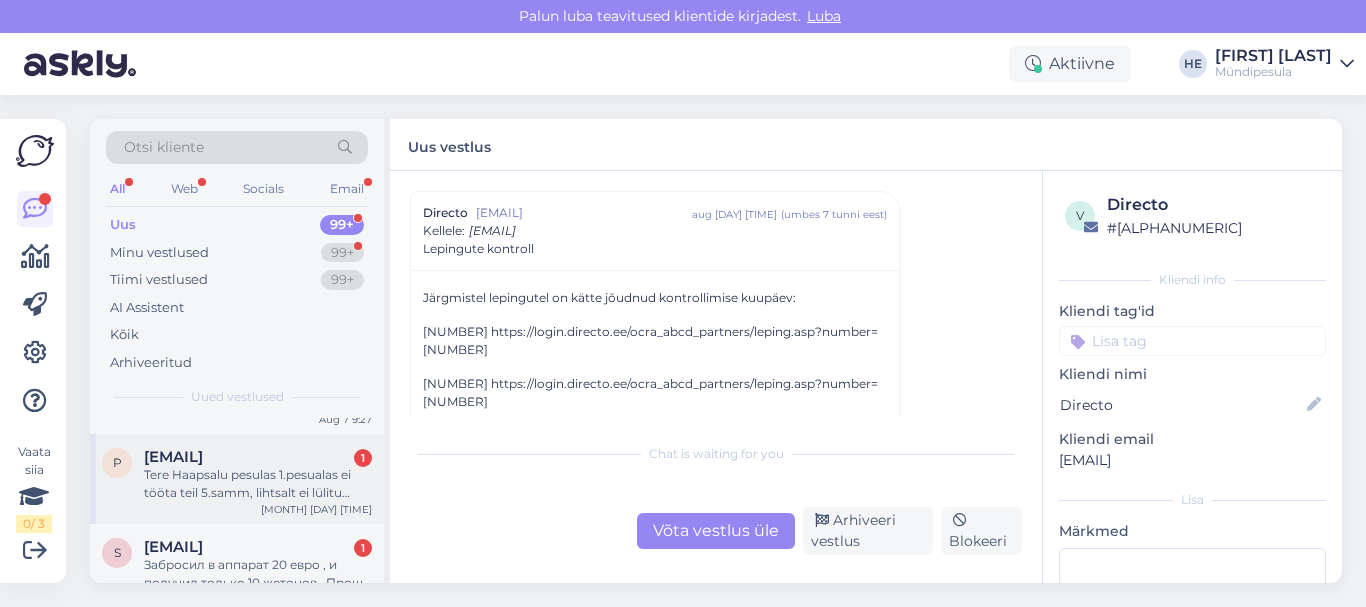 scroll, scrollTop: 0, scrollLeft: 0, axis: both 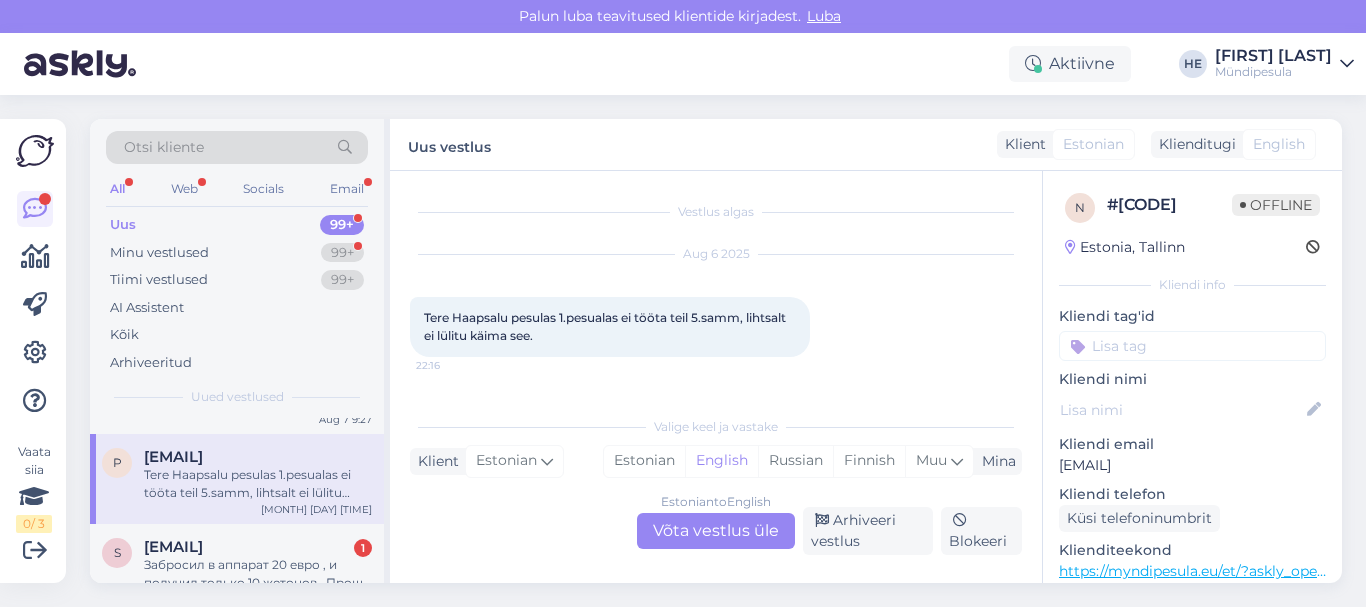 click on "Estonian  to  English Võta vestlus üle" at bounding box center [716, 531] 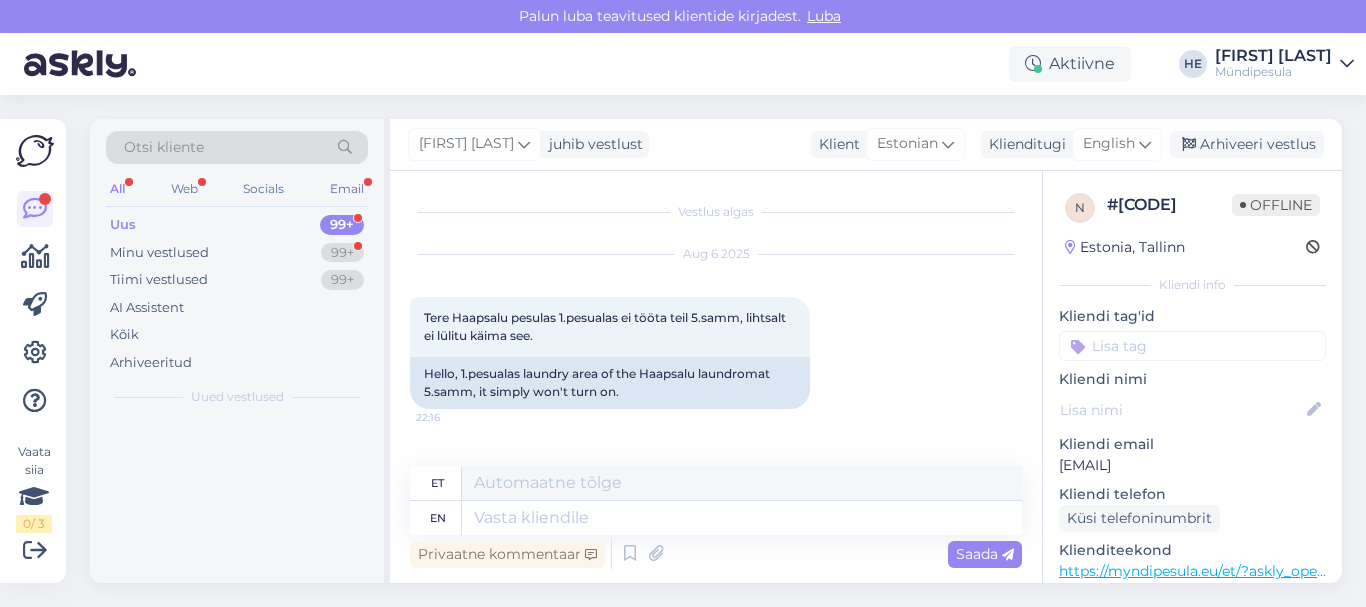 scroll, scrollTop: 0, scrollLeft: 0, axis: both 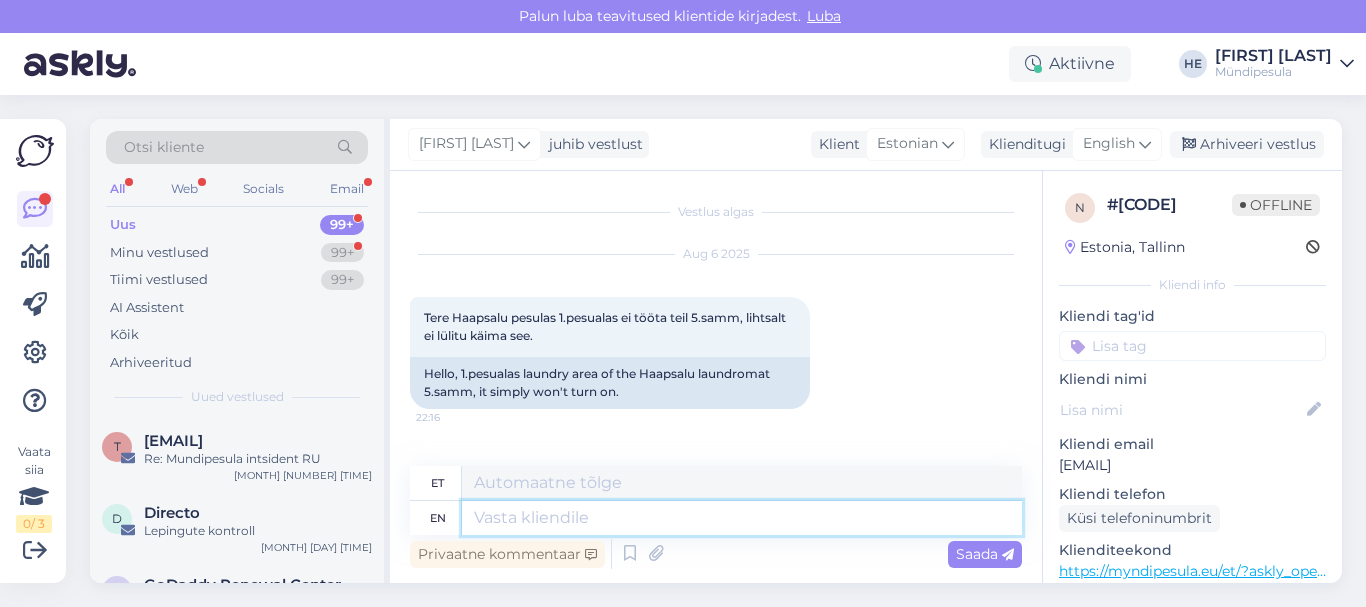click at bounding box center [742, 518] 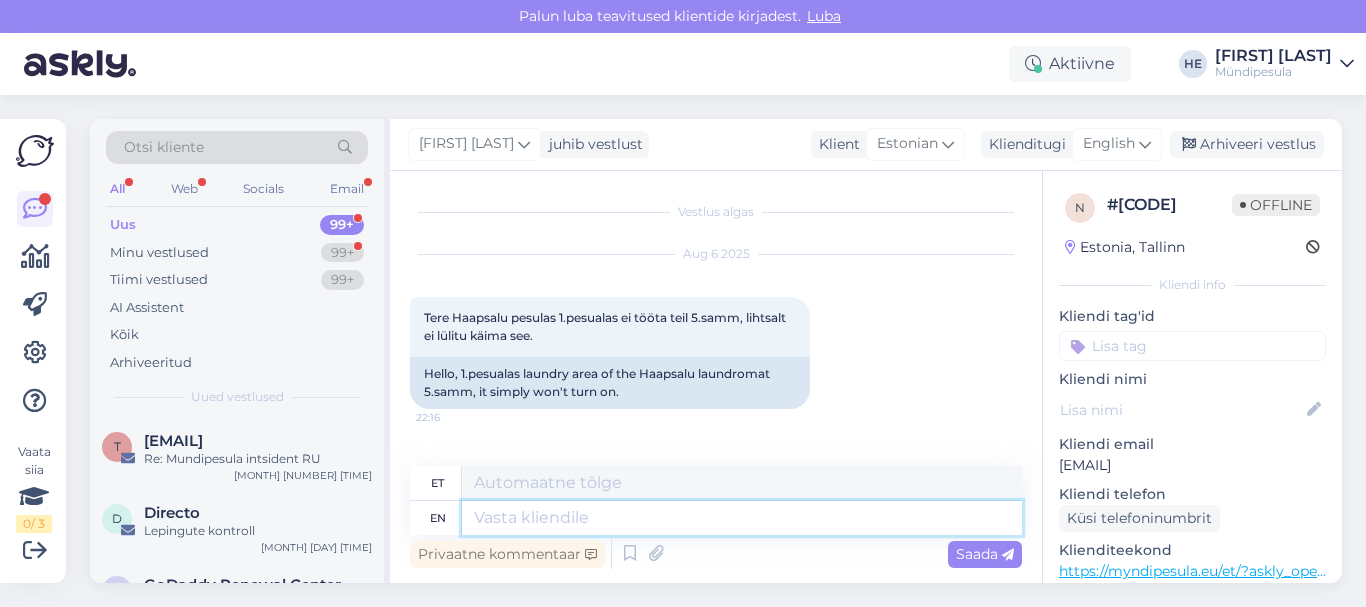 paste on "Tere
Palun täitke meie kodulehel olev vorm intsidenti kohta, et saaksime Teile raha tagastada.
https://myndipesula.eu/et/kontakt/
Vabandame ebamugavuste pärast.
Lugupidamisega
Mündipesula tugi" 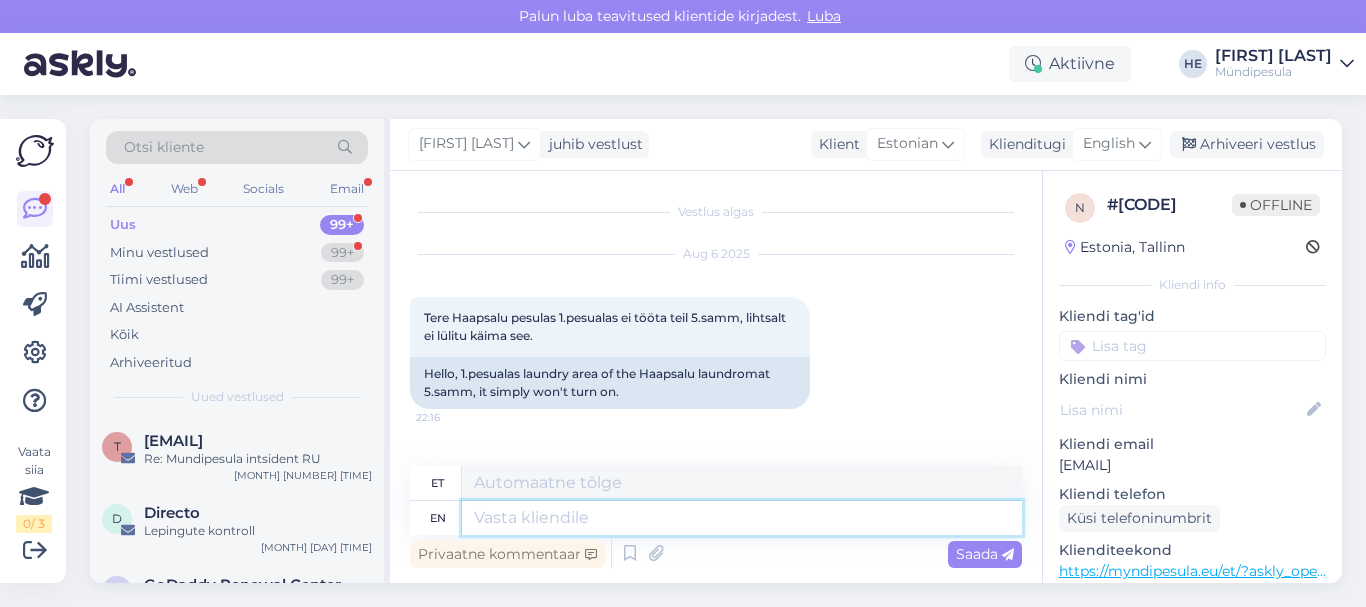 type on "Tere
Palun täitke meie kodulehel olev vorm intsidenti kohta, et saaksime Teile raha tagastada.
https://myndipesula.eu/et/kontakt/
Vabandame ebamugavuste pärast.
Lugupidamisega
Mündipesula tugi" 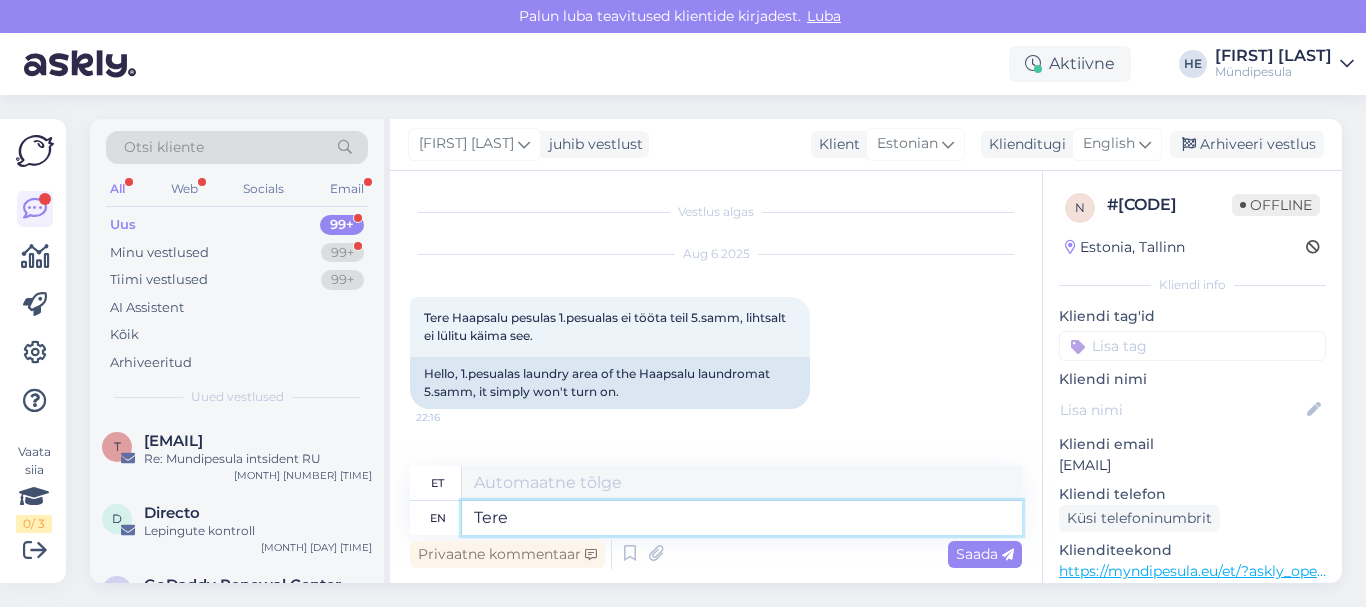 scroll, scrollTop: 8, scrollLeft: 0, axis: vertical 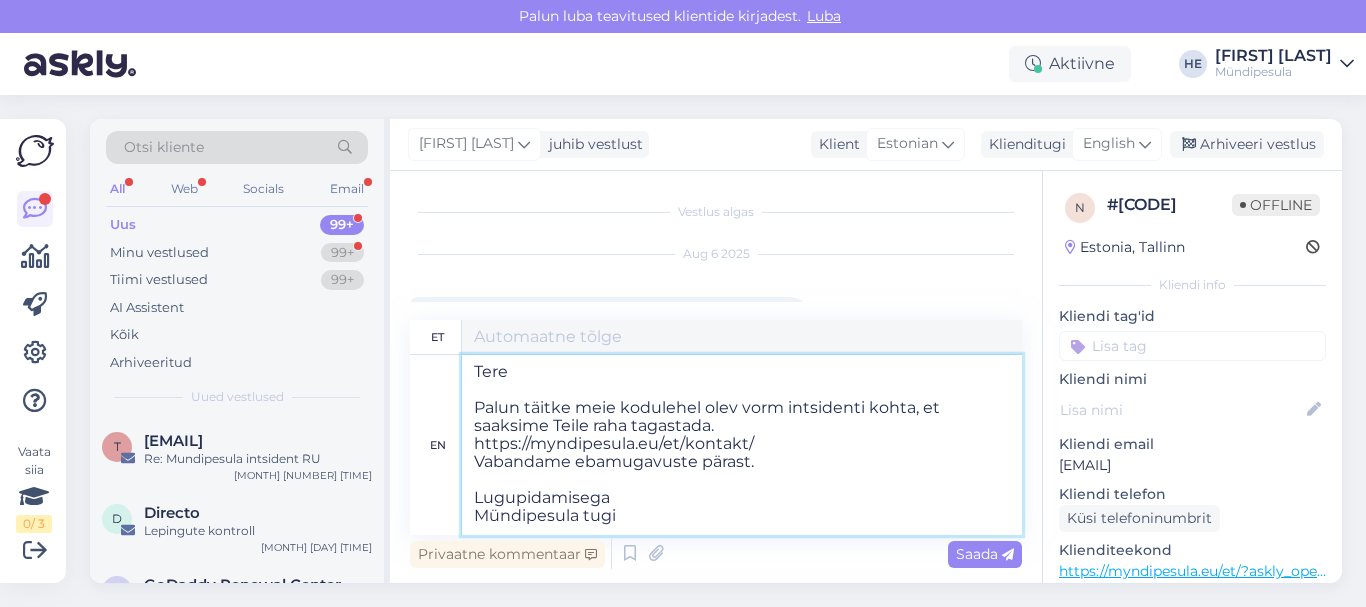 type on "Tere
Palun täitke meie kodulehel olev vorm intsidenti kohta, et saaksime Teile raha tagastada.
https://myndipesula.eu/et/kontakt/
Vabandame tasutauste pärast.
Lugupidamisega
Mündipesula tugi" 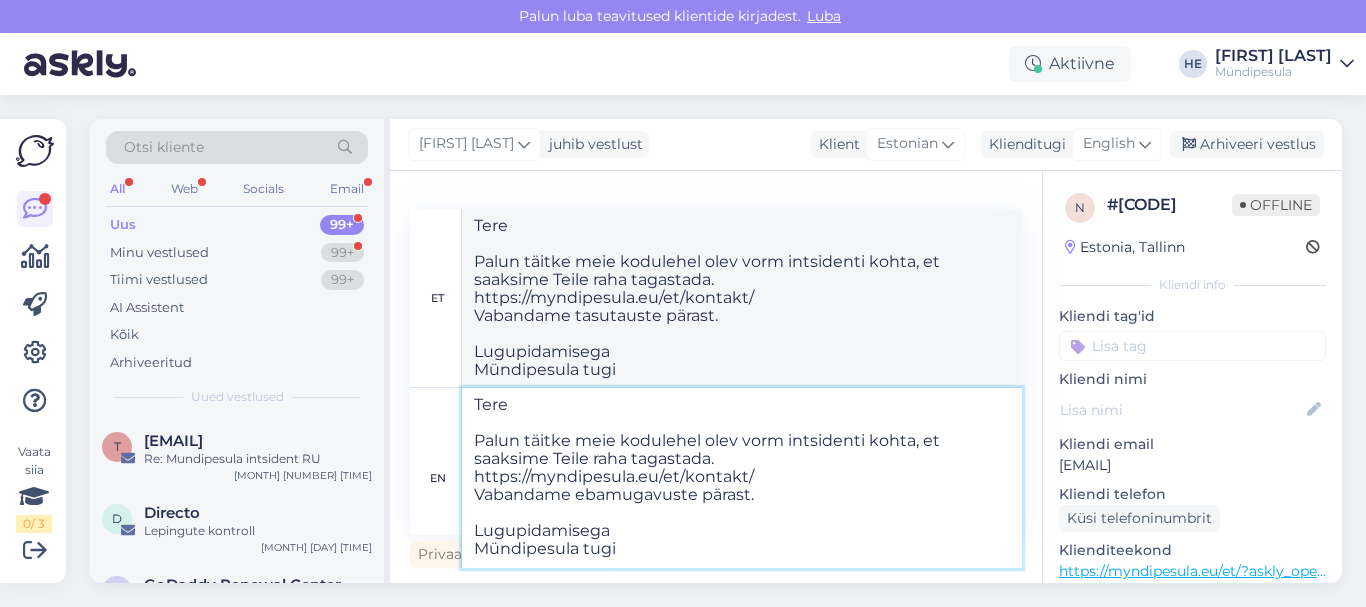 type on "Tere
Palun täitke meie kodulehel olev vorm intsidenti kohta, et saaksime Teile raha tagastada.
https://myndipesula.eu/et/kontakt/
Vabandame ebamugavuste pärast.
Lugupidamisega
Mündipesula tugi" 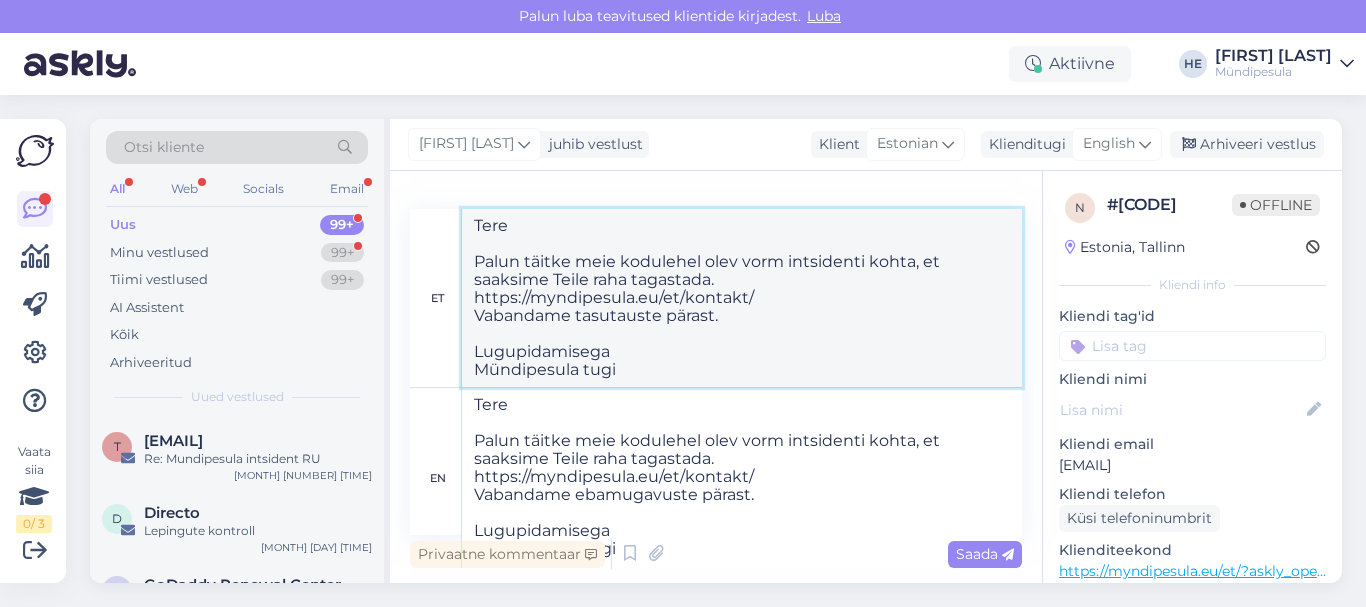 click on "Tere
Palun täitke meie kodulehel olev vorm intsidenti kohta, et saaksime Teile raha tagastada.
https://myndipesula.eu/et/kontakt/
Vabandame tasutauste pärast.
Lugupidamisega
Mündipesula tugi" at bounding box center (742, 298) 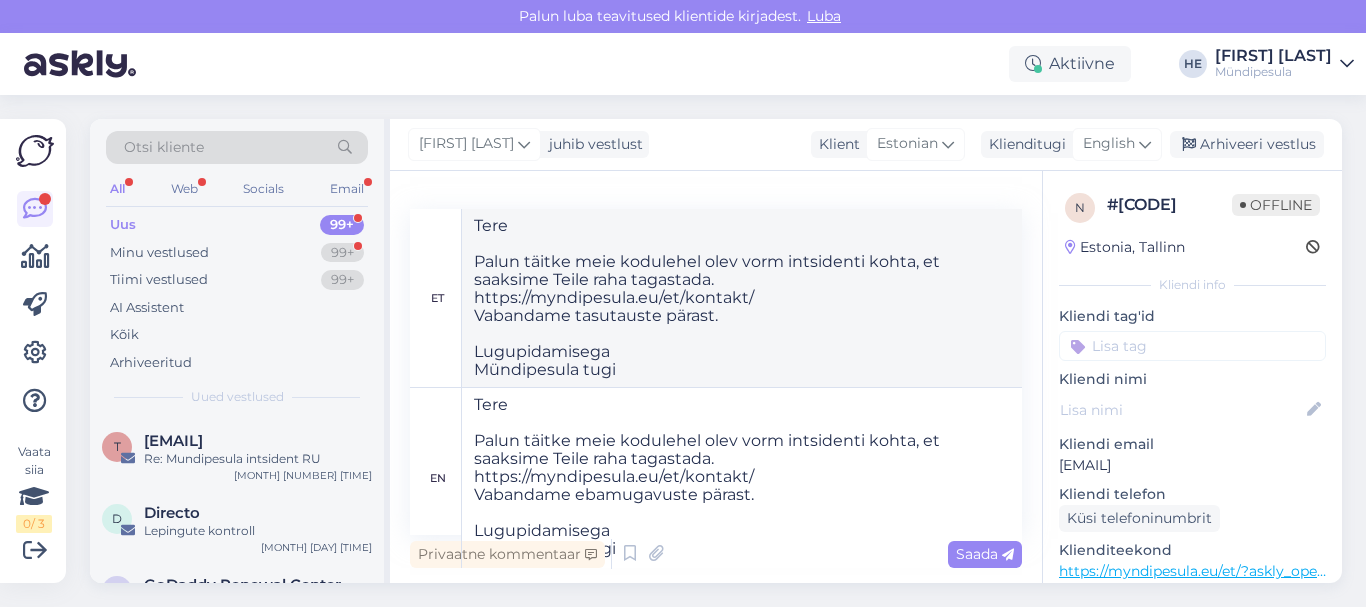 click on "Saada" at bounding box center [985, 554] 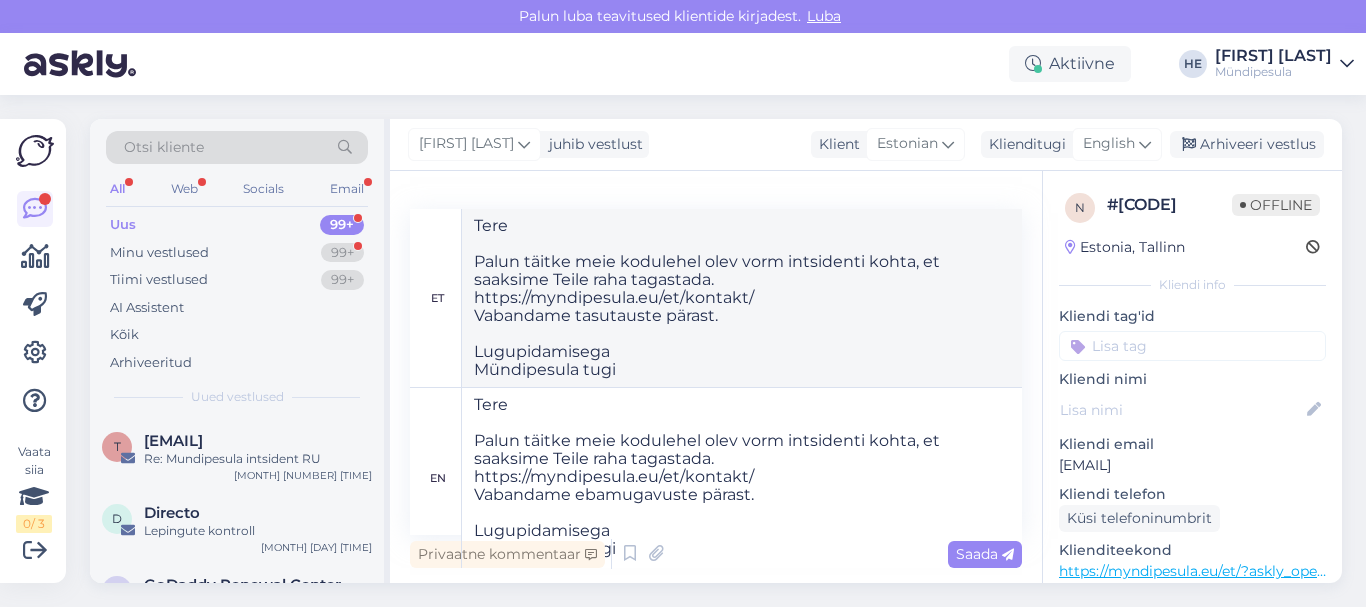 type 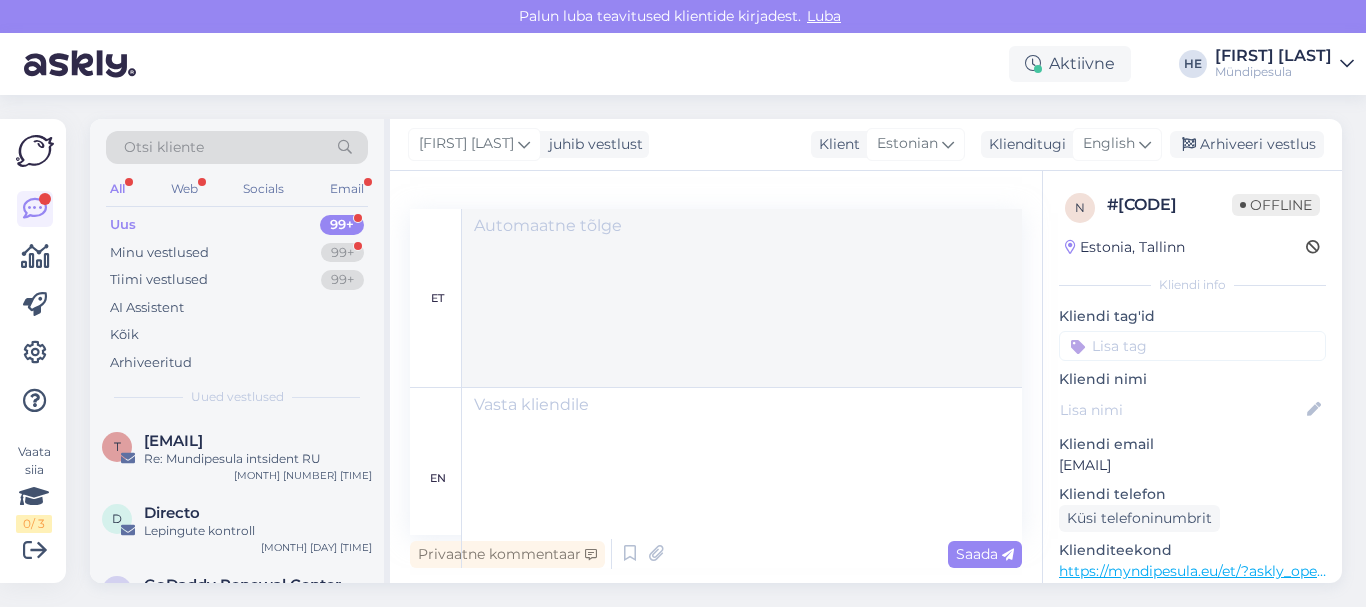 scroll, scrollTop: 433, scrollLeft: 0, axis: vertical 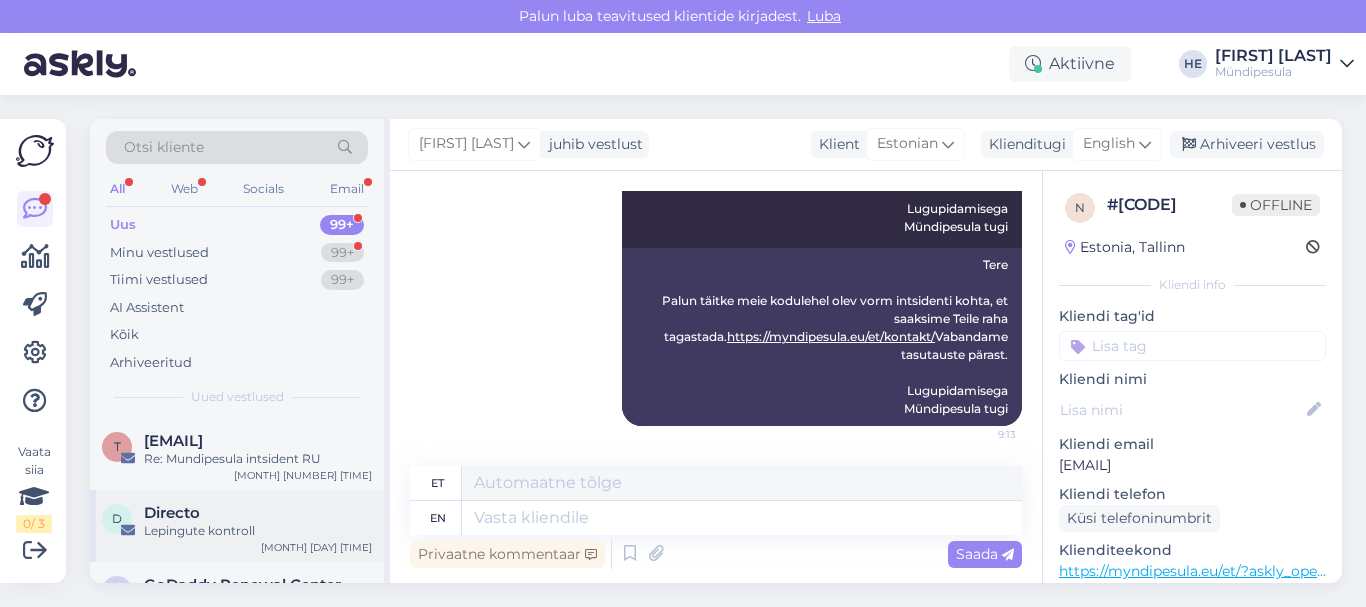 click on "Directo" at bounding box center (172, 513) 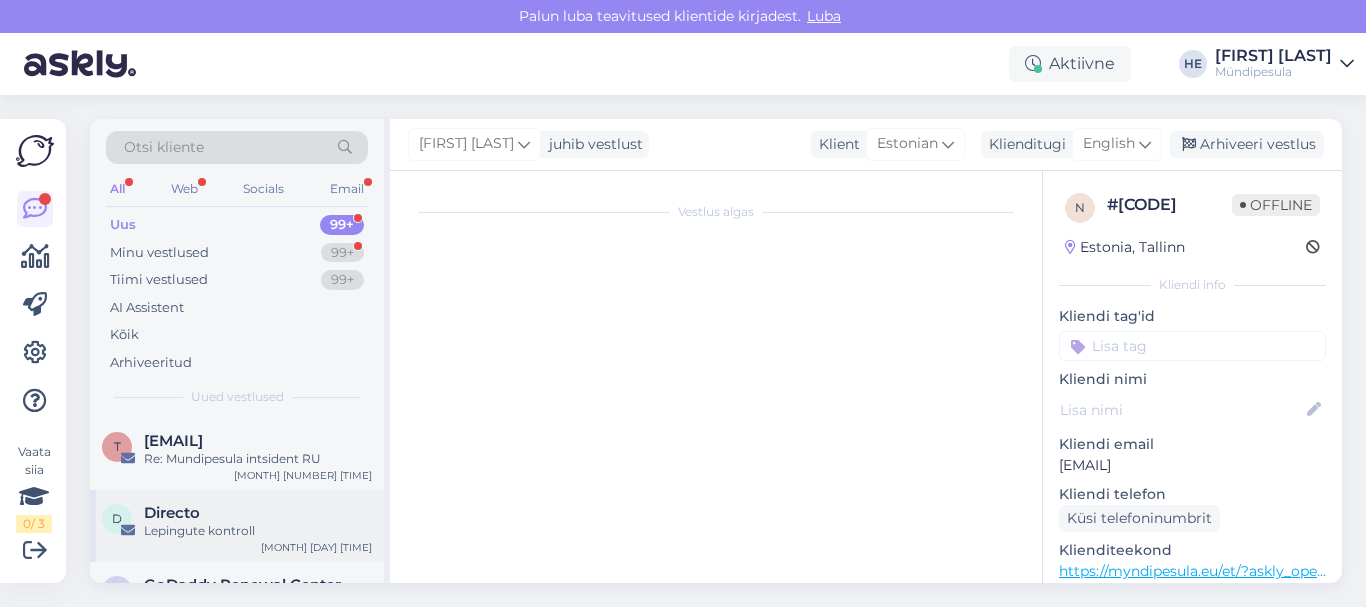 scroll, scrollTop: 8568, scrollLeft: 0, axis: vertical 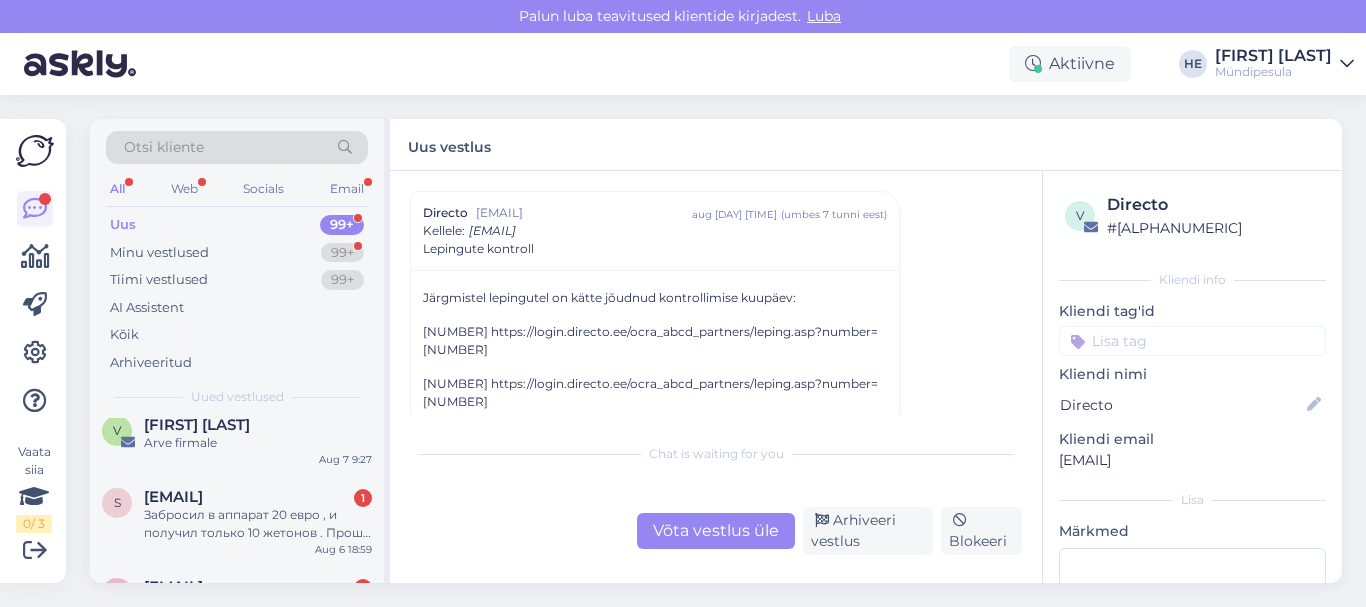 click on "Забросил в аппарат 20 евро , и получил только 10 жетонов . Прошу вернуть 10 евро за которые я не получил жетоны ." at bounding box center [258, 524] 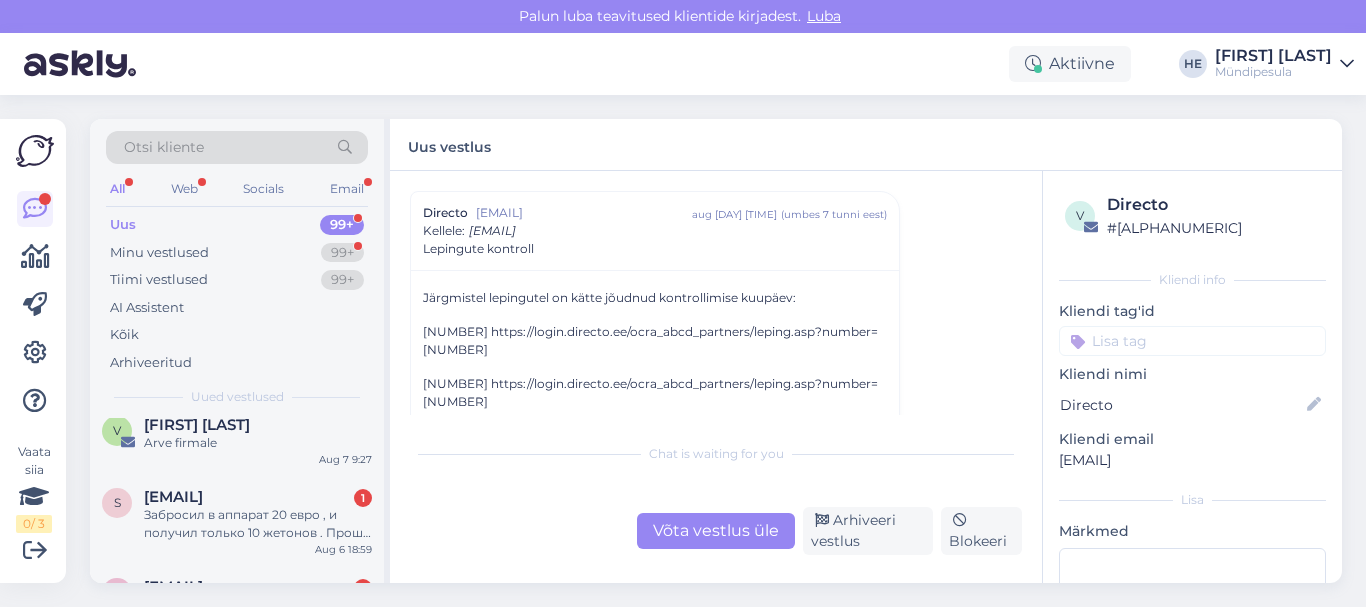 scroll, scrollTop: 42, scrollLeft: 0, axis: vertical 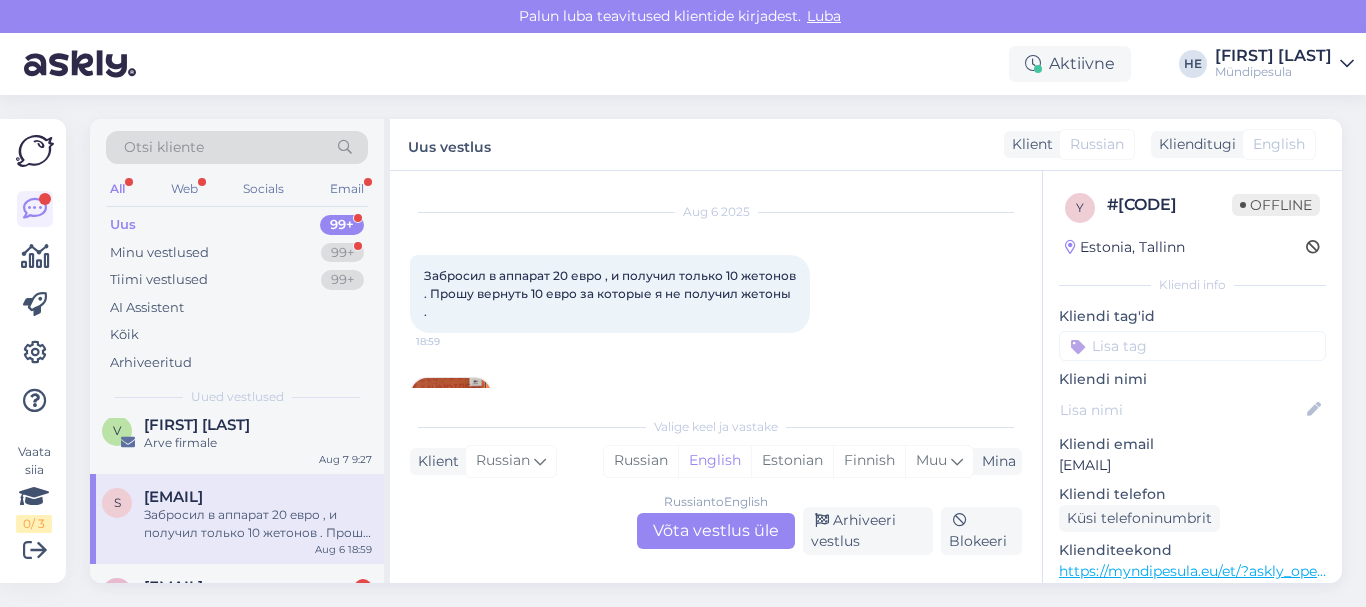 click on "Russian  to  English Võta vestlus üle" at bounding box center (716, 531) 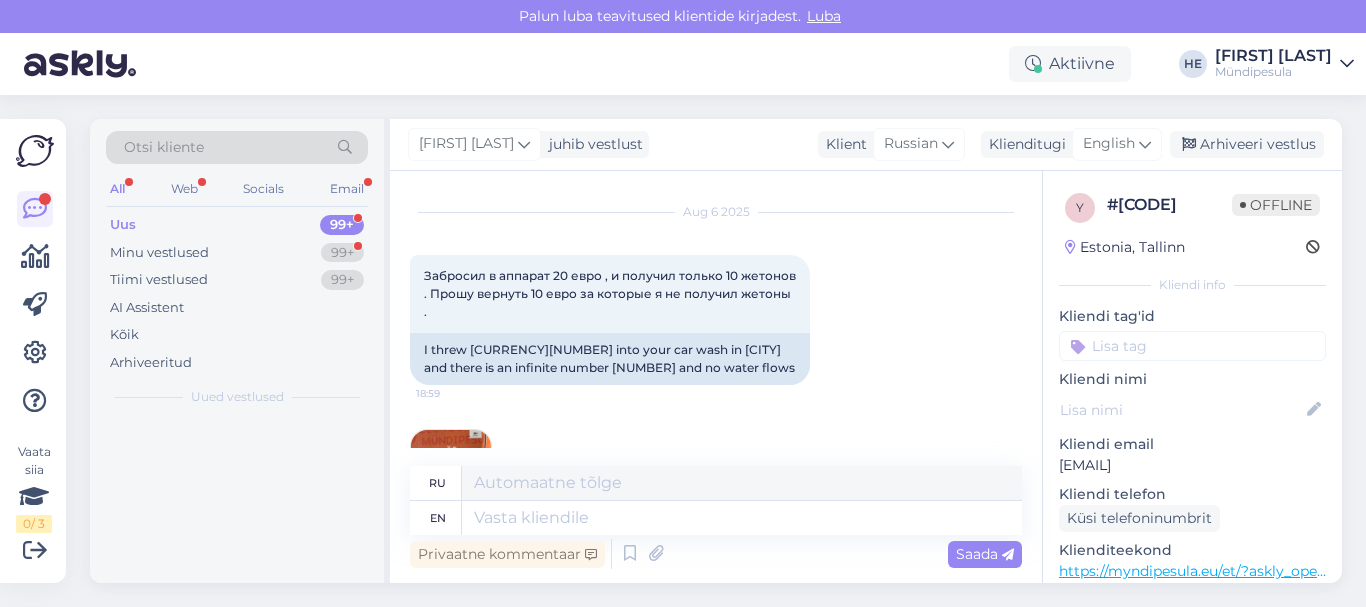 scroll, scrollTop: 0, scrollLeft: 0, axis: both 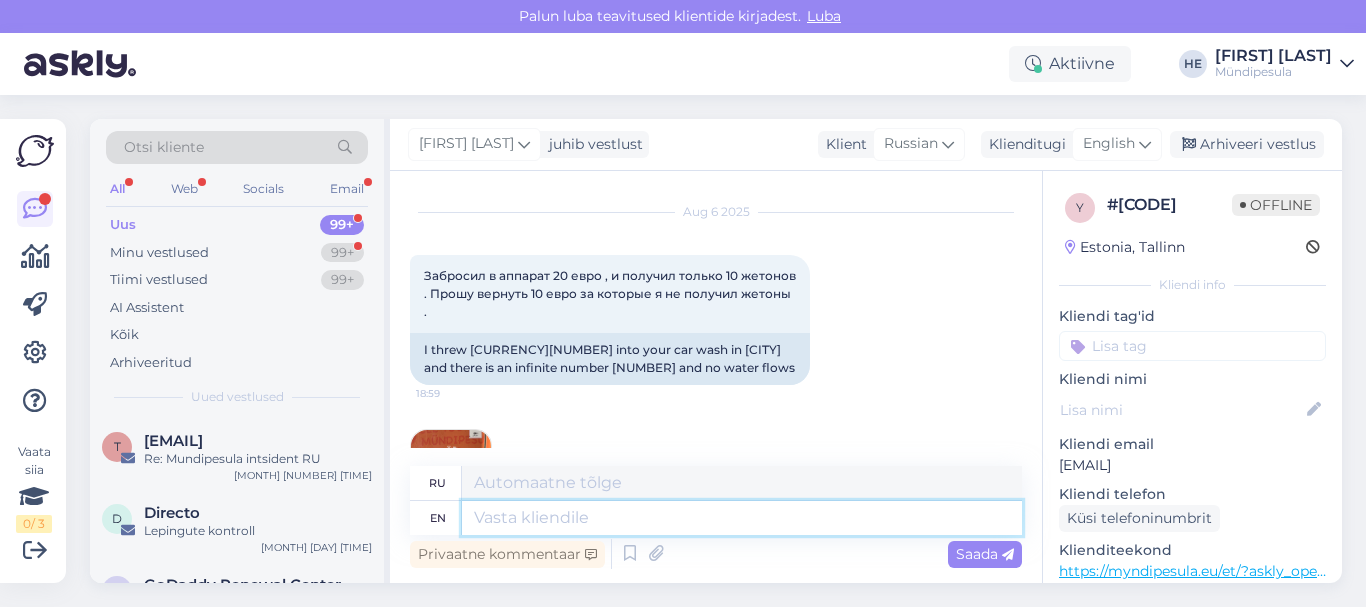 click at bounding box center [742, 518] 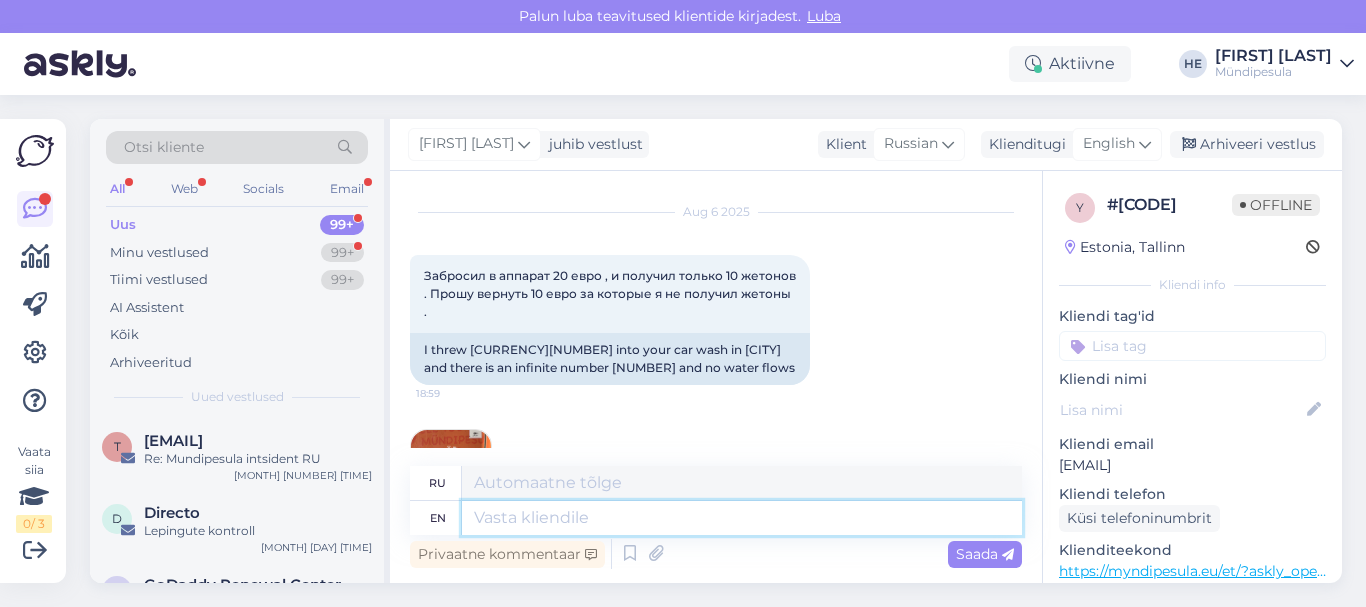 click at bounding box center [742, 518] 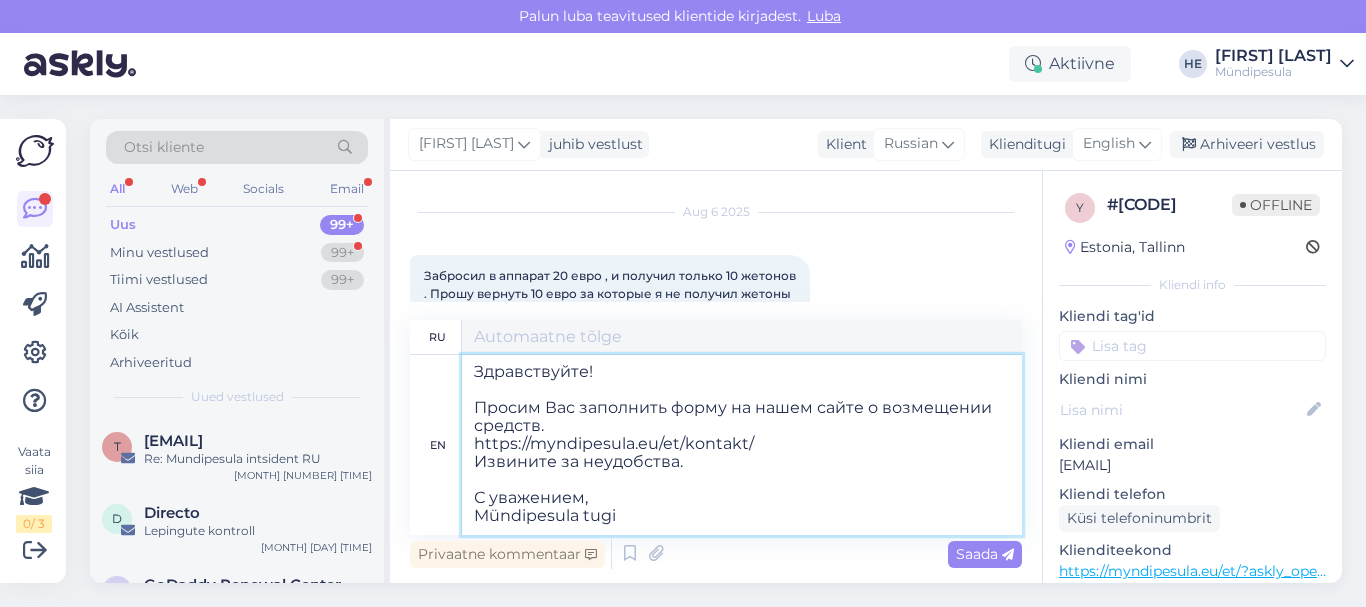 scroll, scrollTop: 8, scrollLeft: 0, axis: vertical 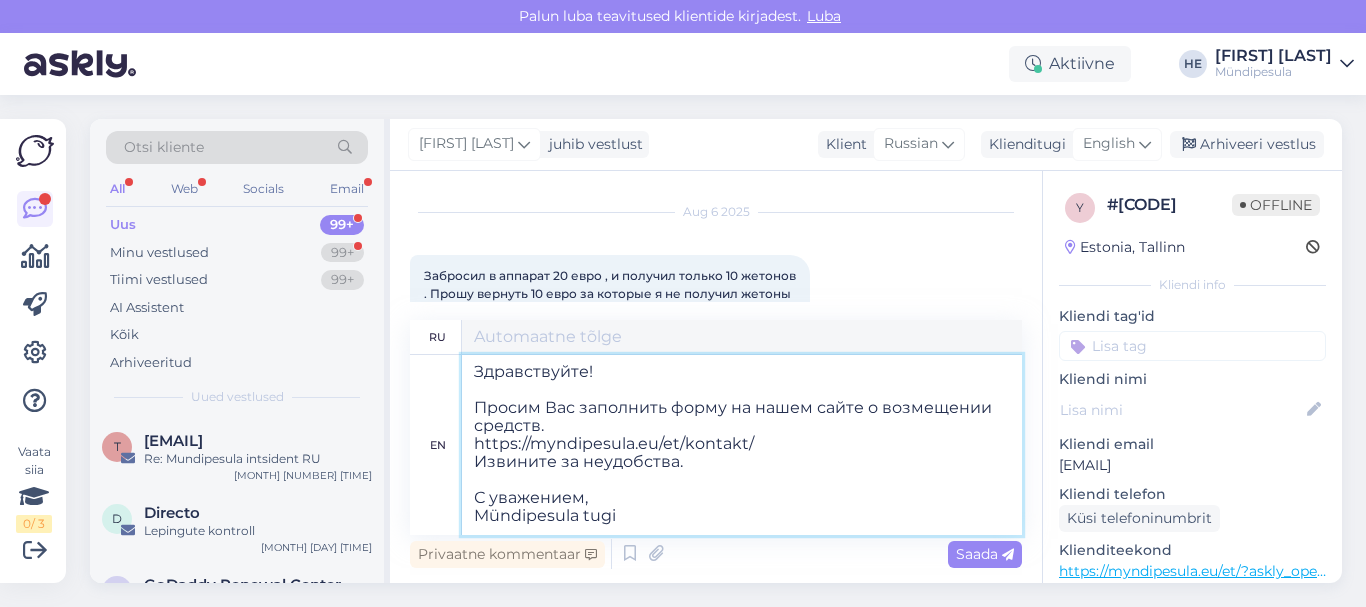 type on "Здравствуйте!
Просим Вас заполнить форму на нашем сайте о возмещении средств.
https://myndipesula.eu/et/kontakt/
Извините за неудобства.
С уважением,
Mündipesula tugi" 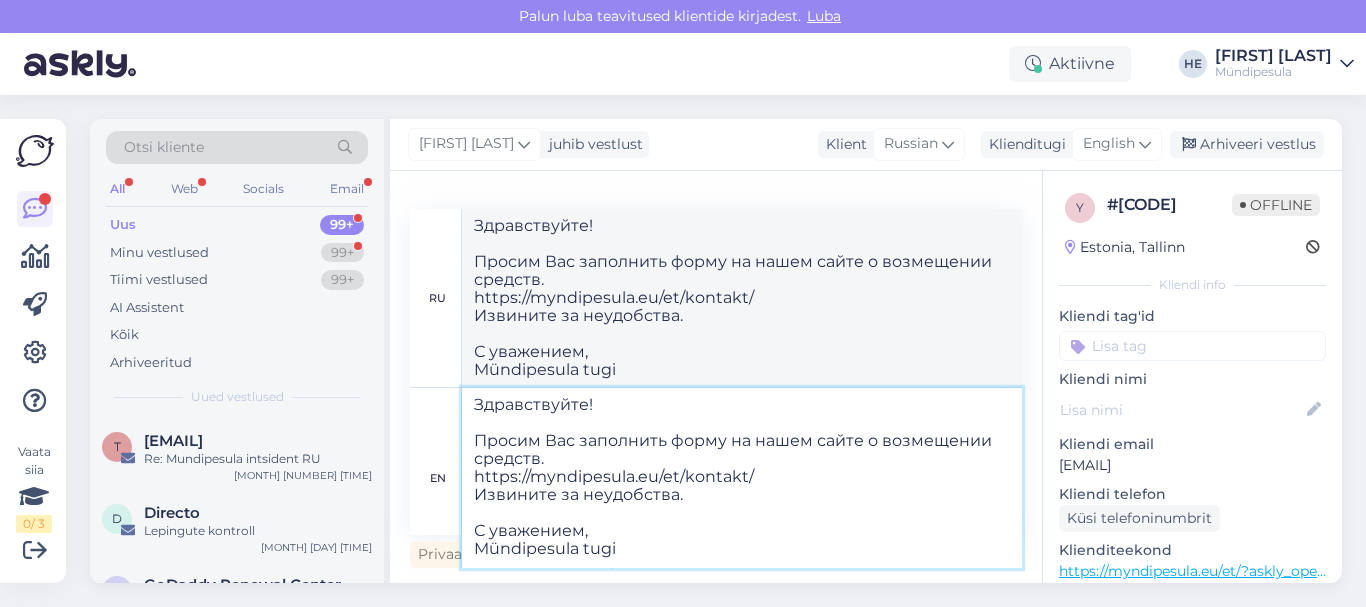 type on "Здравствуйте!
Просим Вас заполнить форму на нашем сайте о возмещении средств.
https://myndipesula.eu/et/kontakt/
Извините за неудобства.
С уважением,
Mündipesula tugi" 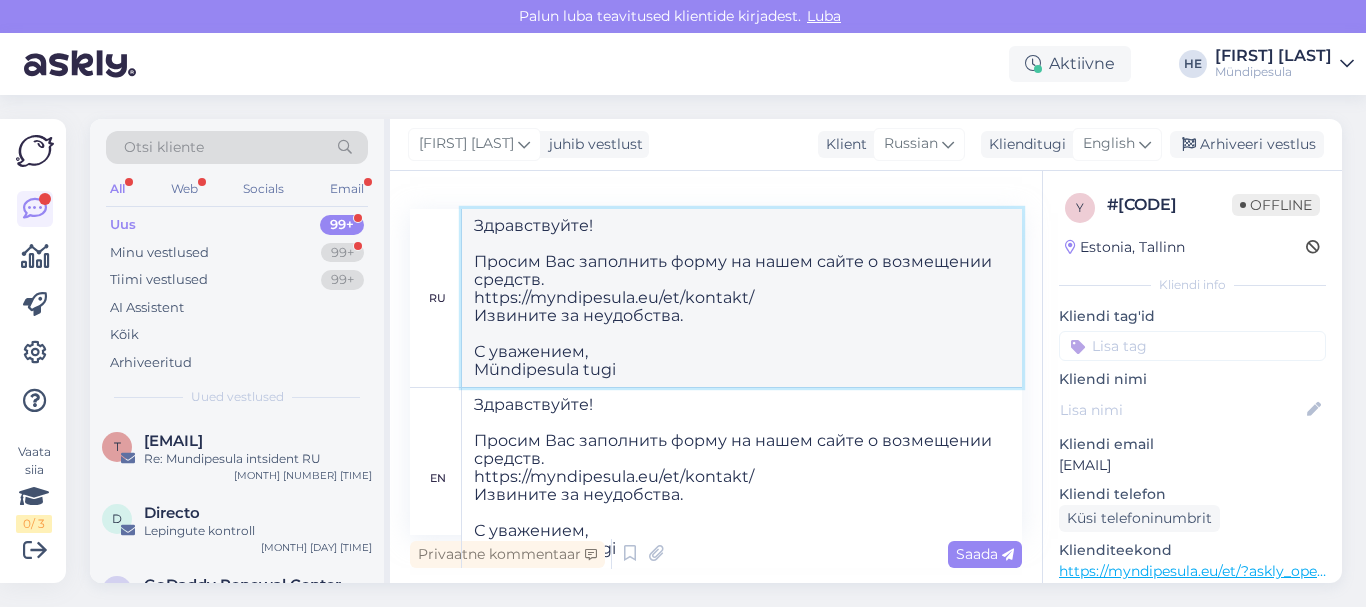 click on "Здравствуйте!
Просим Вас заполнить форму на нашем сайте о возмещении средств.
https://myndipesula.eu/et/kontakt/
Извините за неудобства.
С уважением,
Mündipesula tugi" at bounding box center [742, 298] 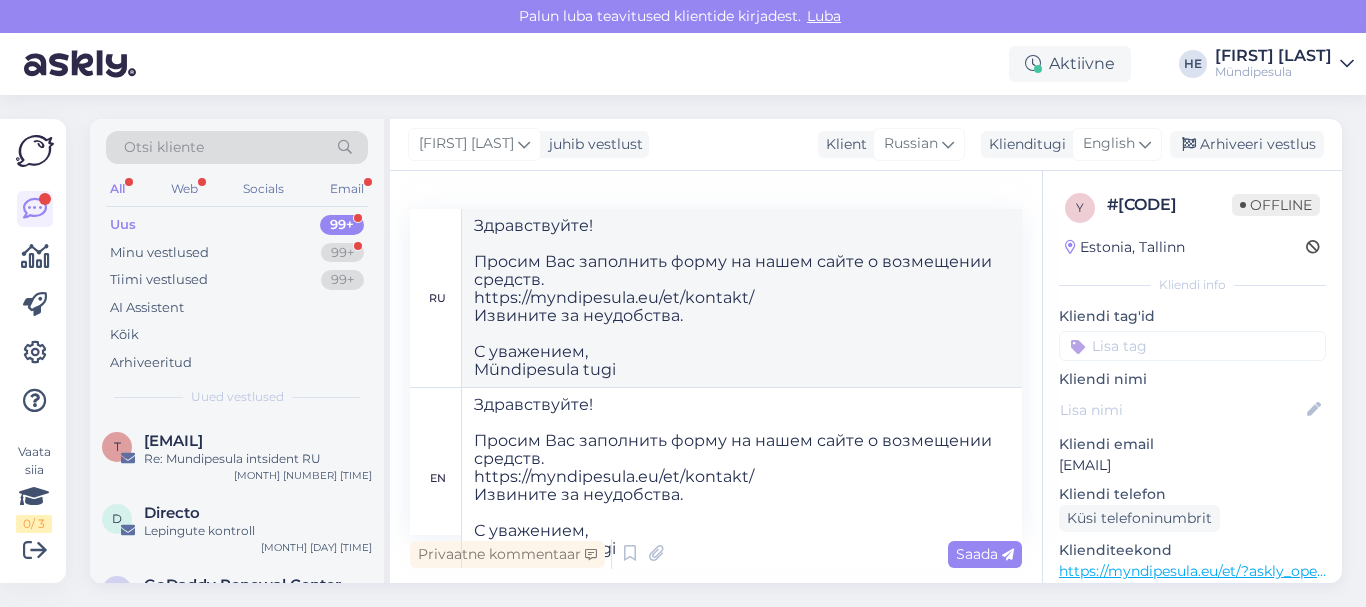 click on "Saada" at bounding box center [985, 554] 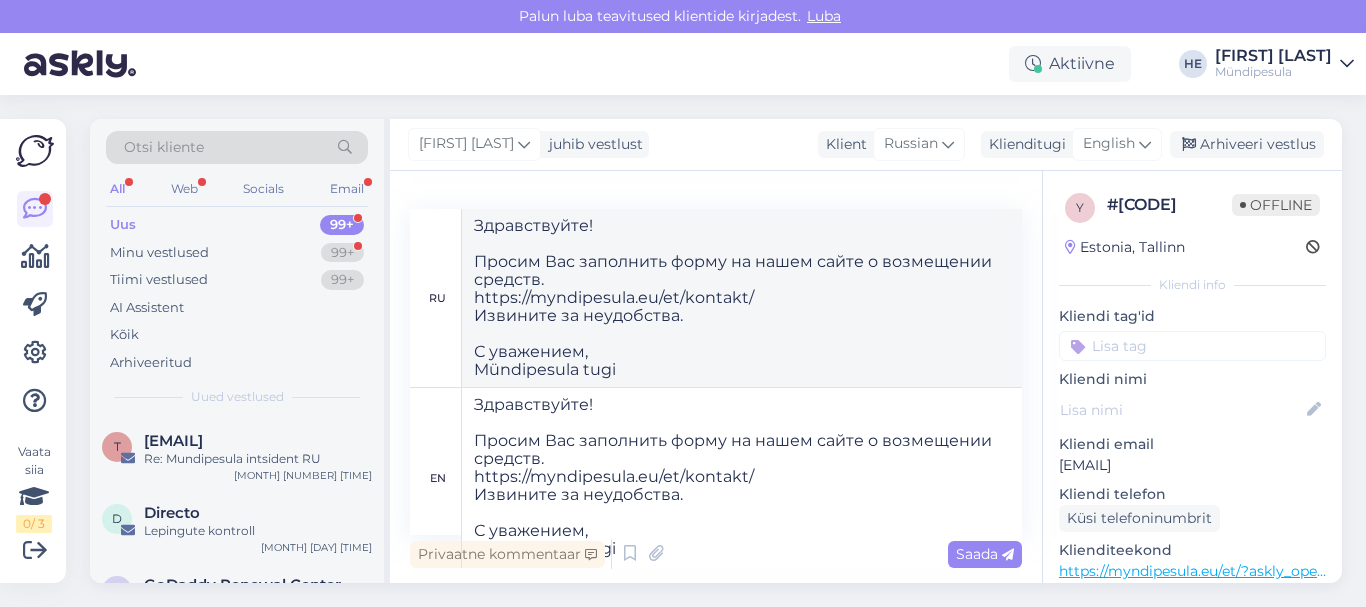 type 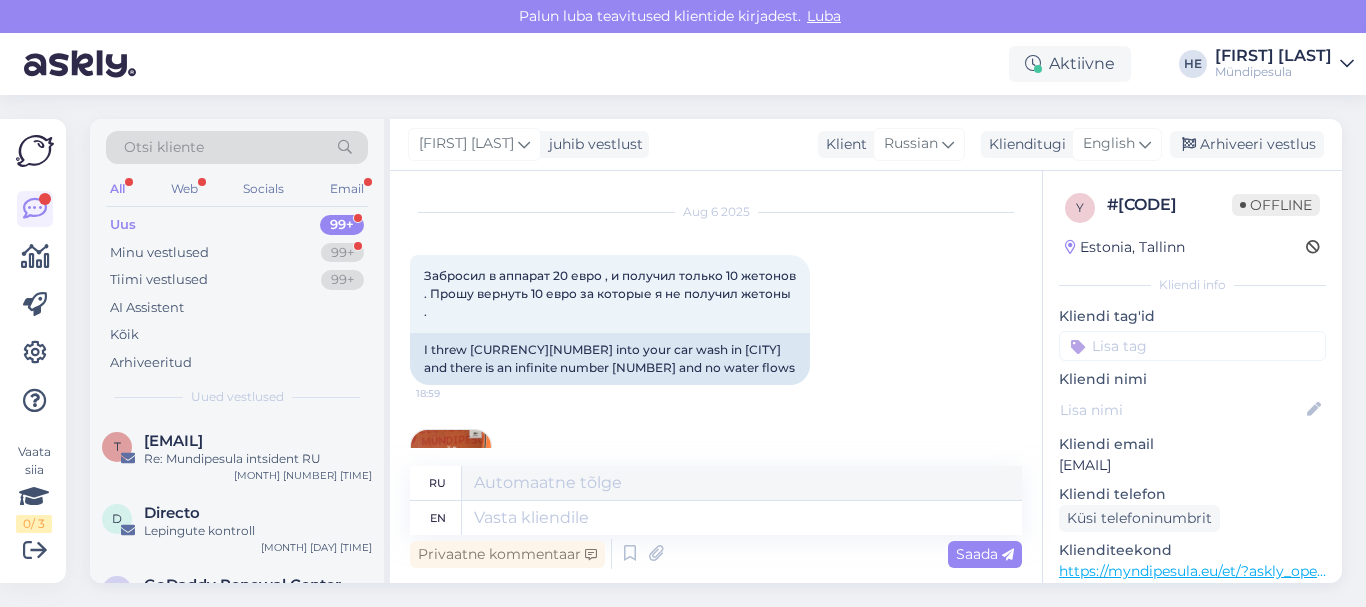 scroll, scrollTop: 559, scrollLeft: 0, axis: vertical 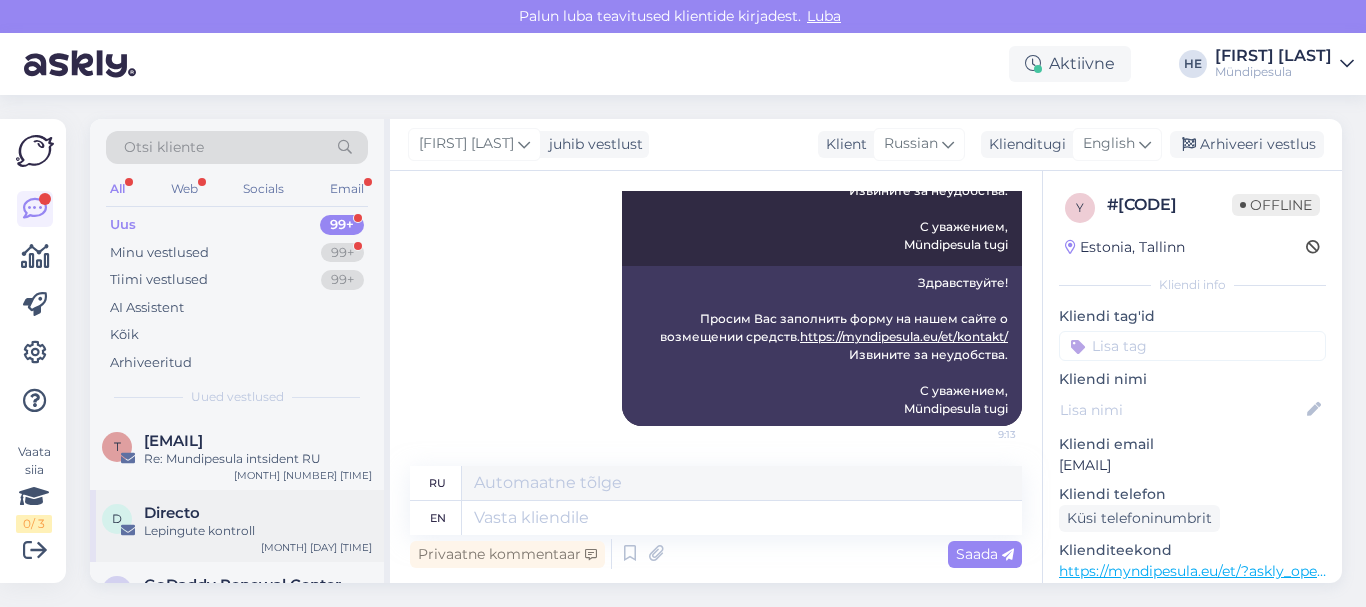click on "Lepingute kontroll" at bounding box center [258, 531] 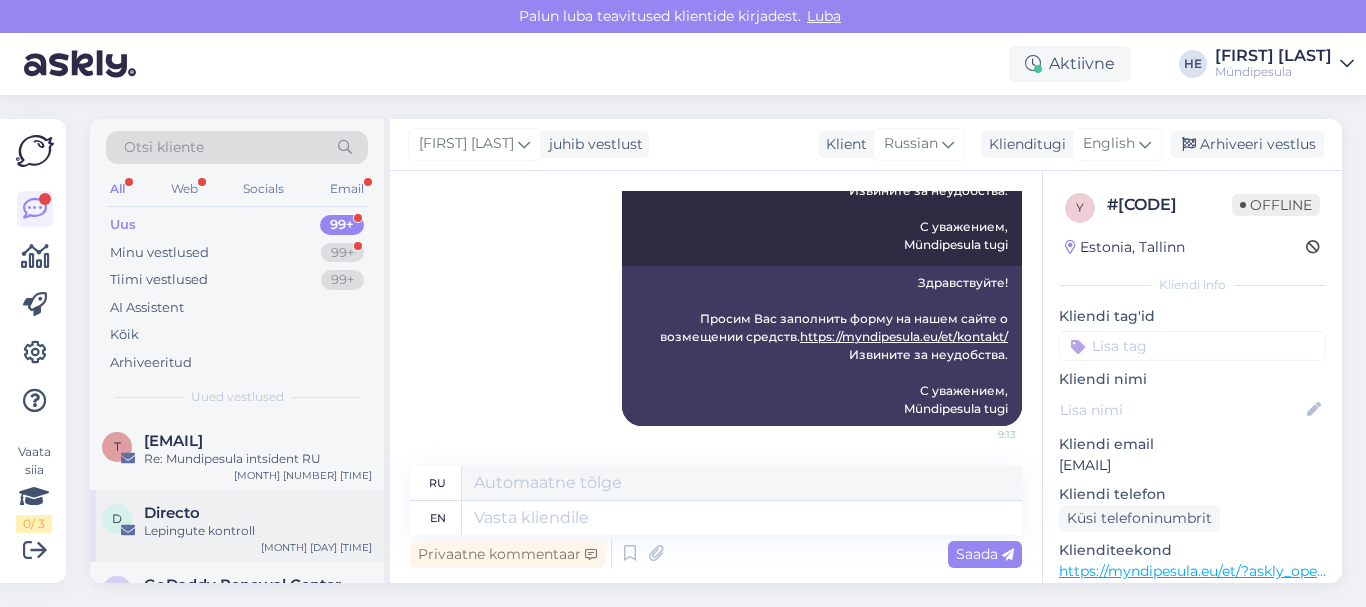 scroll, scrollTop: 8568, scrollLeft: 0, axis: vertical 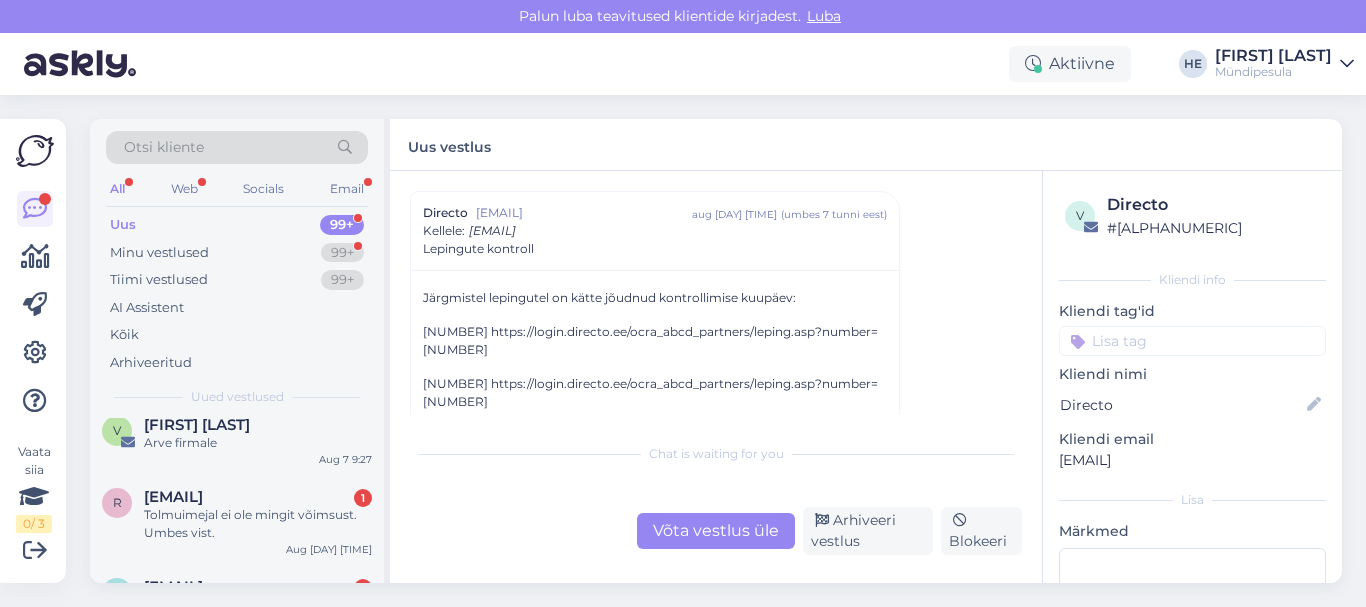 click on "Tolmuimejal ei ole mingit võimsust. Umbes vist." at bounding box center (258, 524) 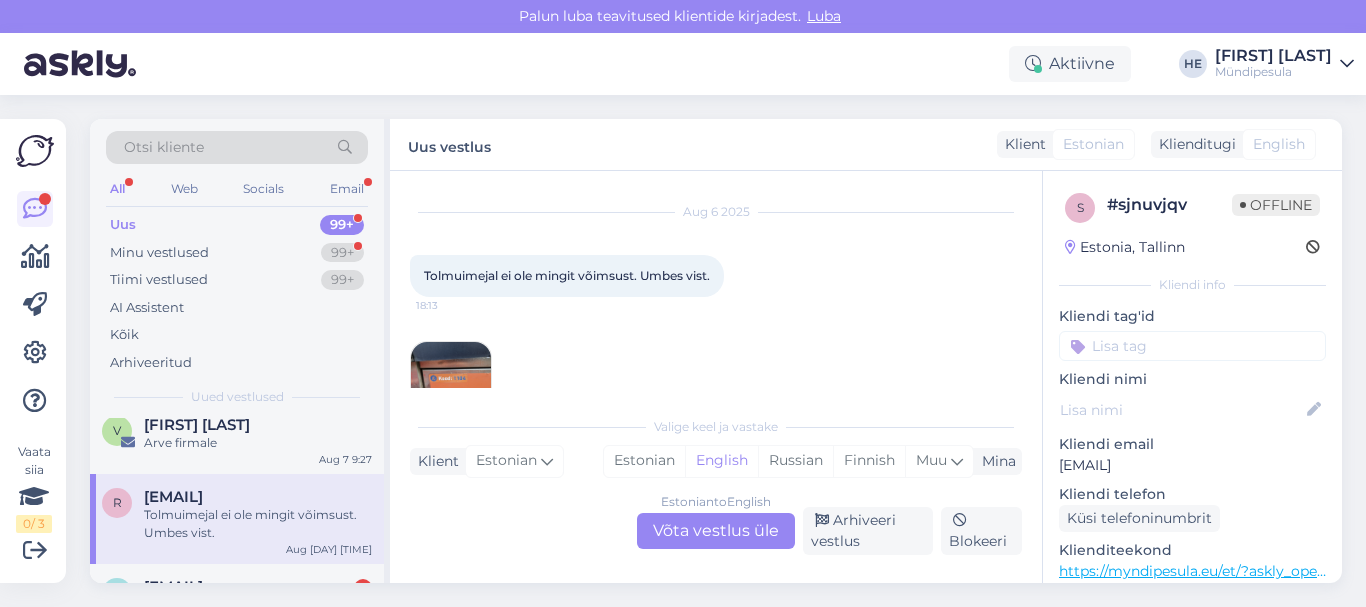 click on "Estonian  to  English Võta vestlus üle" at bounding box center [716, 531] 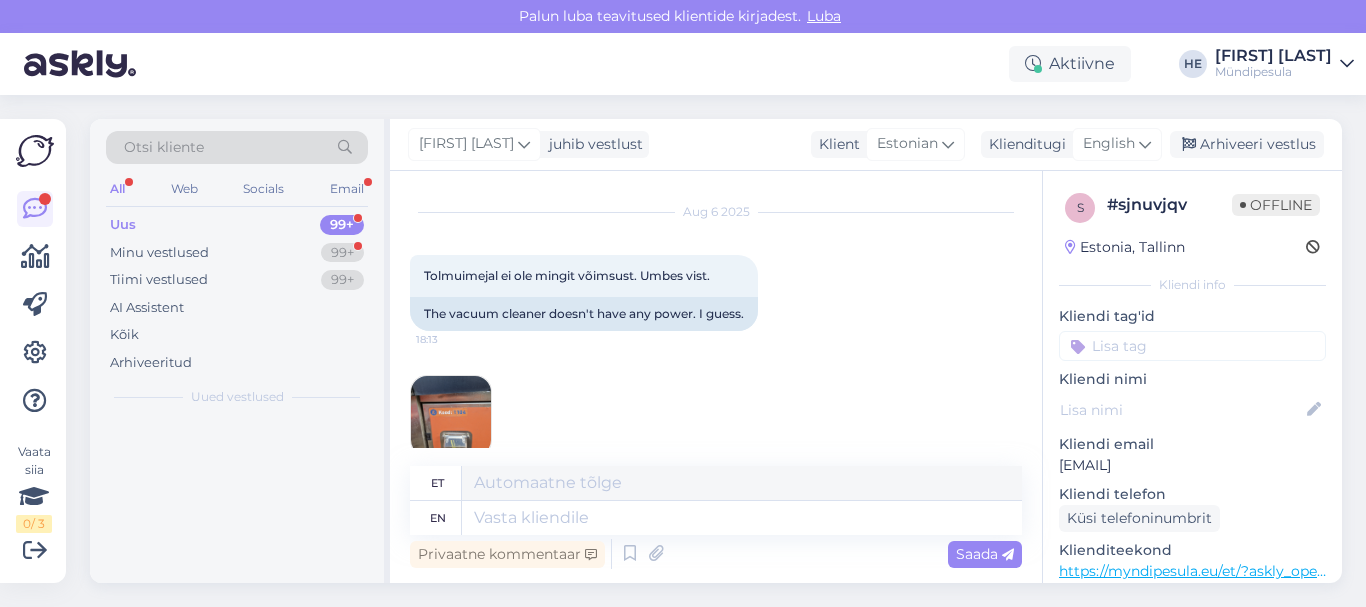 scroll, scrollTop: 0, scrollLeft: 0, axis: both 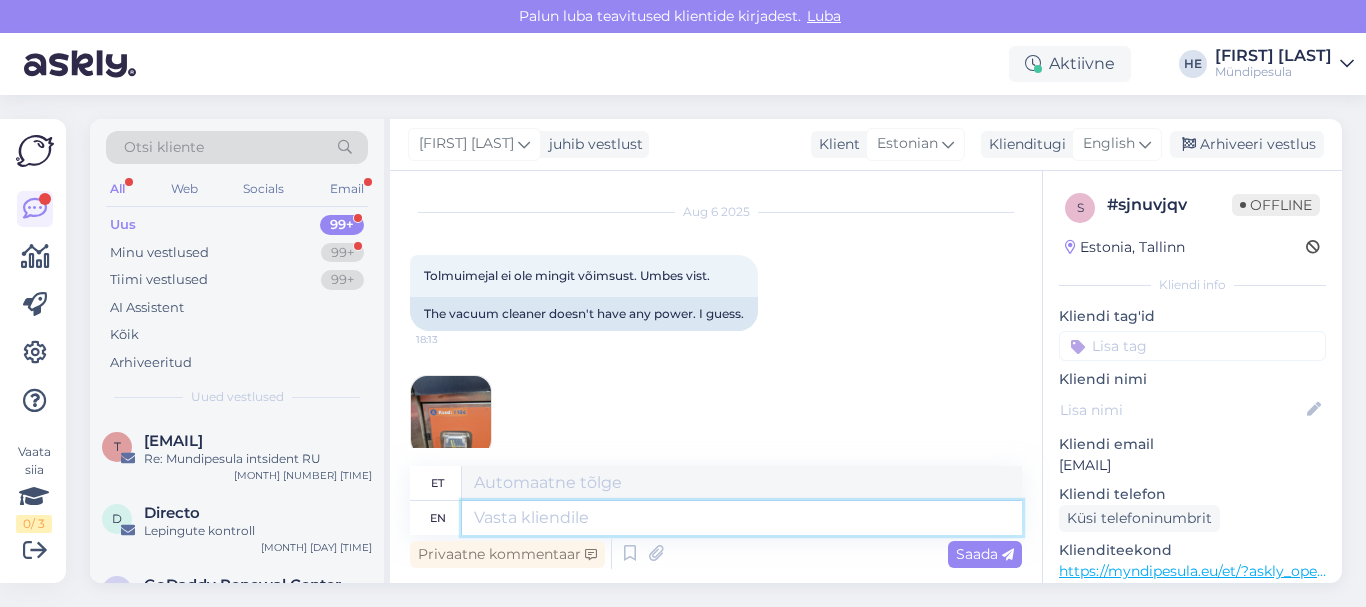 click at bounding box center [742, 518] 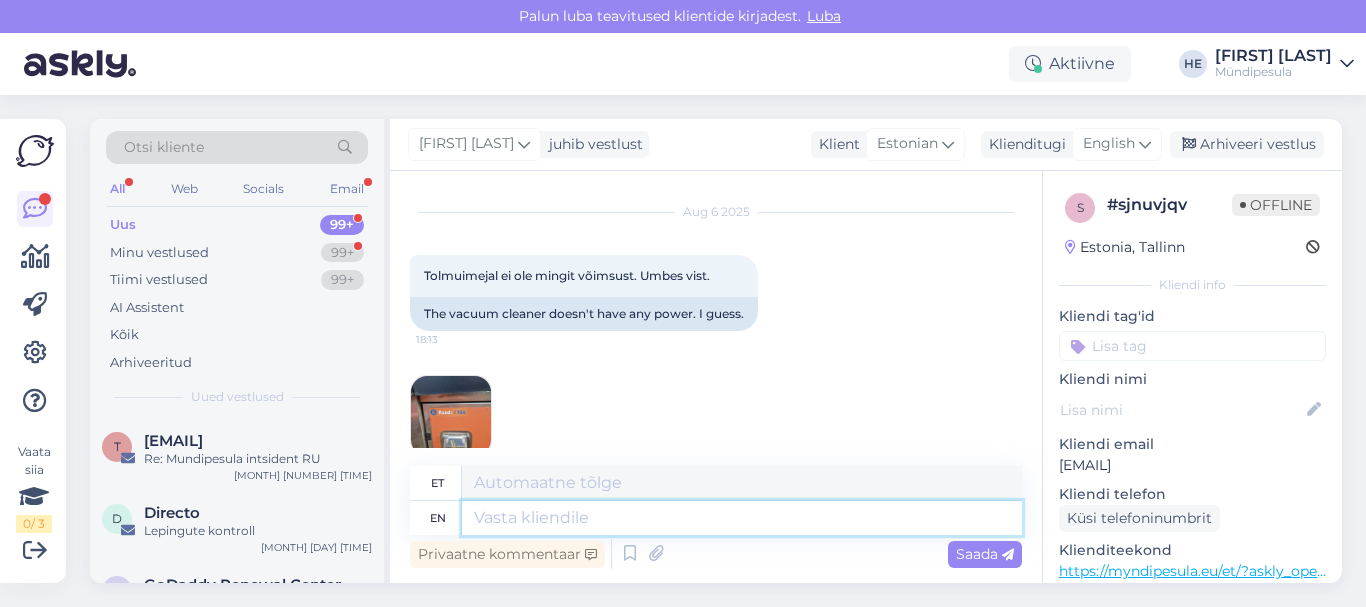 paste on "Tere
Palun täitke meie kodulehel olev vorm intsidenti kohta, et saaksime Teile raha tagastada.
https://myndipesula.eu/et/kontakt/
Vabandame ebamugavuste pärast.
Lugupidamisega
Mündipesula tugi" 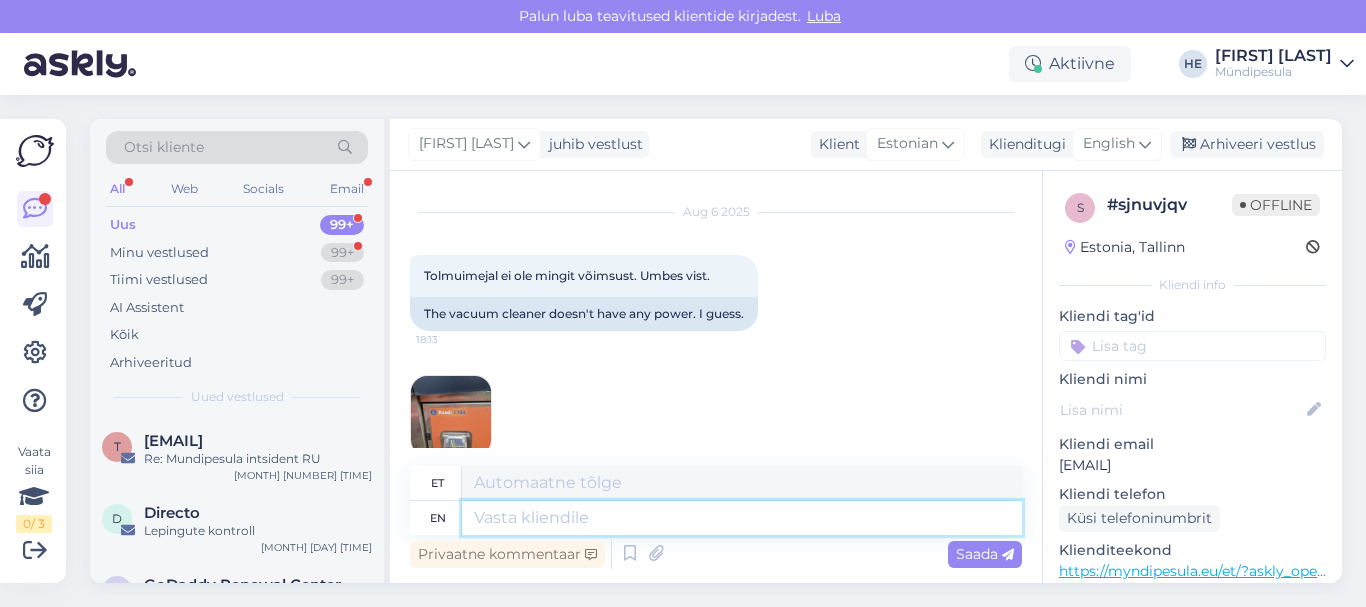 type on "Tere
Palun täitke meie kodulehel olev vorm intsidenti kohta, et saaksime Teile raha tagastada.
https://myndipesula.eu/et/kontakt/
Vabandame ebamugavuste pärast.
Lugupidamisega
Mündipesula tugi" 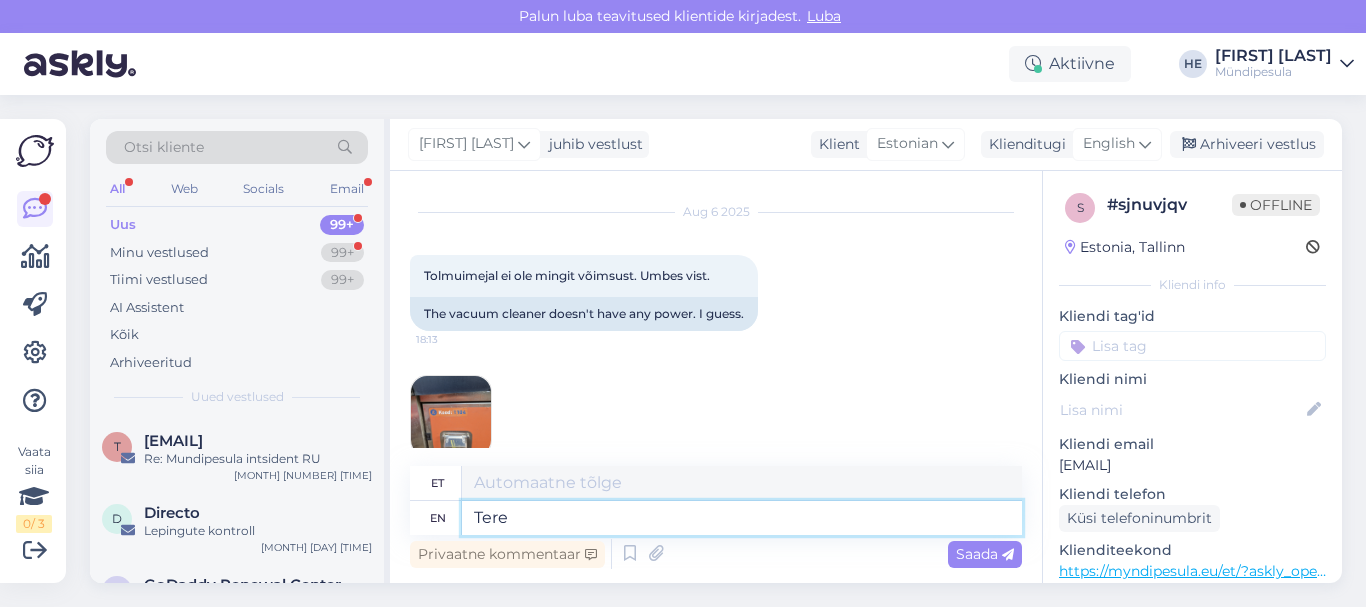 scroll, scrollTop: 8, scrollLeft: 0, axis: vertical 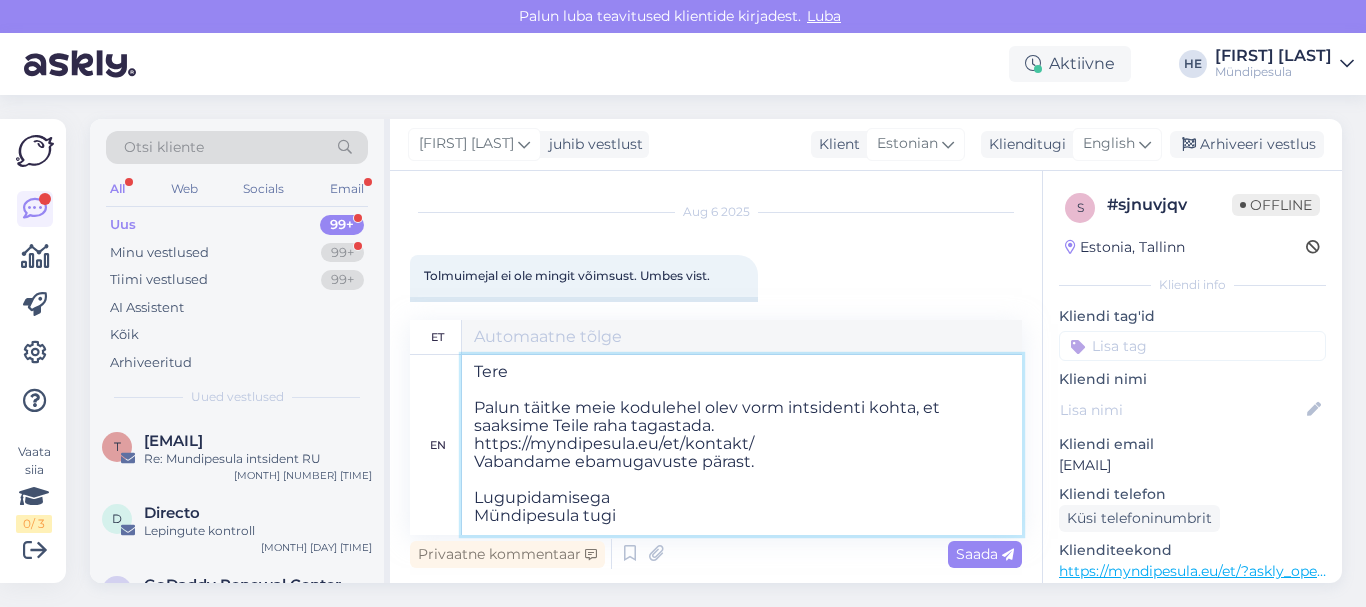 type on "Tere
Palun täitke meie kodulehel olev vorm intsidenti kohta, et saaksime Teile raha tagastada.
https://myndipesula.eu/et/kontakt/
Vabandame tasutauste pärast.
Lugupidamisega
Mündipesula tugi" 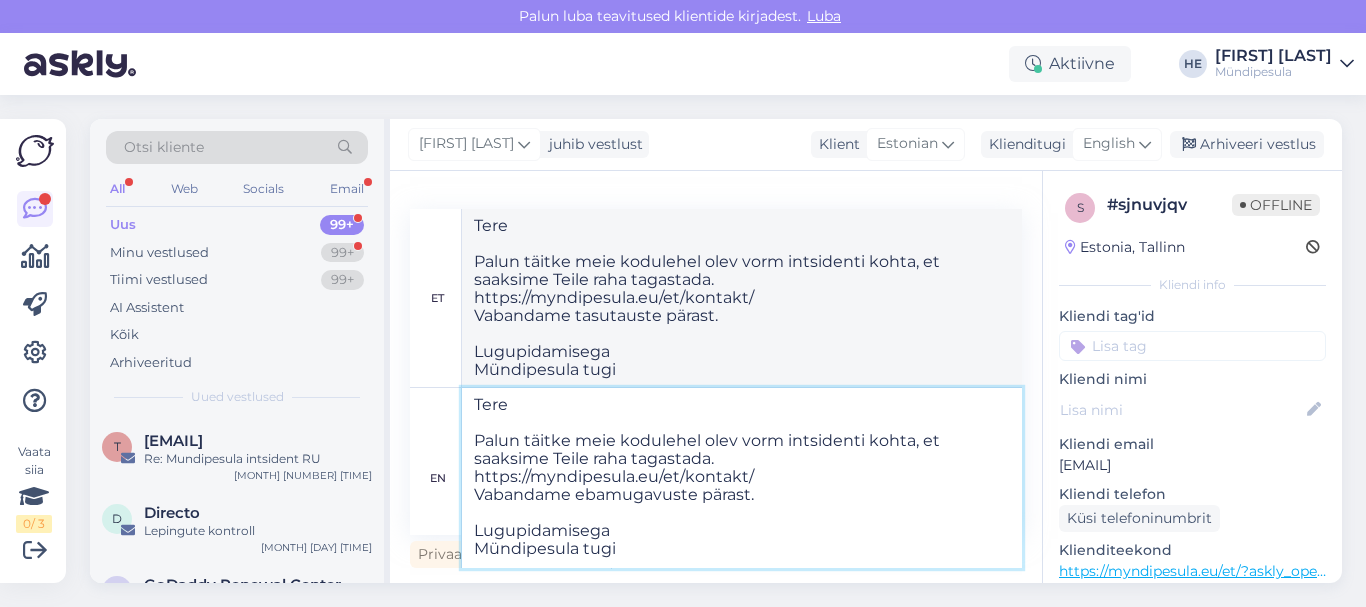 type on "Tere
Palun täitke meie kodulehel olev vorm intsidenti kohta, et saaksime Teile raha tagastada.
https://myndipesula.eu/et/kontakt/
Vabandame ebamugavuste pärast.
Lugupidamisega
Mündipesula tugi" 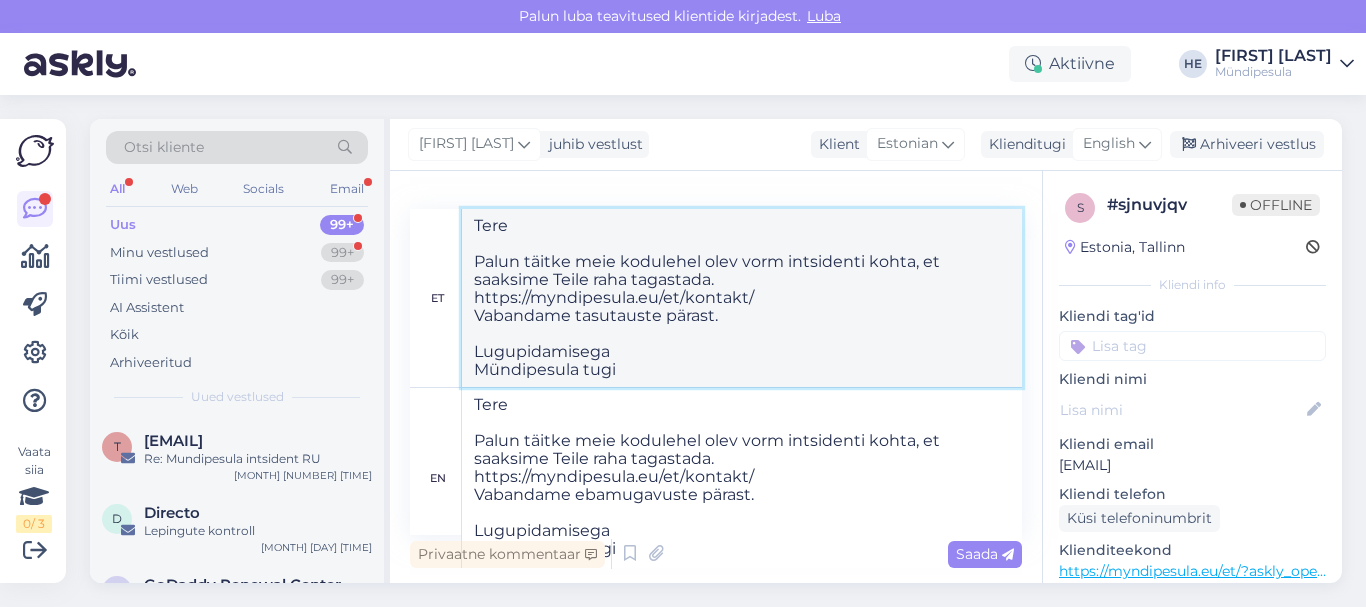click on "Tere
Palun täitke meie kodulehel olev vorm intsidenti kohta, et saaksime Teile raha tagastada.
https://myndipesula.eu/et/kontakt/
Vabandame tasutauste pärast.
Lugupidamisega
Mündipesula tugi" at bounding box center (742, 298) 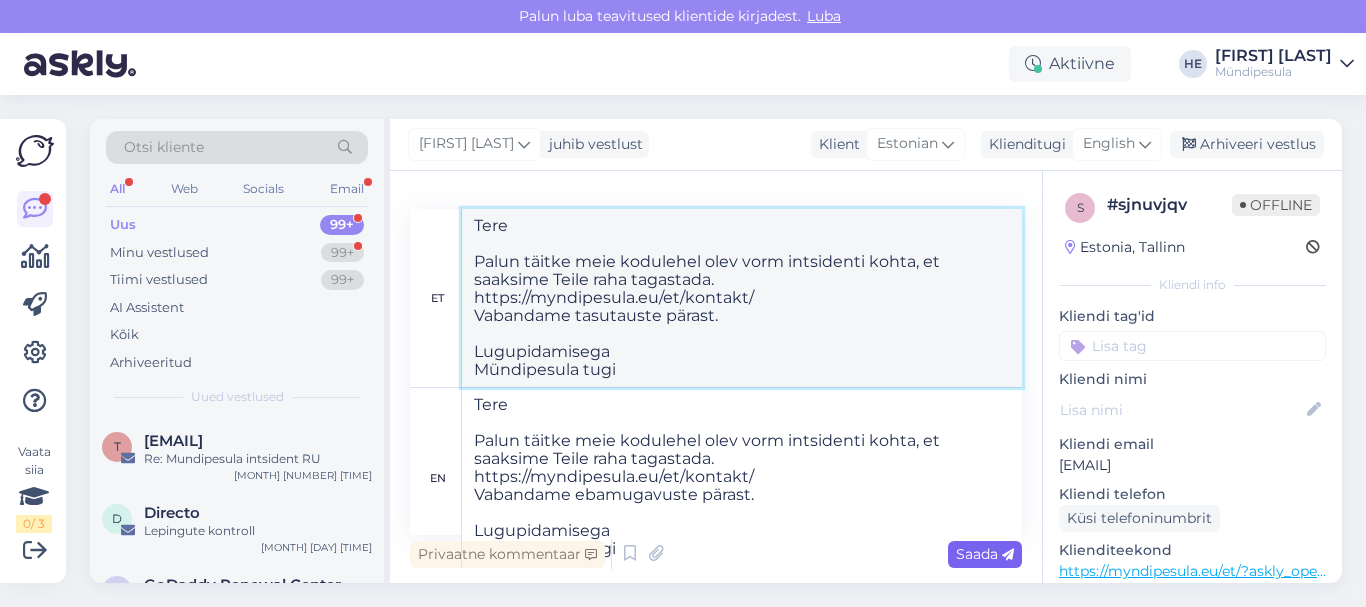 drag, startPoint x: 901, startPoint y: 342, endPoint x: 970, endPoint y: 548, distance: 217.2487 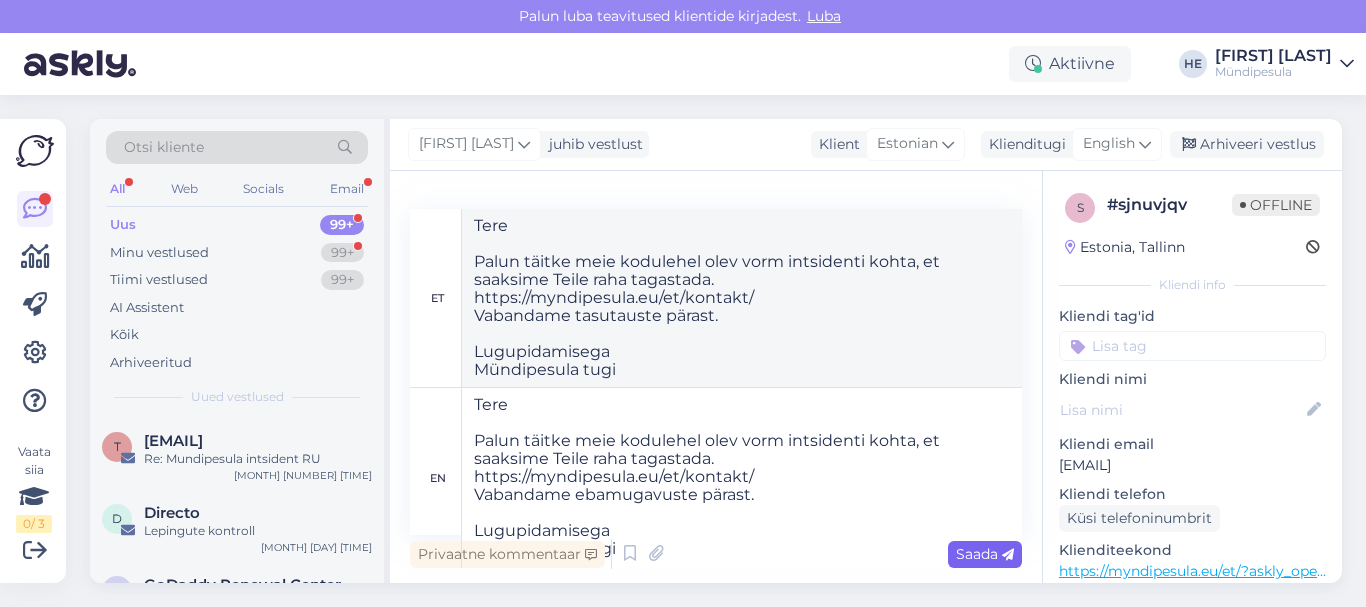 click on "Saada" at bounding box center [985, 554] 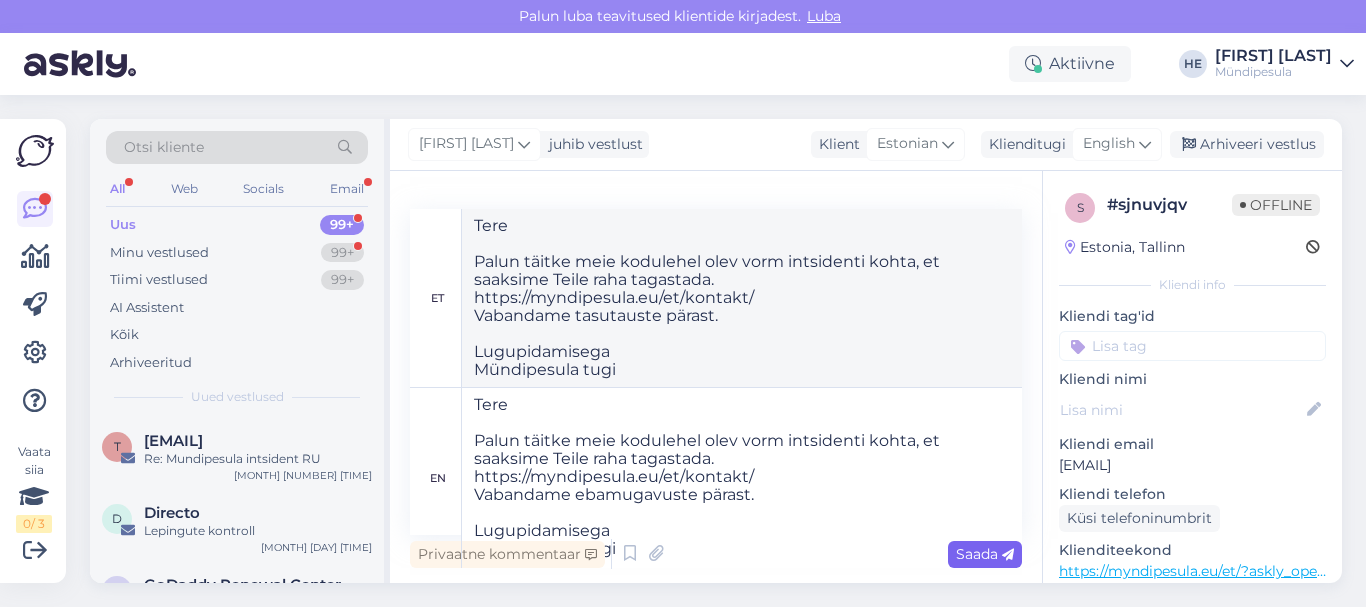 type 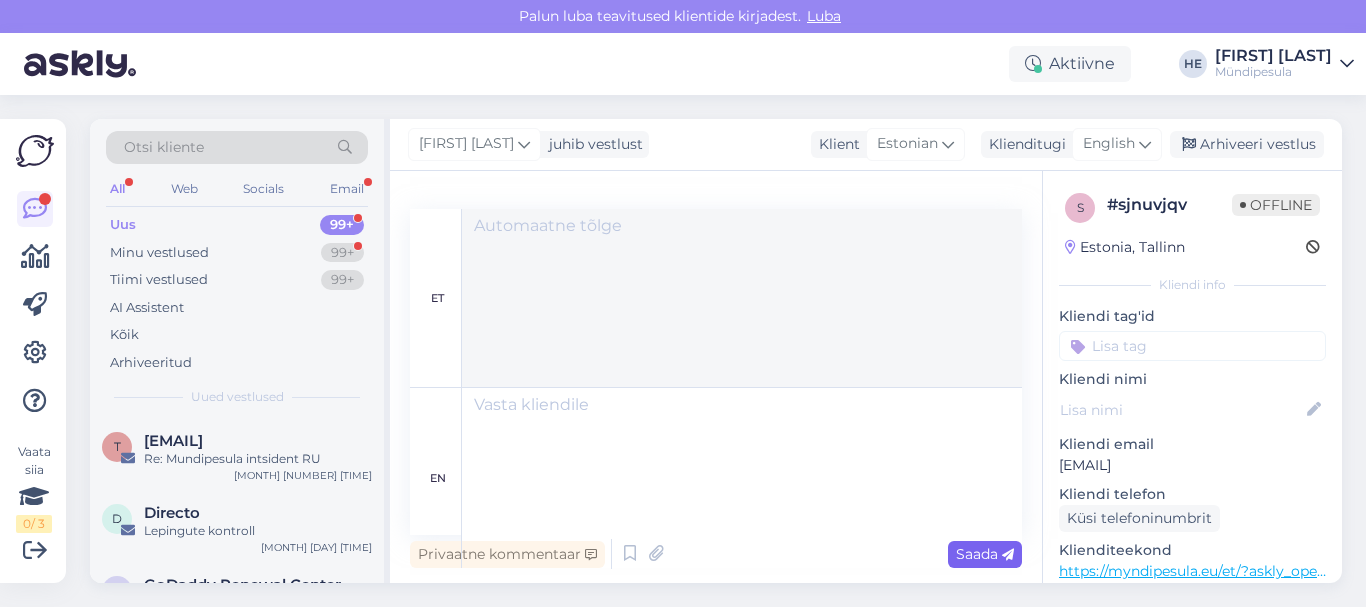 scroll, scrollTop: 523, scrollLeft: 0, axis: vertical 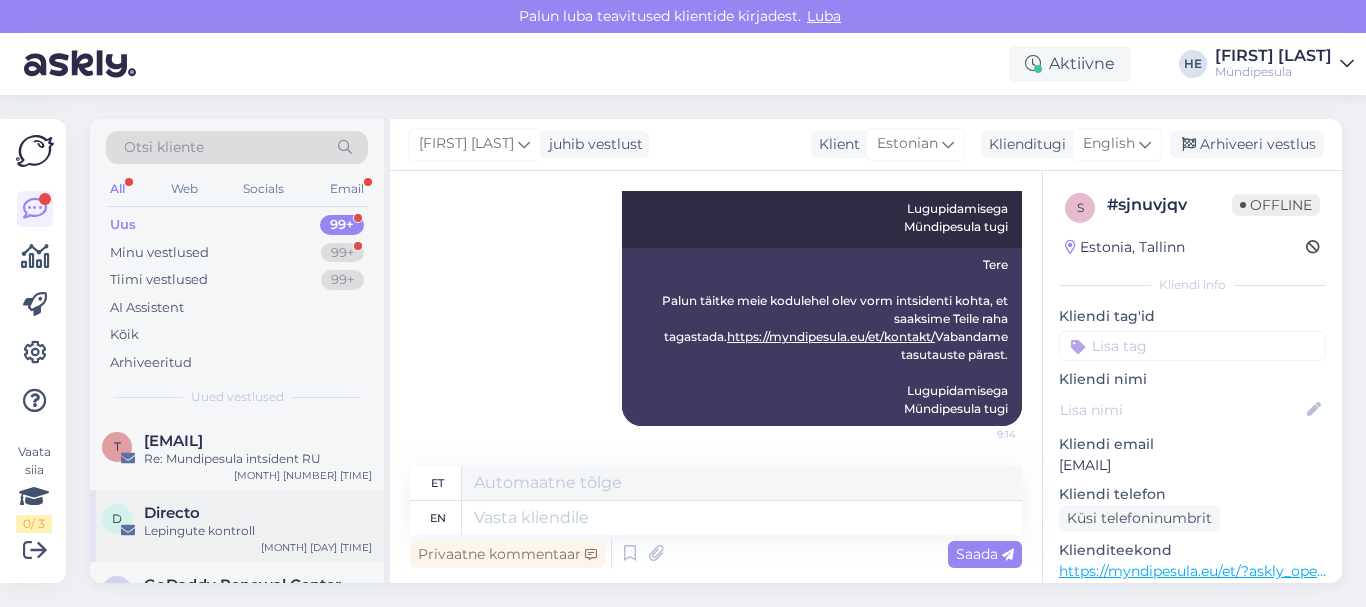 click on "D Directo Lepingute kontroll" at bounding box center (237, 522) 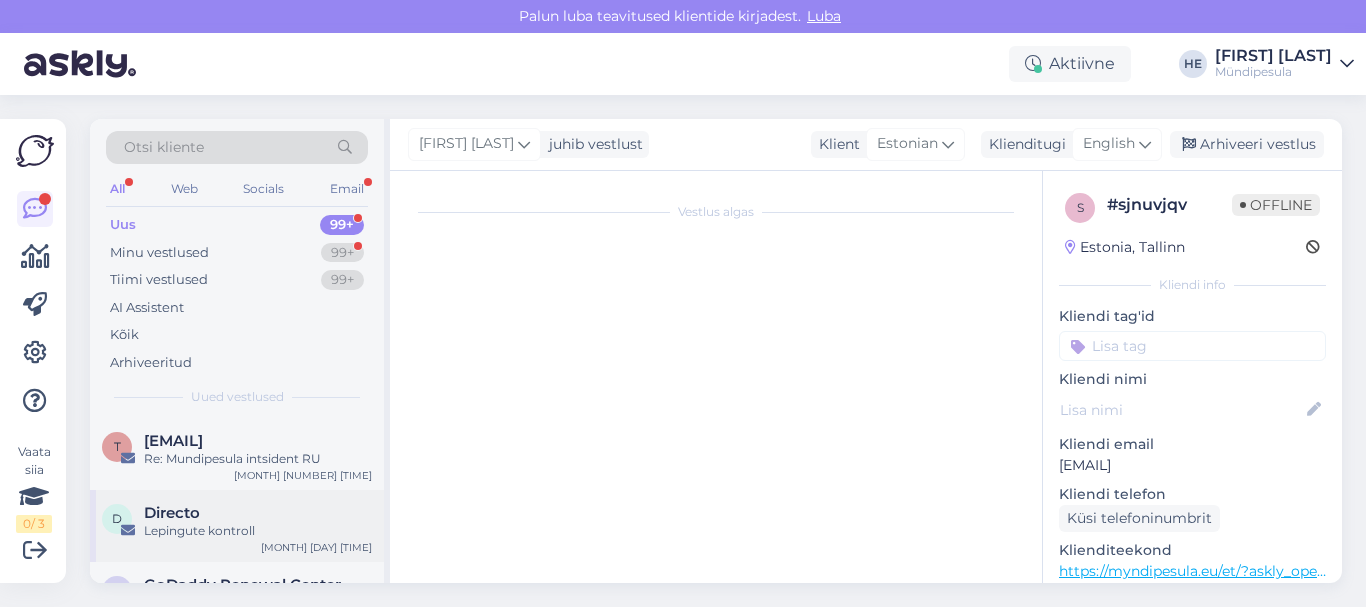 scroll, scrollTop: 8568, scrollLeft: 0, axis: vertical 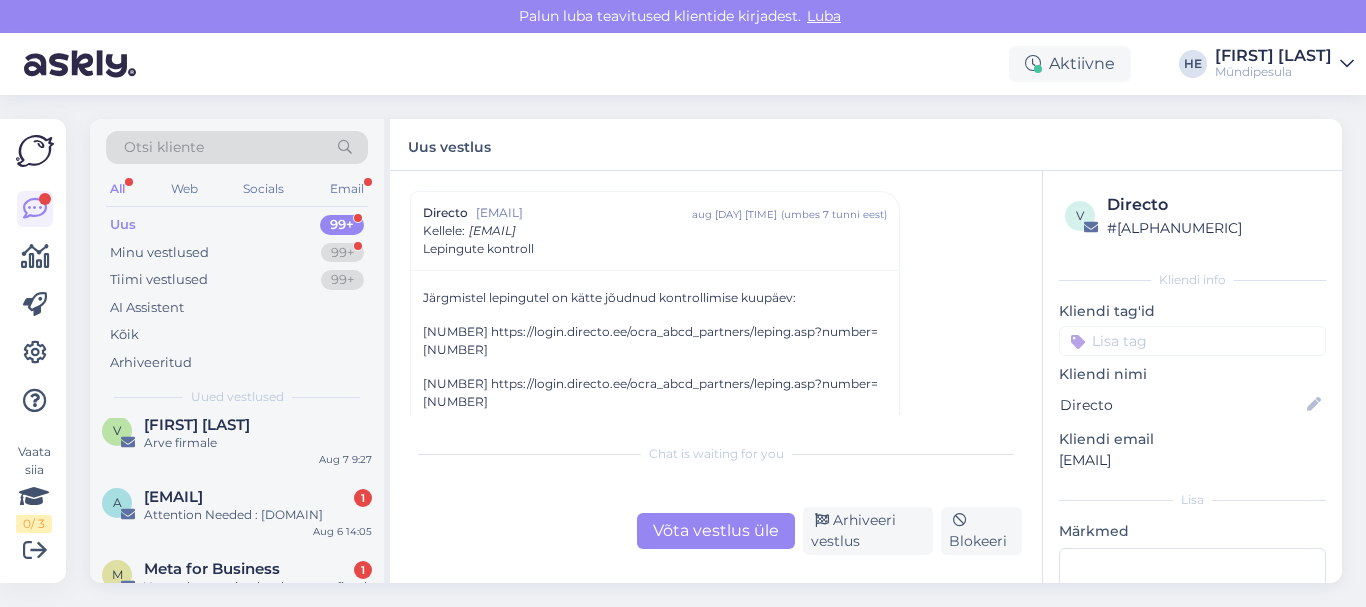 click on "a [EMAIL] 1 Attention Needed : myndipesula.eu" at bounding box center [237, 506] 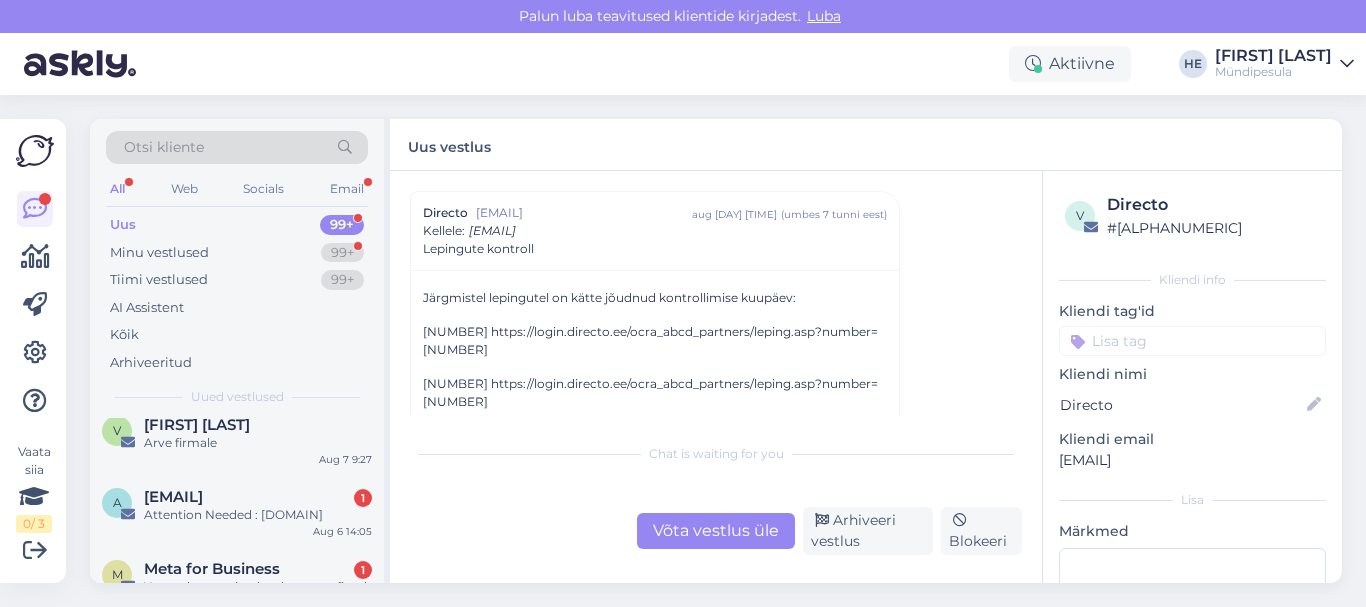 scroll, scrollTop: 0, scrollLeft: 0, axis: both 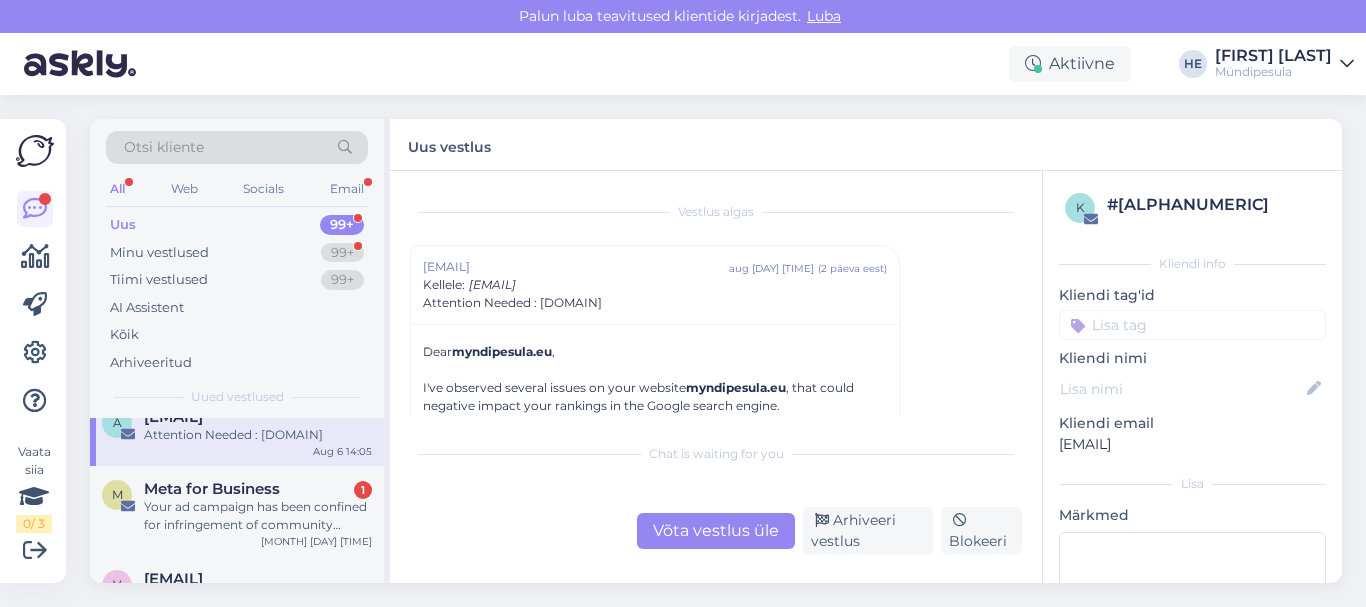 click on "M Meta for Business 1 Your ad campaign has been confined for infringement of community guidelines" at bounding box center (237, 507) 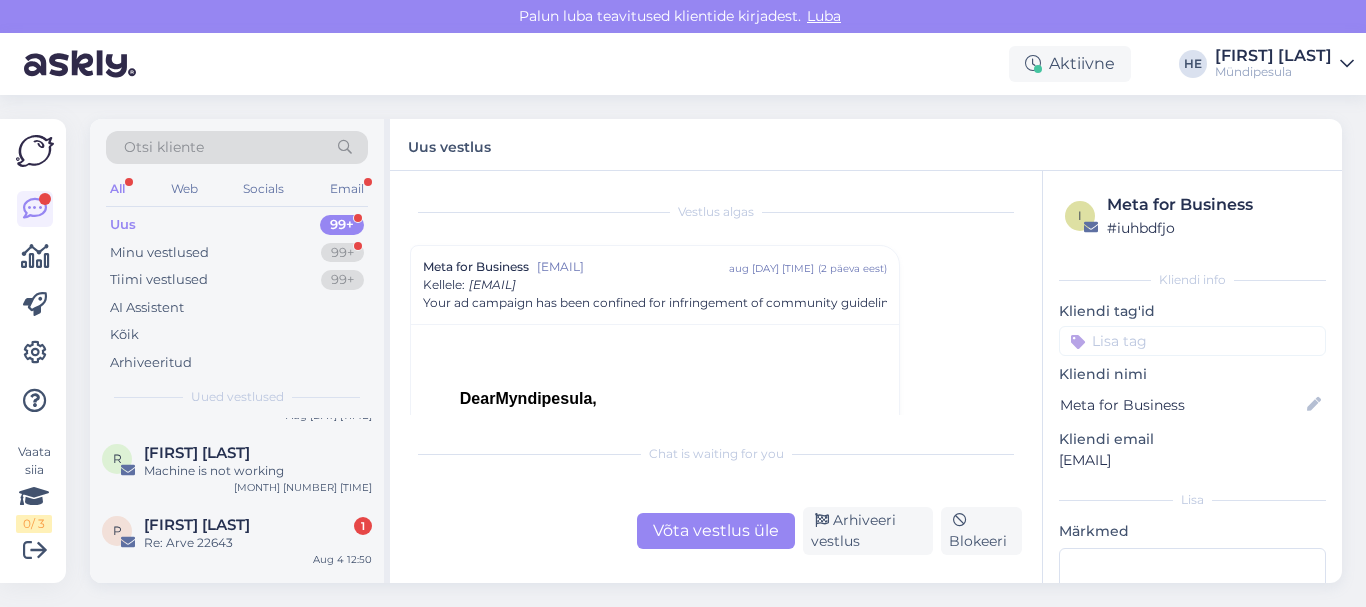 scroll, scrollTop: 1000, scrollLeft: 0, axis: vertical 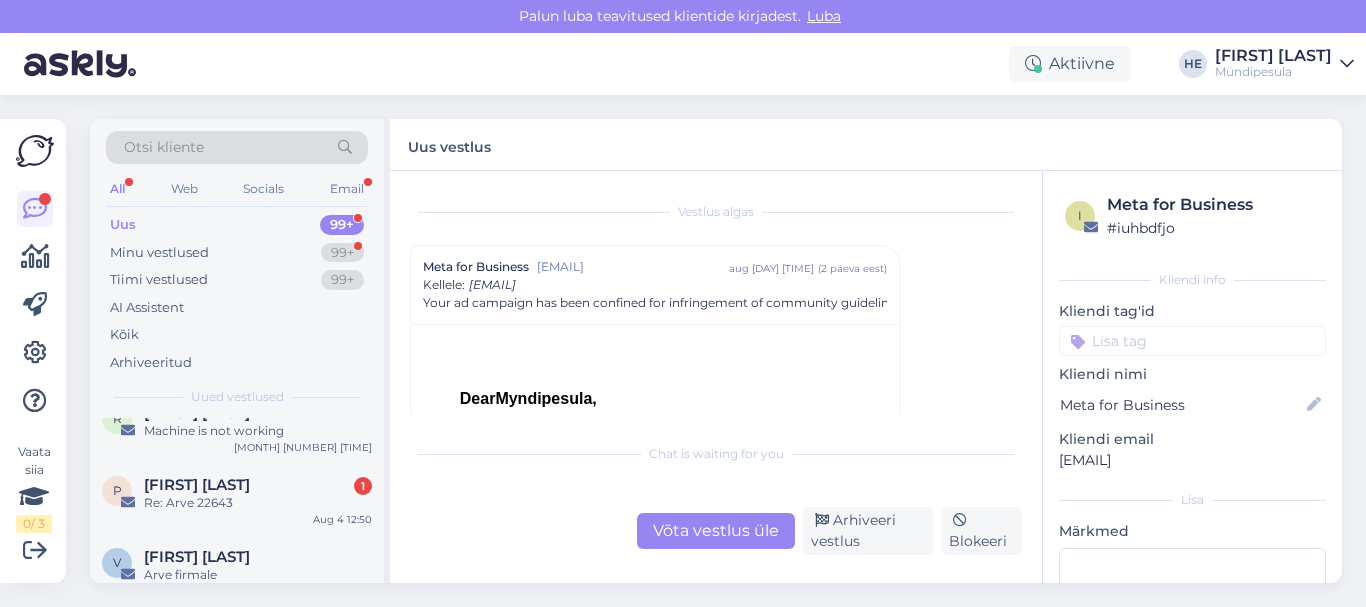 click on "P [FIRST] [LAST] 1 Re: Arve 22643" at bounding box center (237, 494) 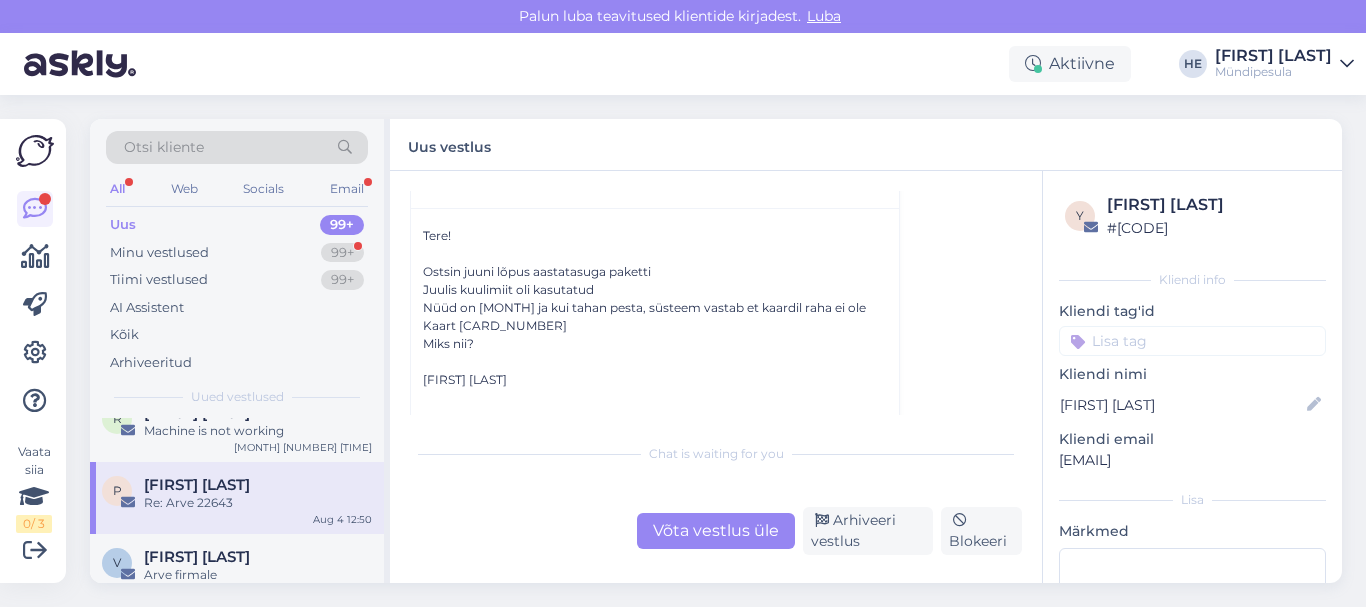 scroll, scrollTop: 226, scrollLeft: 0, axis: vertical 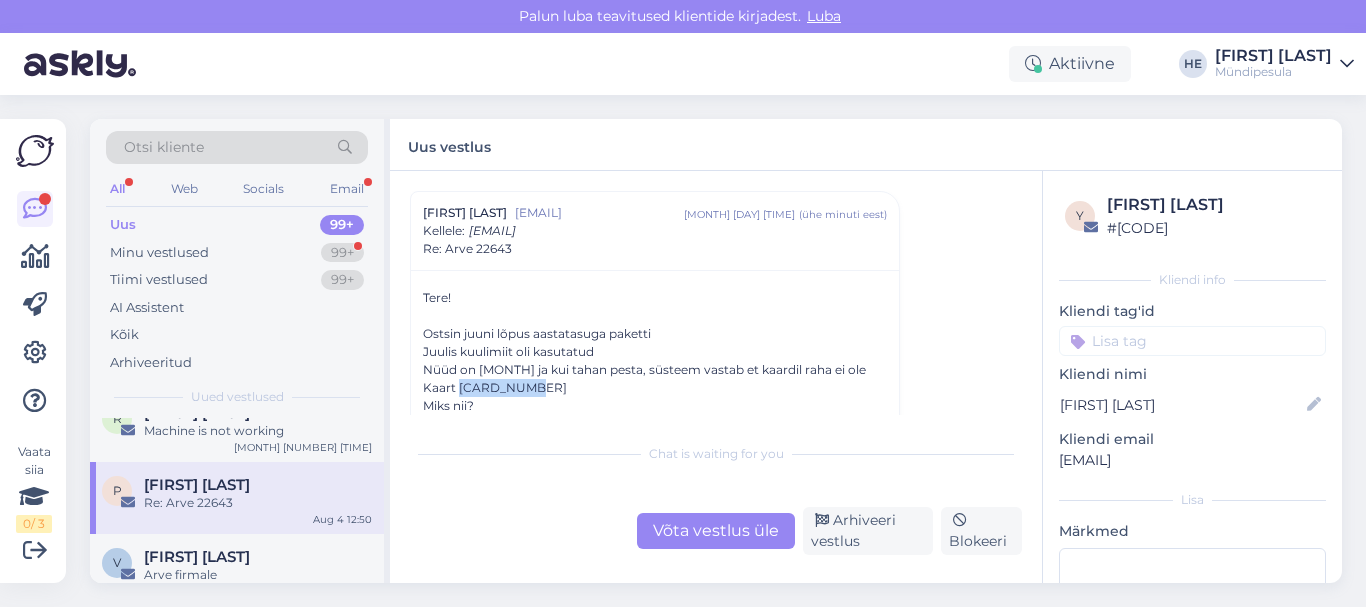 drag, startPoint x: 459, startPoint y: 387, endPoint x: 541, endPoint y: 387, distance: 82 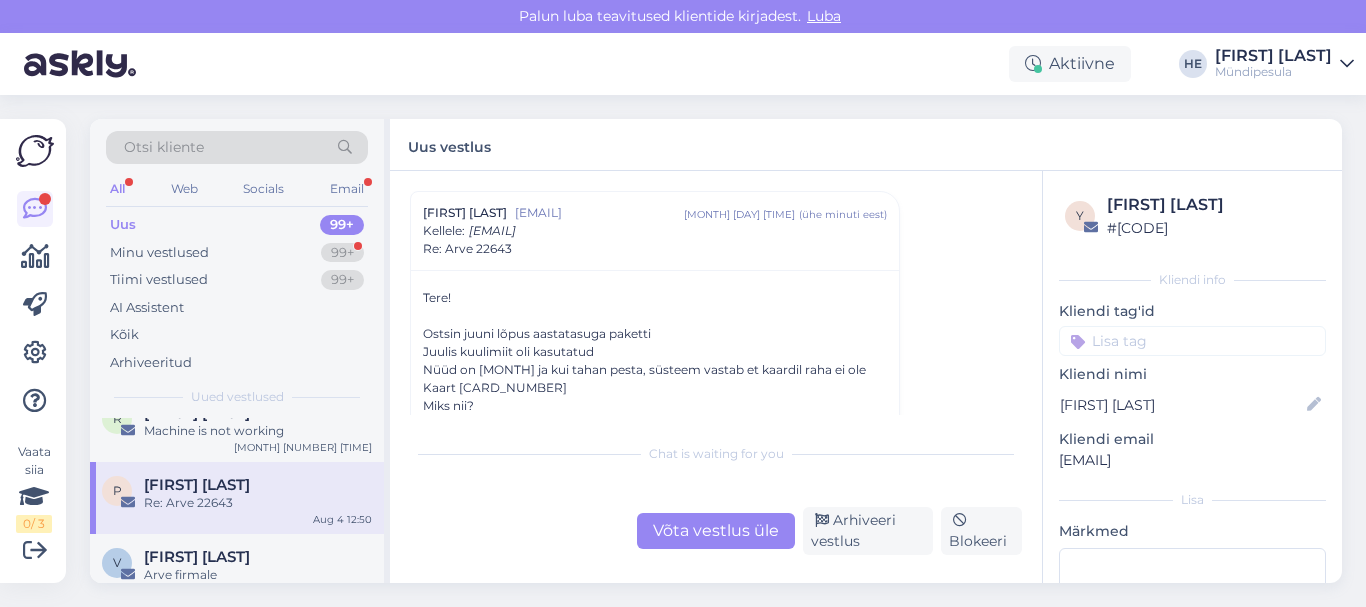 click on "Võta vestlus üle" at bounding box center [716, 531] 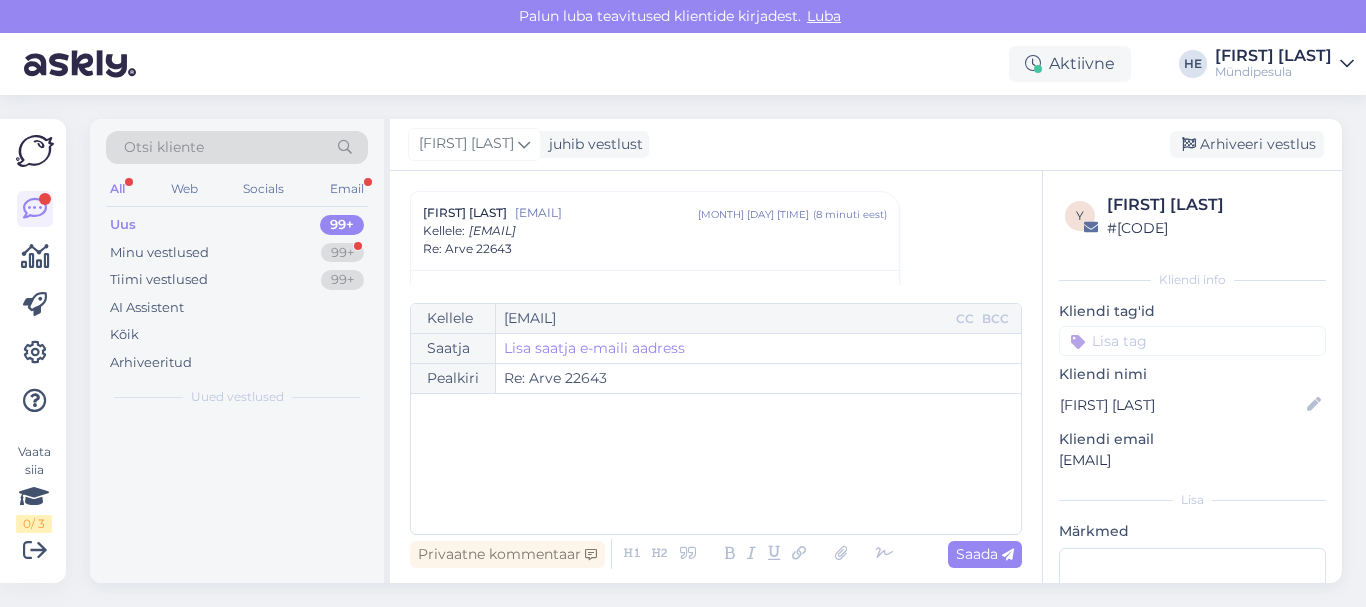 scroll, scrollTop: 0, scrollLeft: 0, axis: both 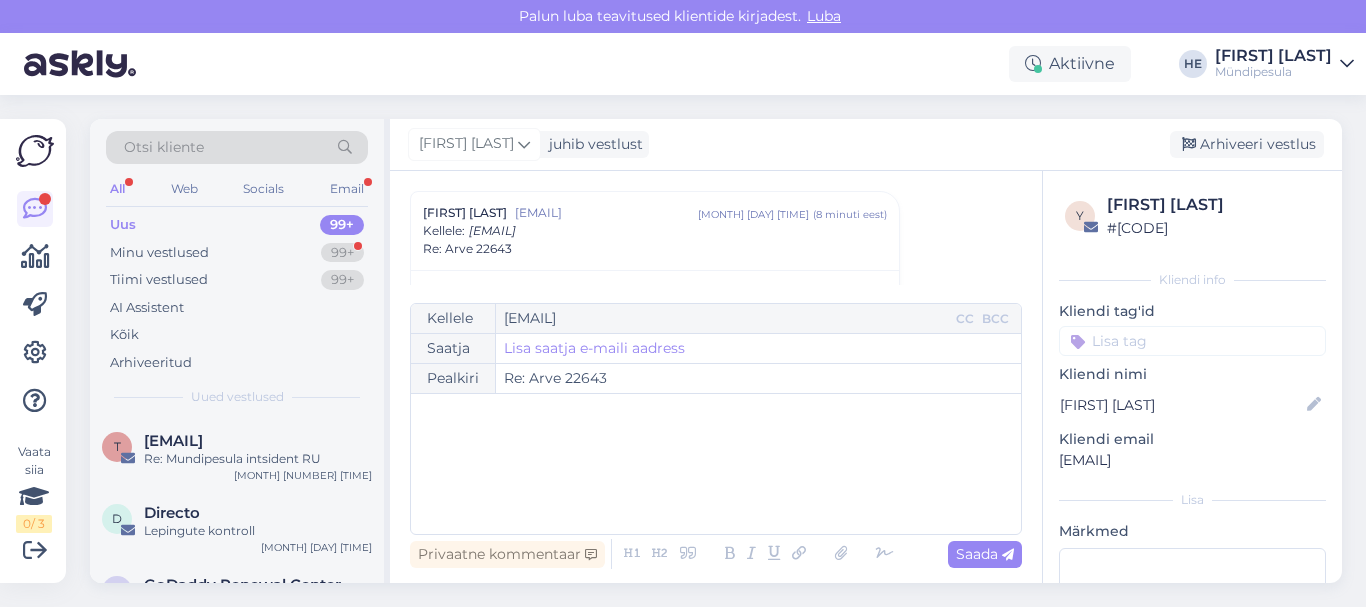 click on "﻿" at bounding box center (716, 414) 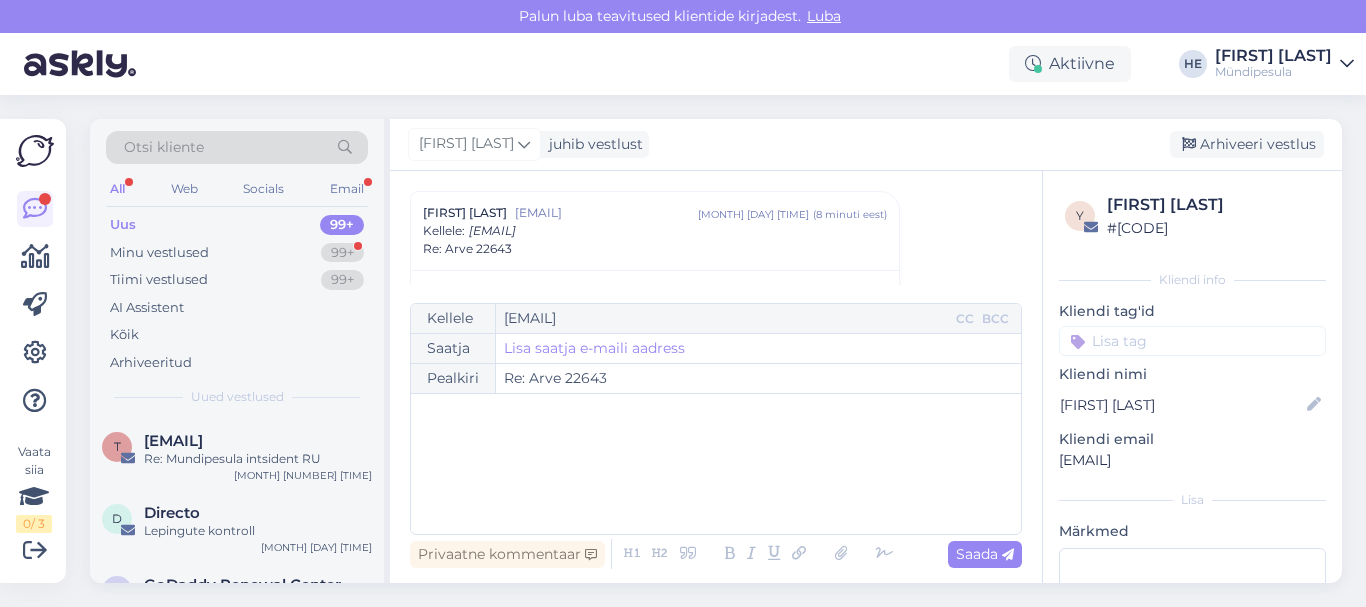 type 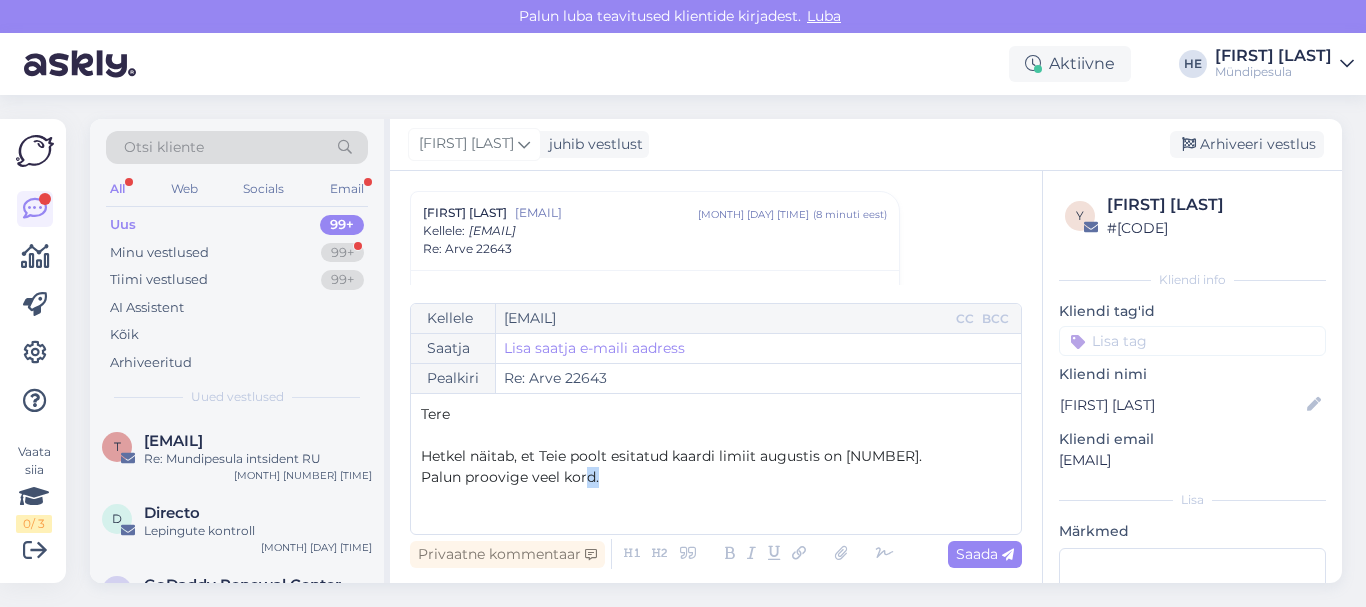 drag, startPoint x: 600, startPoint y: 479, endPoint x: 584, endPoint y: 484, distance: 16.763054 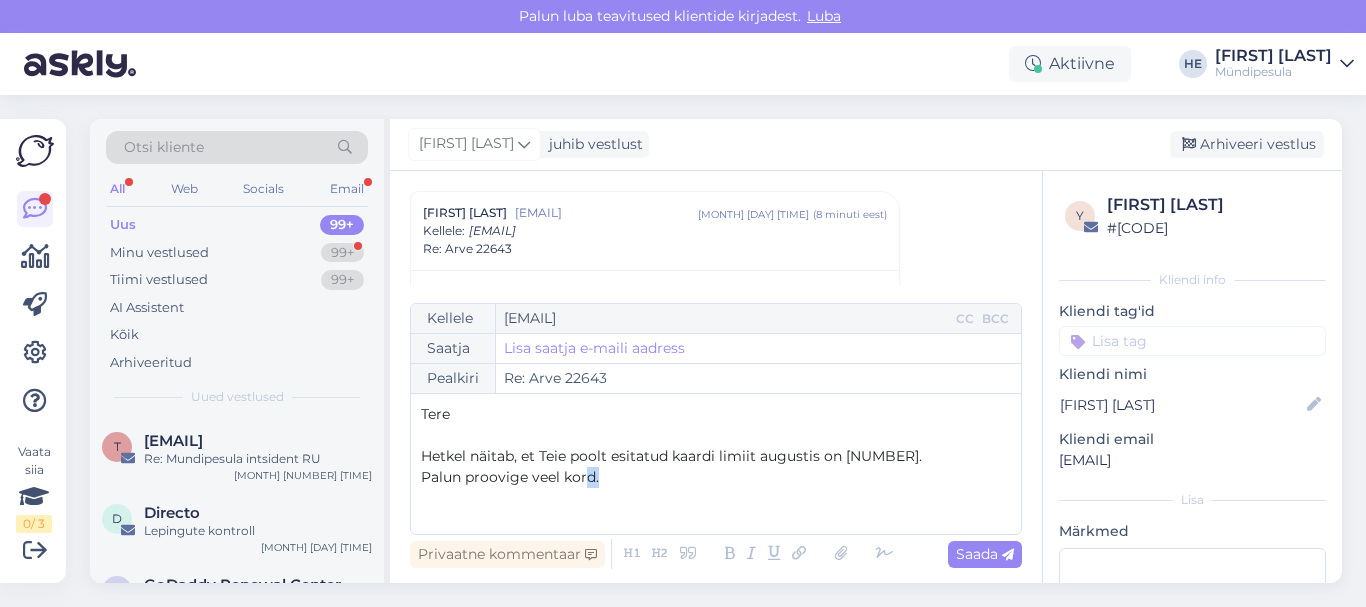 click on "Palun proovige veel kord." at bounding box center [716, 477] 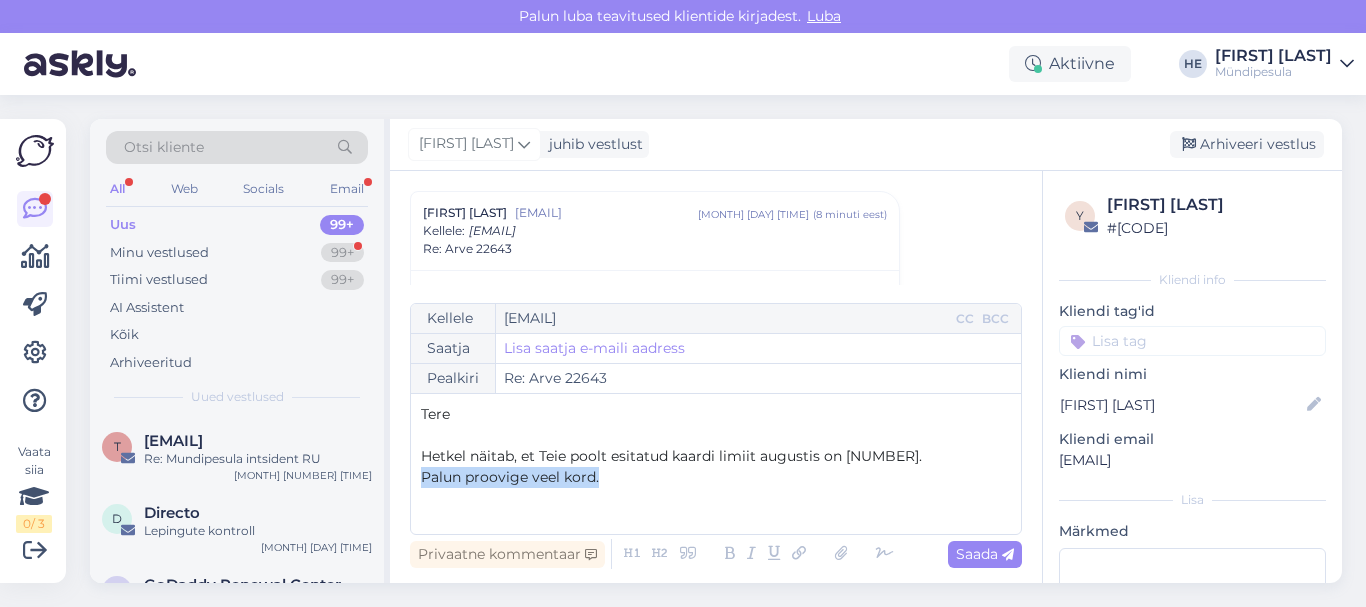 drag, startPoint x: 596, startPoint y: 475, endPoint x: 417, endPoint y: 476, distance: 179.00279 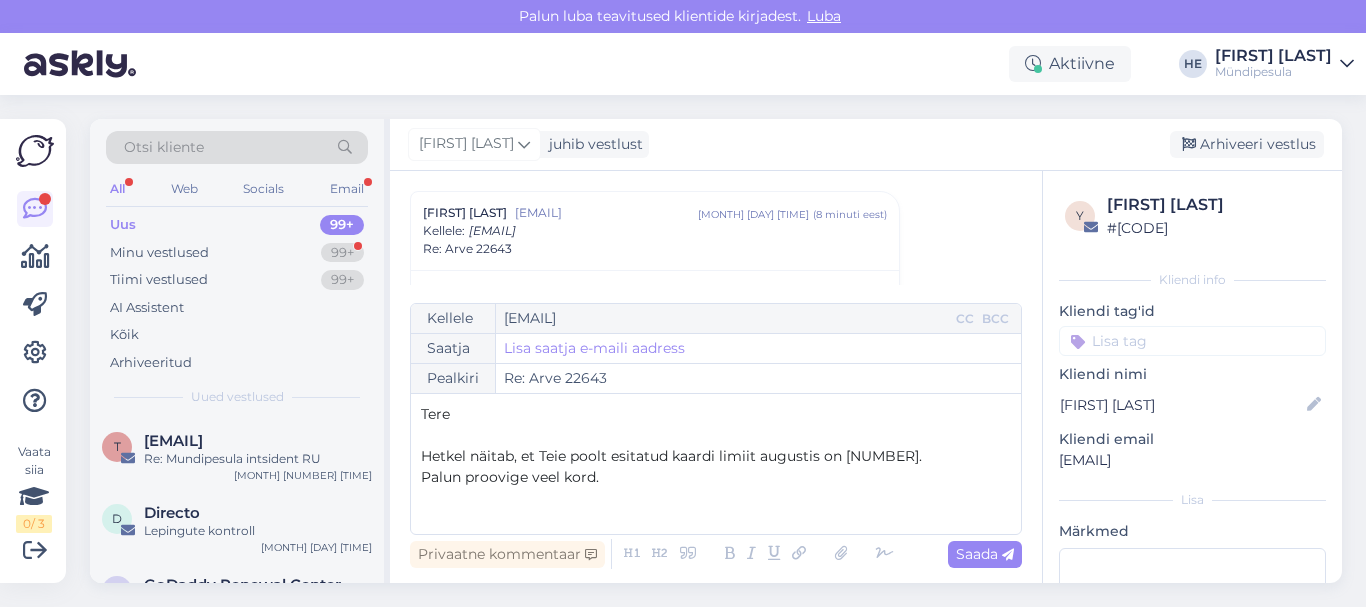 click on "[NAME] [EMAIL] CC BCC Saatja Lisa saatja e-maili aadress      Pealkiri Re: Arve 22643 Tere ﻿ Hetkel näitab, et Teie poolt esitatud kaardi limiit augustis on 16.-. Palun proovige veel kord." at bounding box center [716, 419] 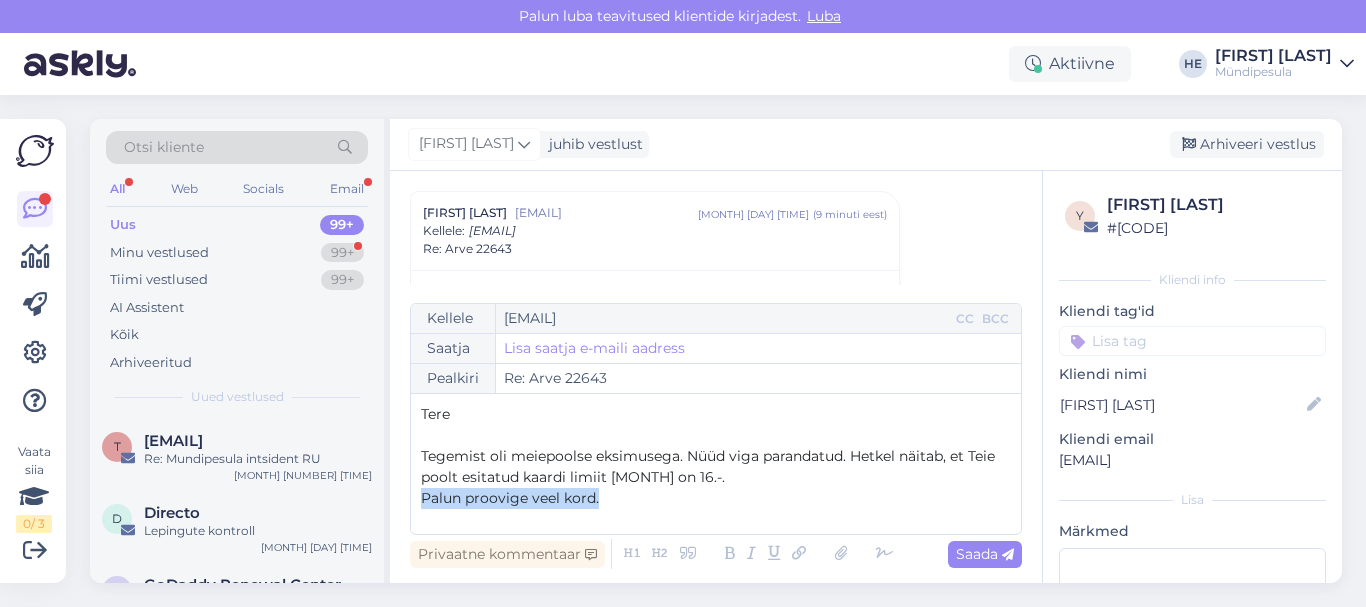 drag, startPoint x: 599, startPoint y: 499, endPoint x: 419, endPoint y: 499, distance: 180 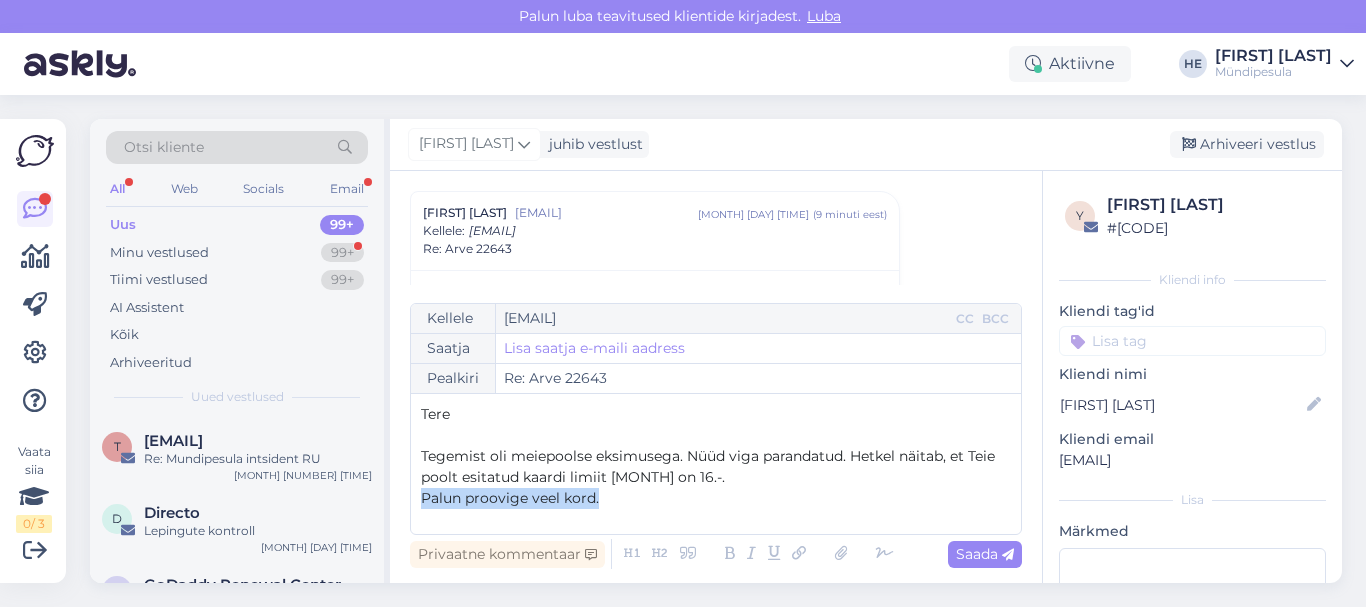 click on "Kellele [EMAIL] CC BCC Saatja Lisa saatja e-maili aadress      Pealkiri Re: Arve [NUMBER] Tere ﻿ Tegemist oli meiepoolse eksimusega. Nüüd viga parandatud. Hetkel näitab, et Teie poolt esitatud kaardi limiit augustis on [NUMBER]. Palun proovige veel kord." at bounding box center (716, 419) 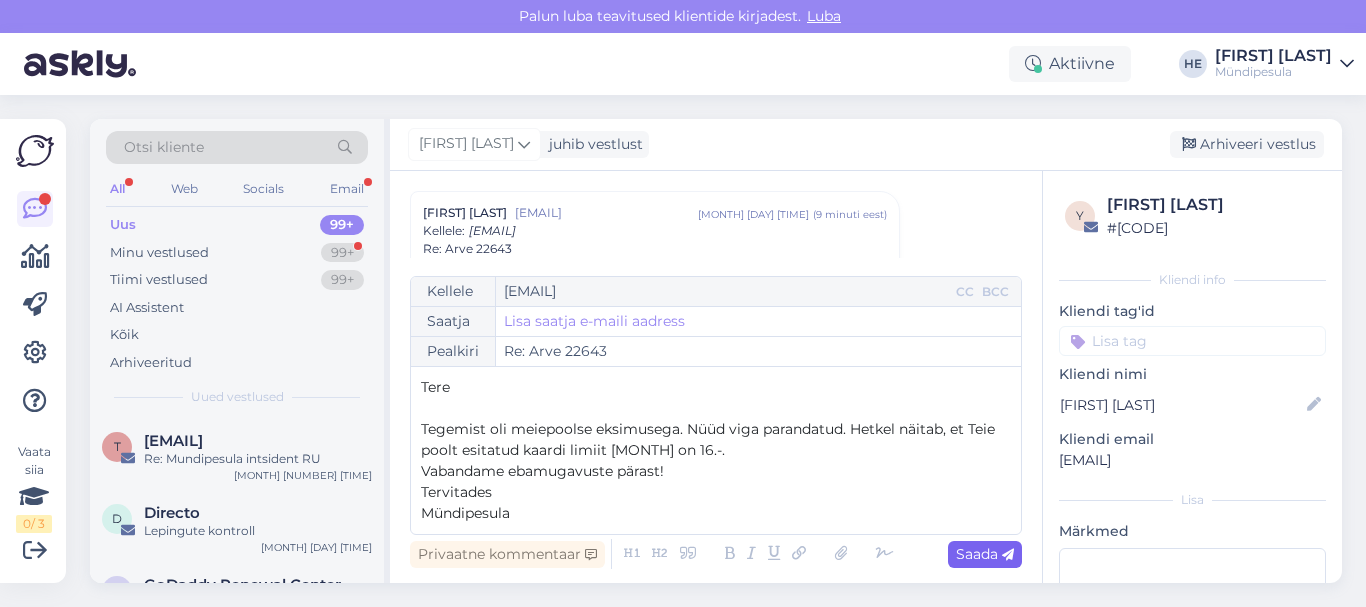 click on "Saada" at bounding box center (985, 554) 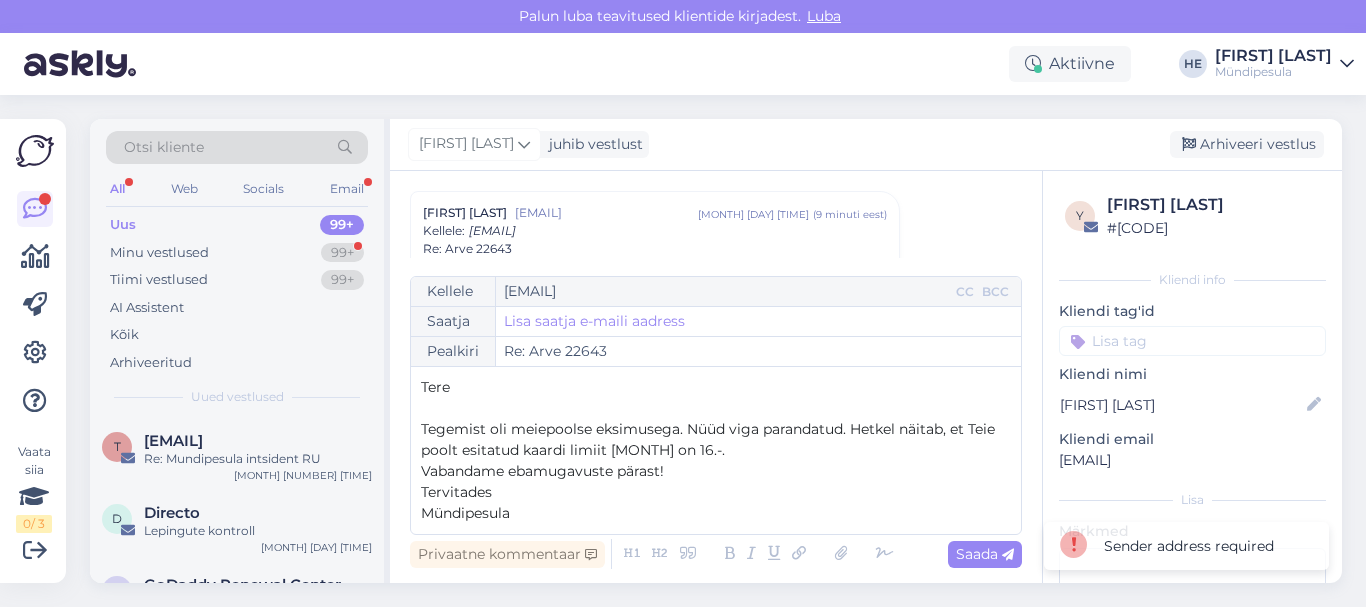 click on "Tervitades" at bounding box center [716, 492] 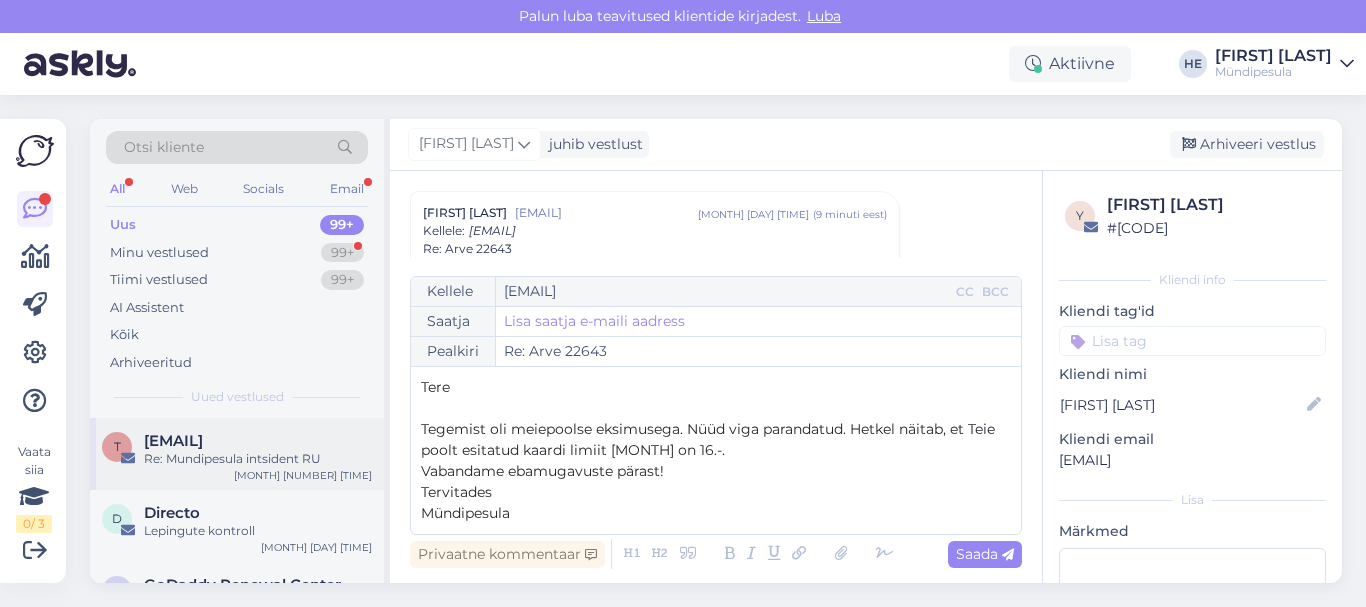 click on "[EMAIL]" at bounding box center (173, 441) 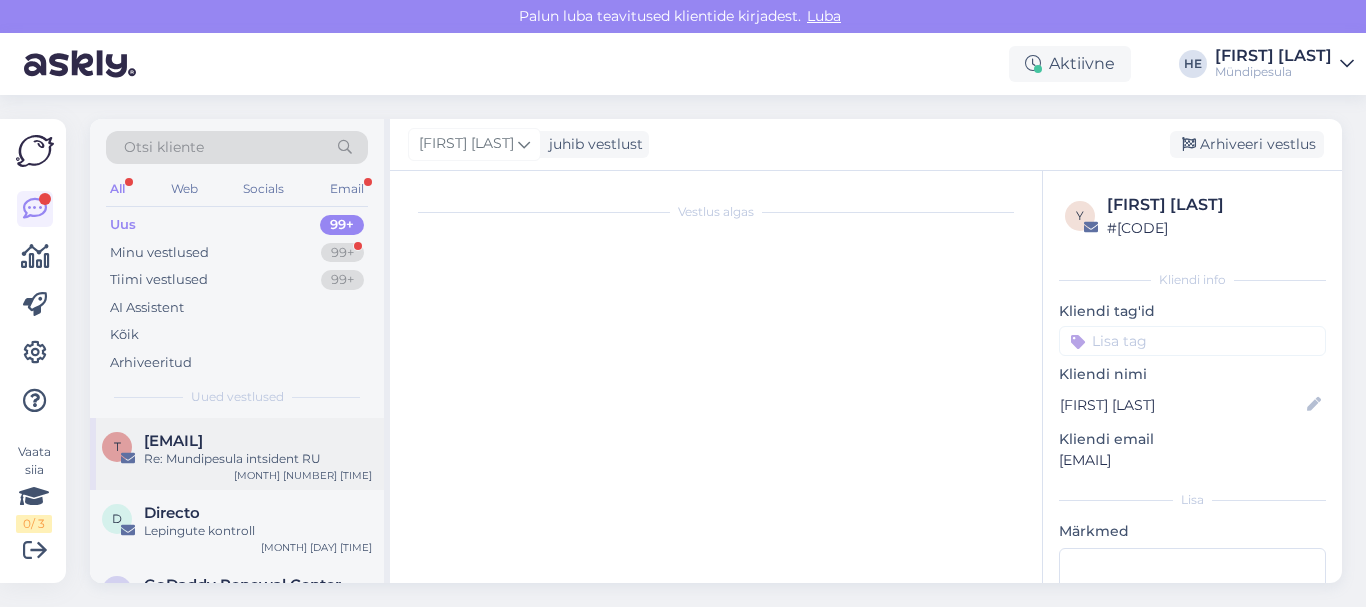 scroll, scrollTop: 9563, scrollLeft: 0, axis: vertical 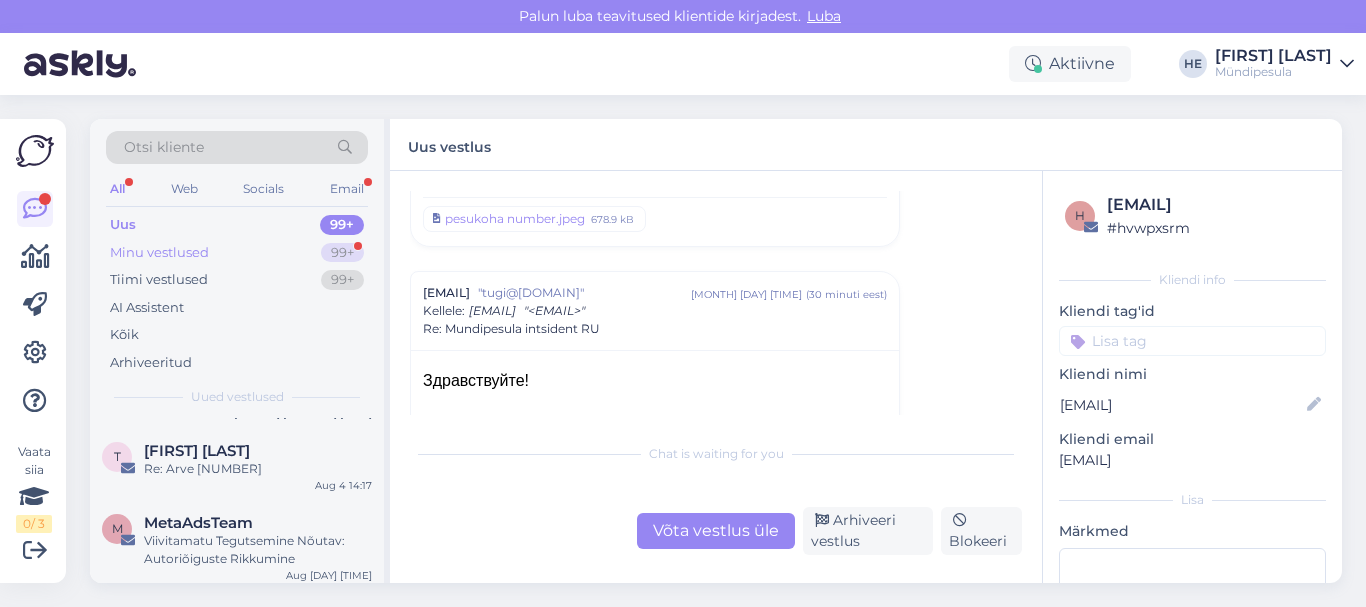 click on "Minu vestlused" at bounding box center [159, 253] 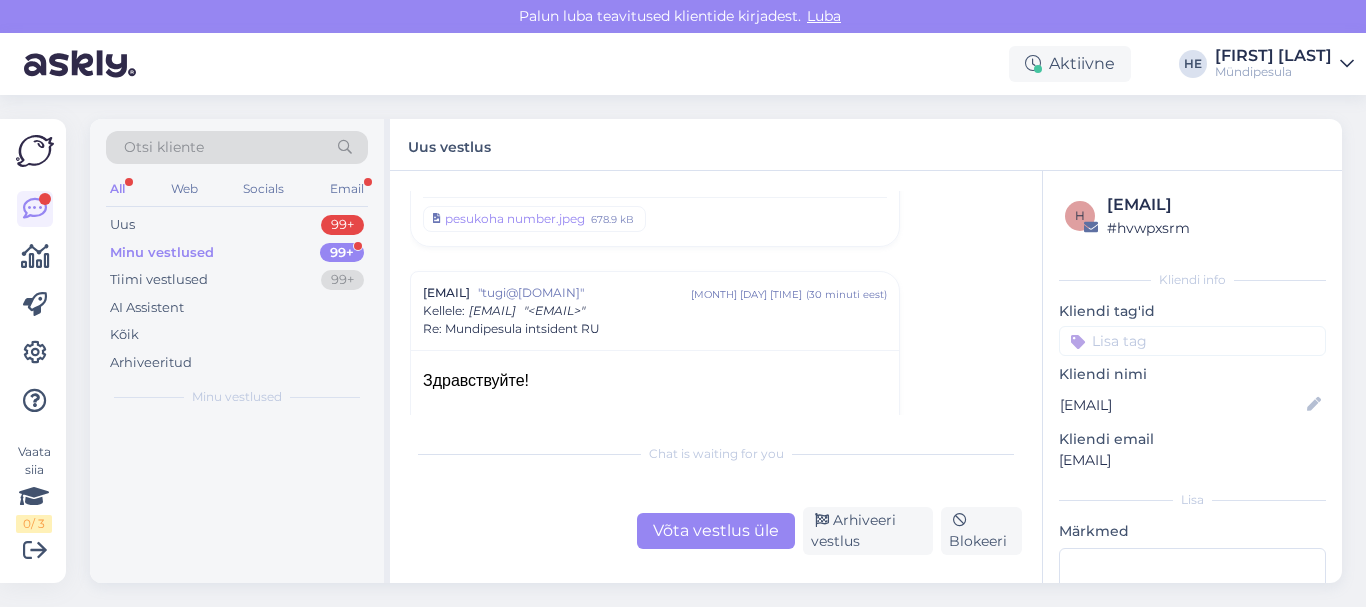scroll, scrollTop: 0, scrollLeft: 0, axis: both 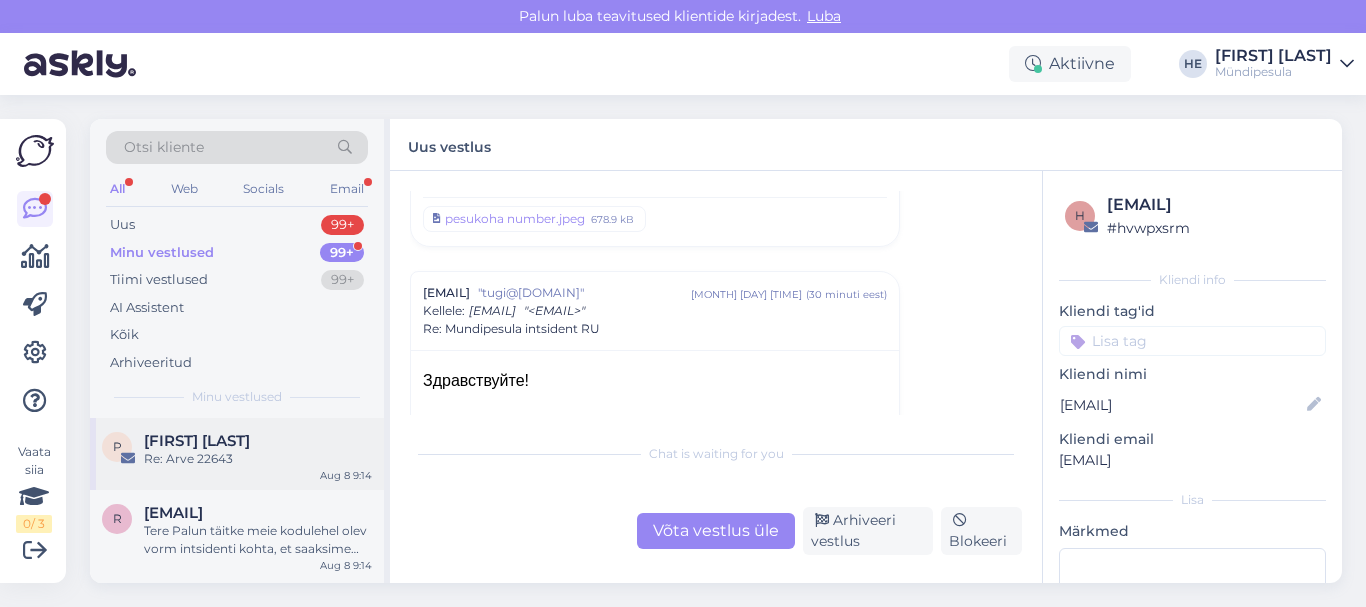 click on "[FIRST] [LAST]" at bounding box center [197, 441] 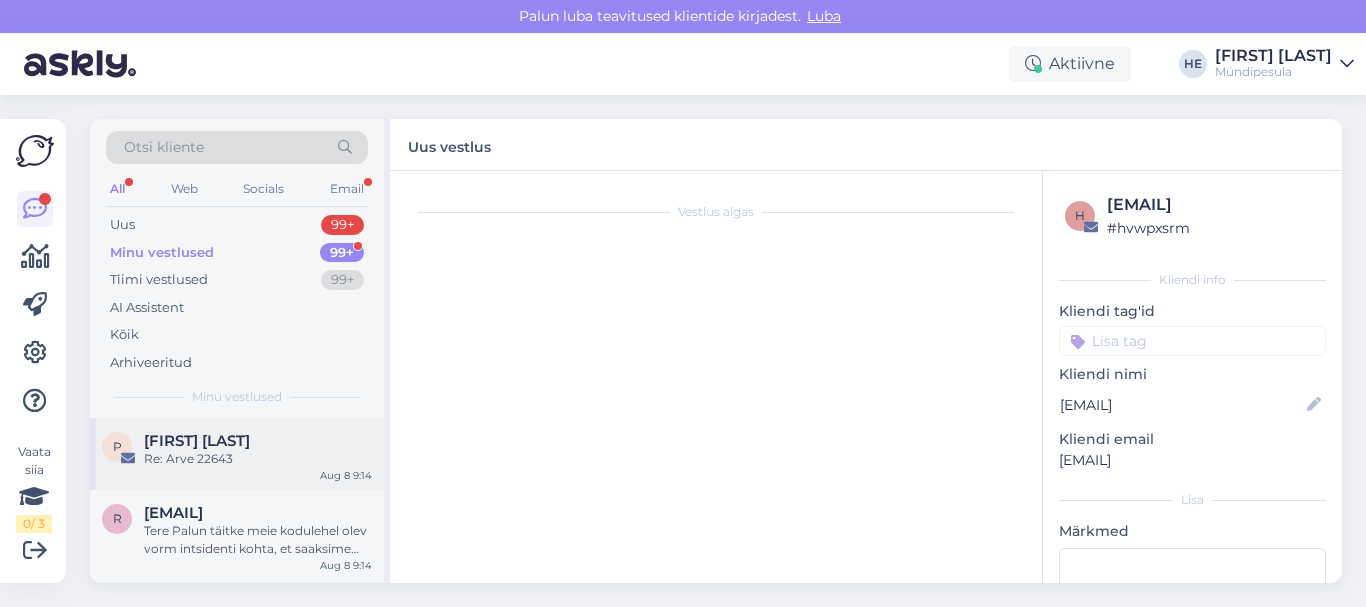 scroll, scrollTop: 226, scrollLeft: 0, axis: vertical 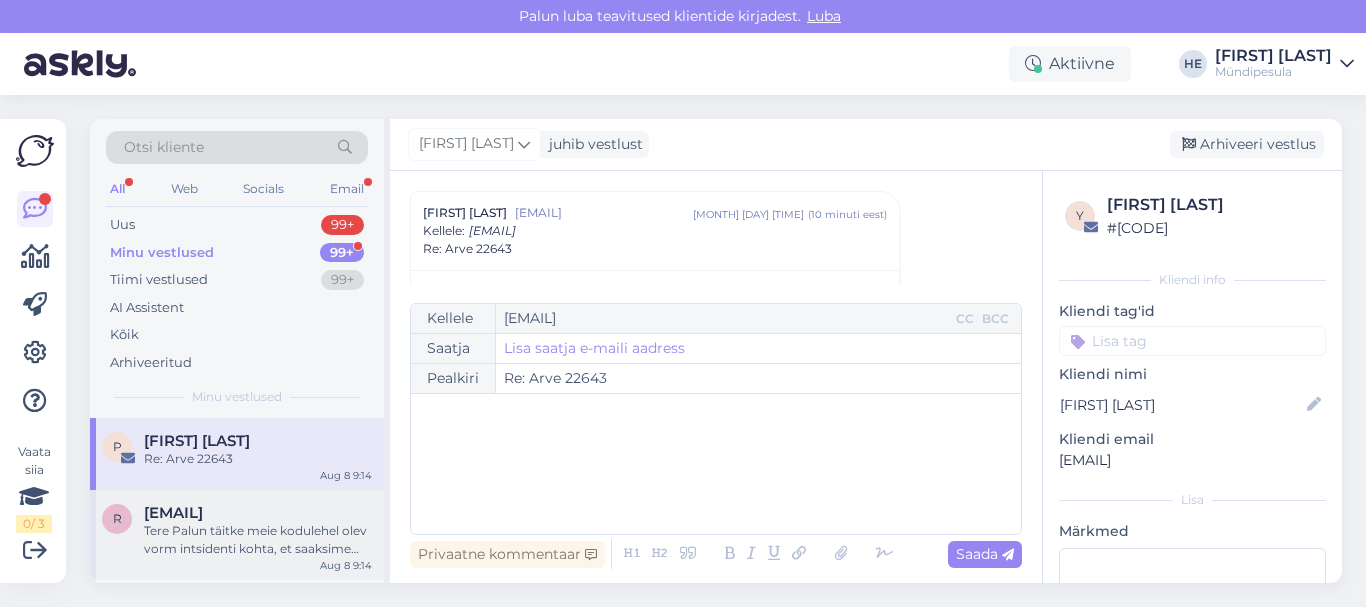 click on "[EMAIL]" at bounding box center [173, 513] 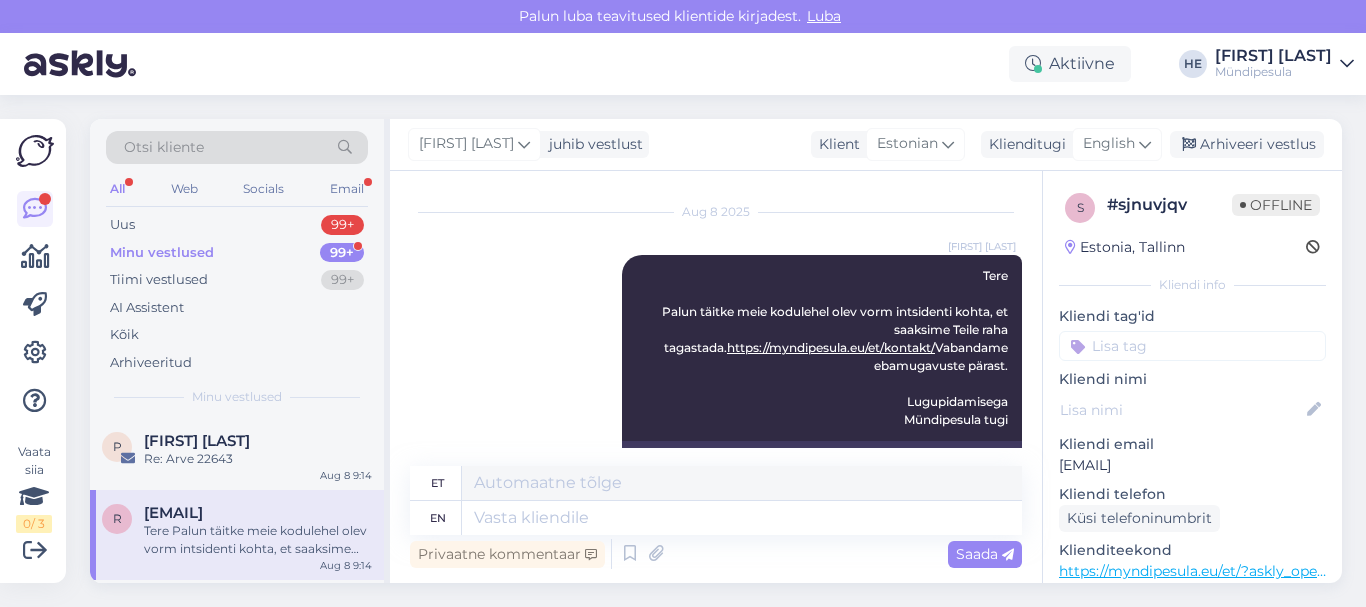 click at bounding box center [1347, 64] 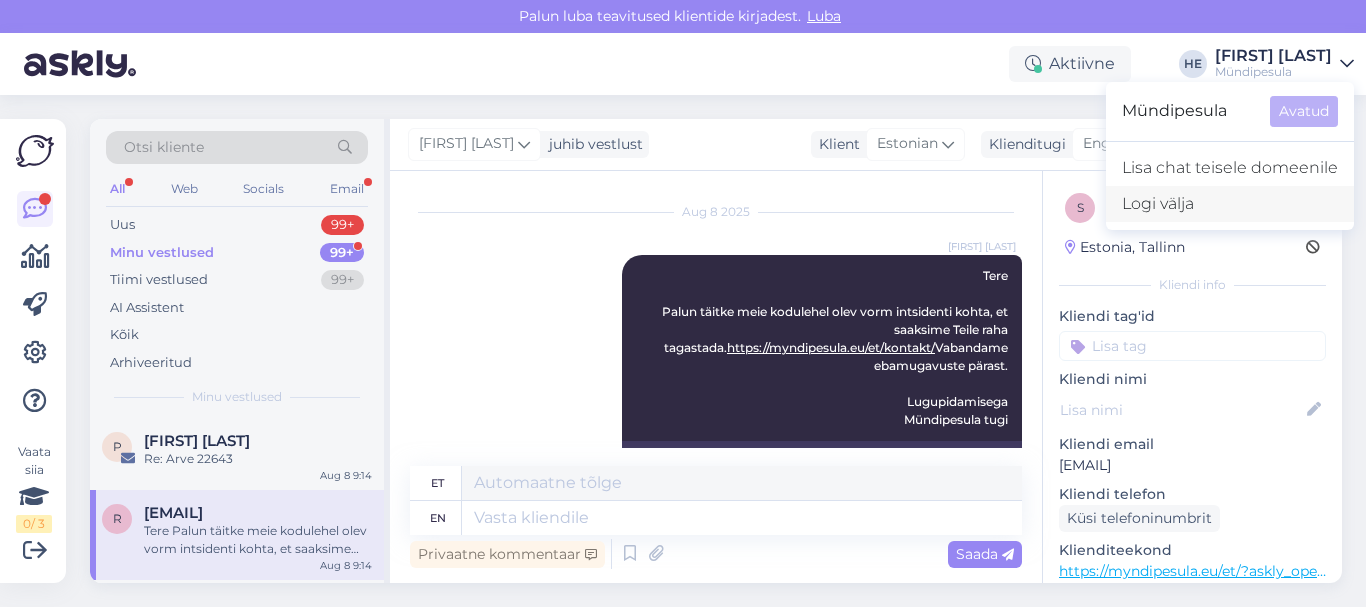 click on "Logi välja" at bounding box center [1230, 204] 